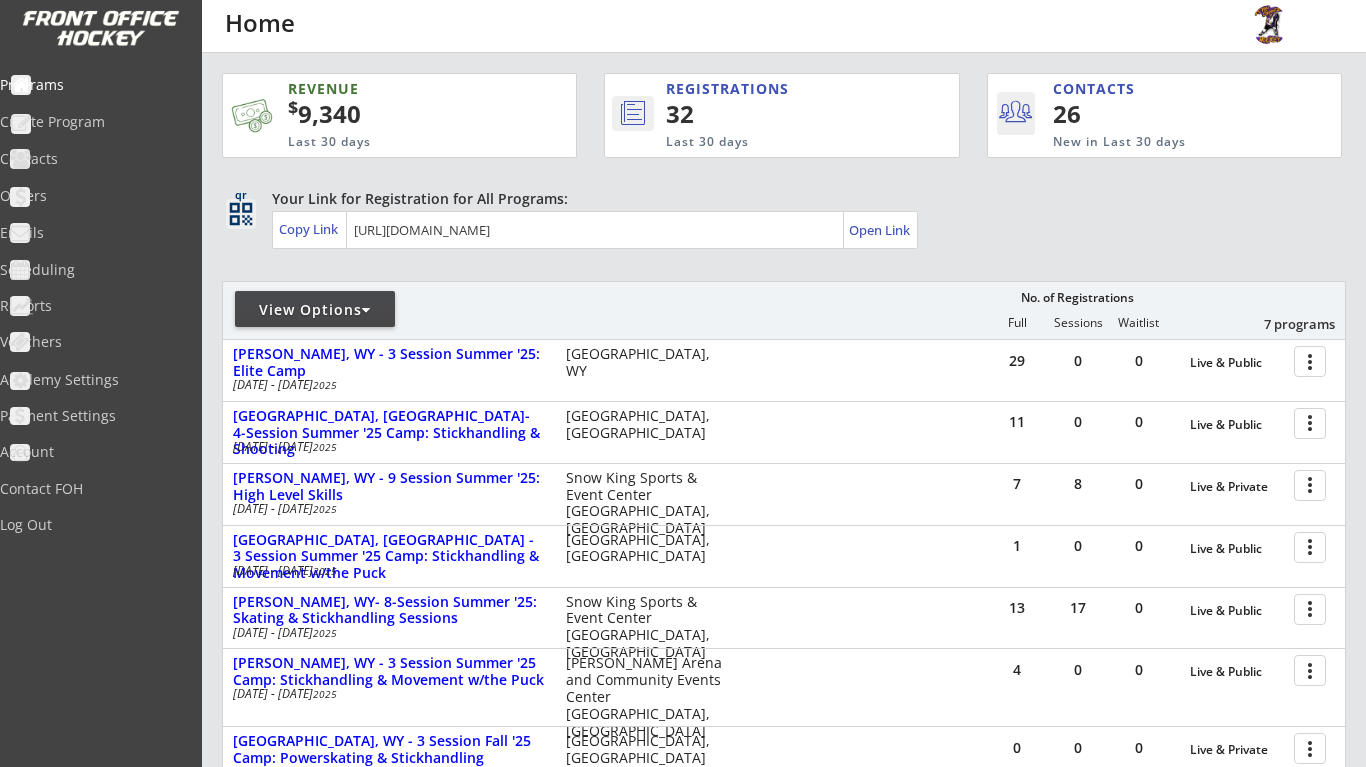 scroll, scrollTop: 191, scrollLeft: 0, axis: vertical 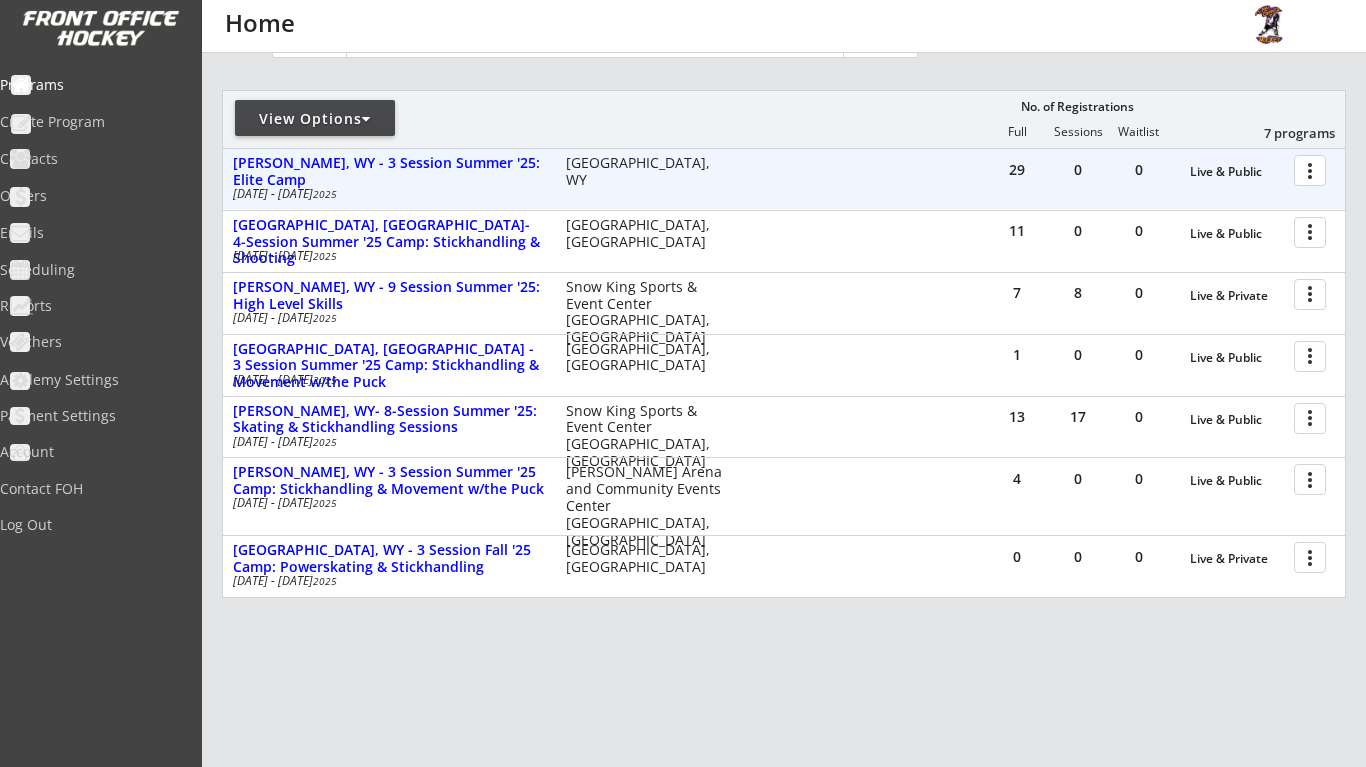 click at bounding box center (1313, 169) 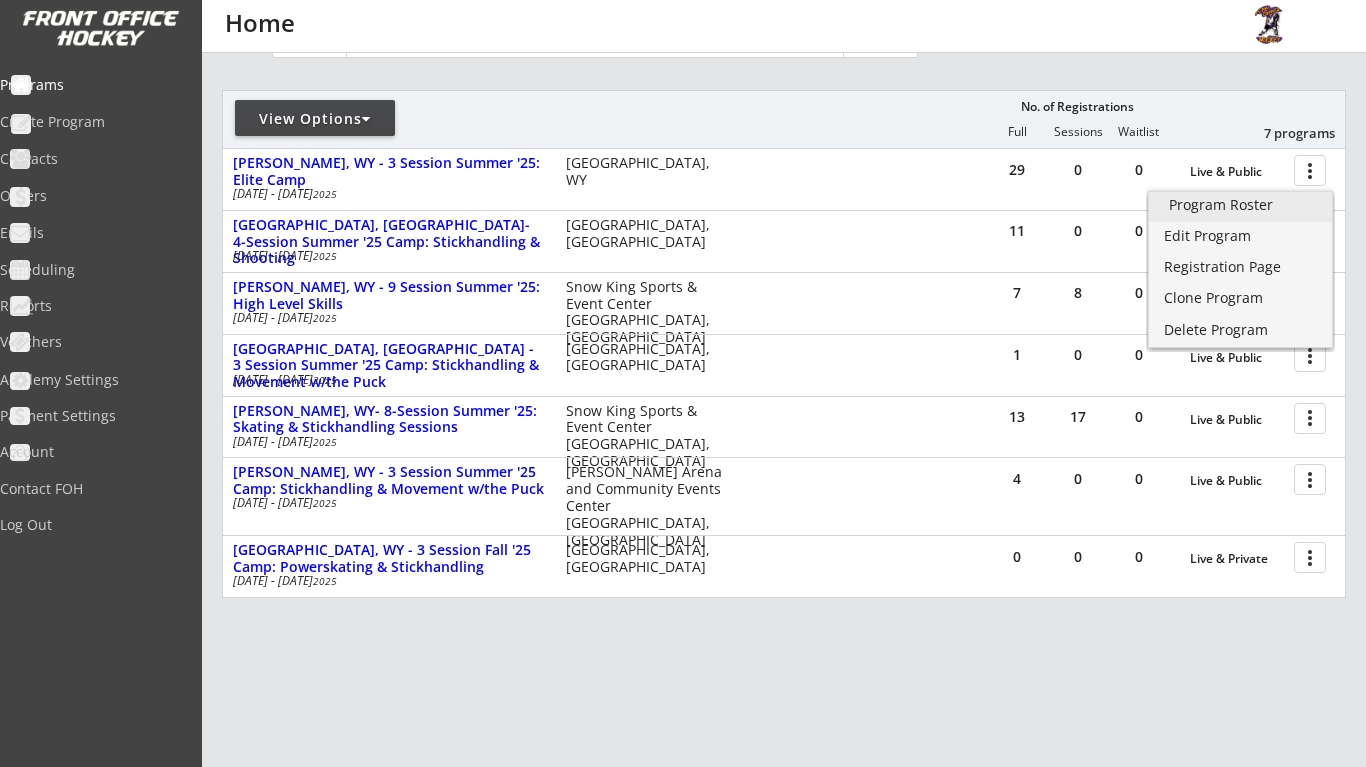 click on "Program Roster" at bounding box center (1240, 205) 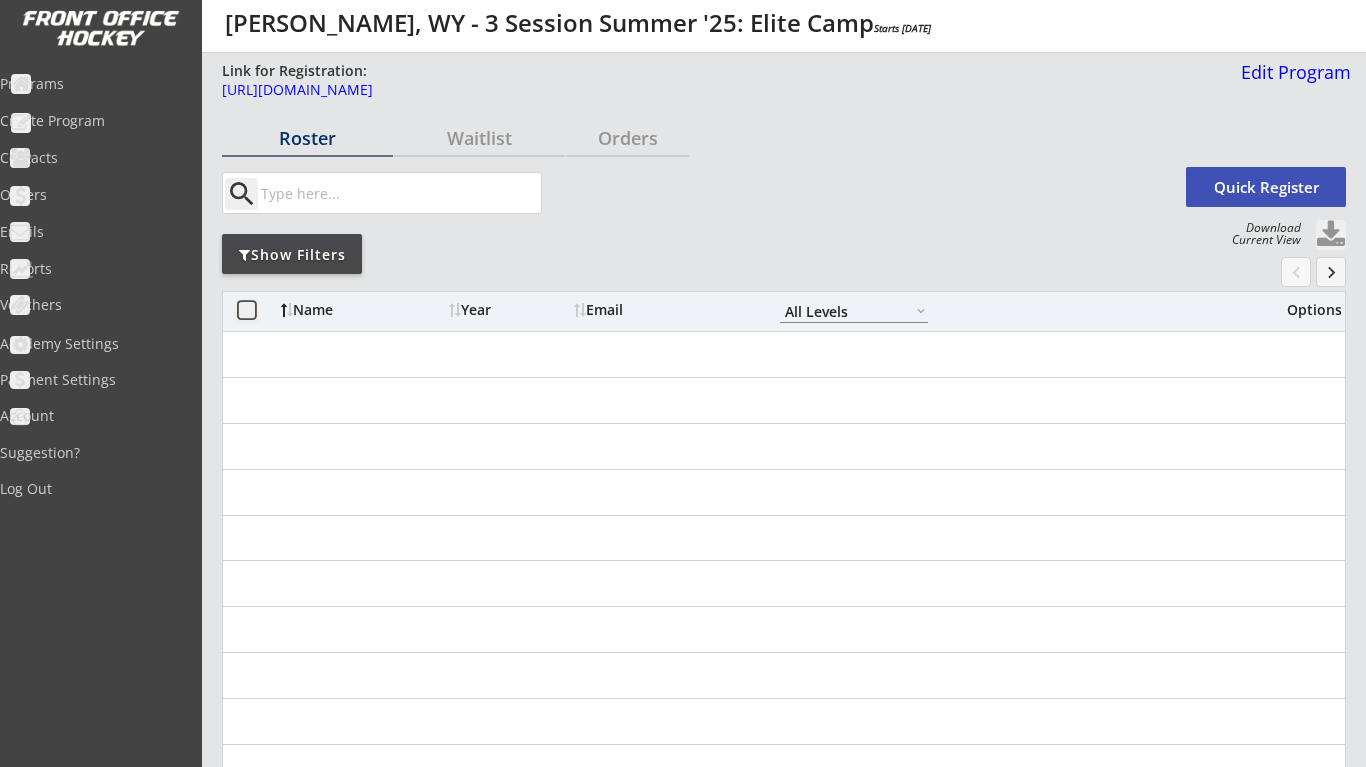 select on ""All Levels"" 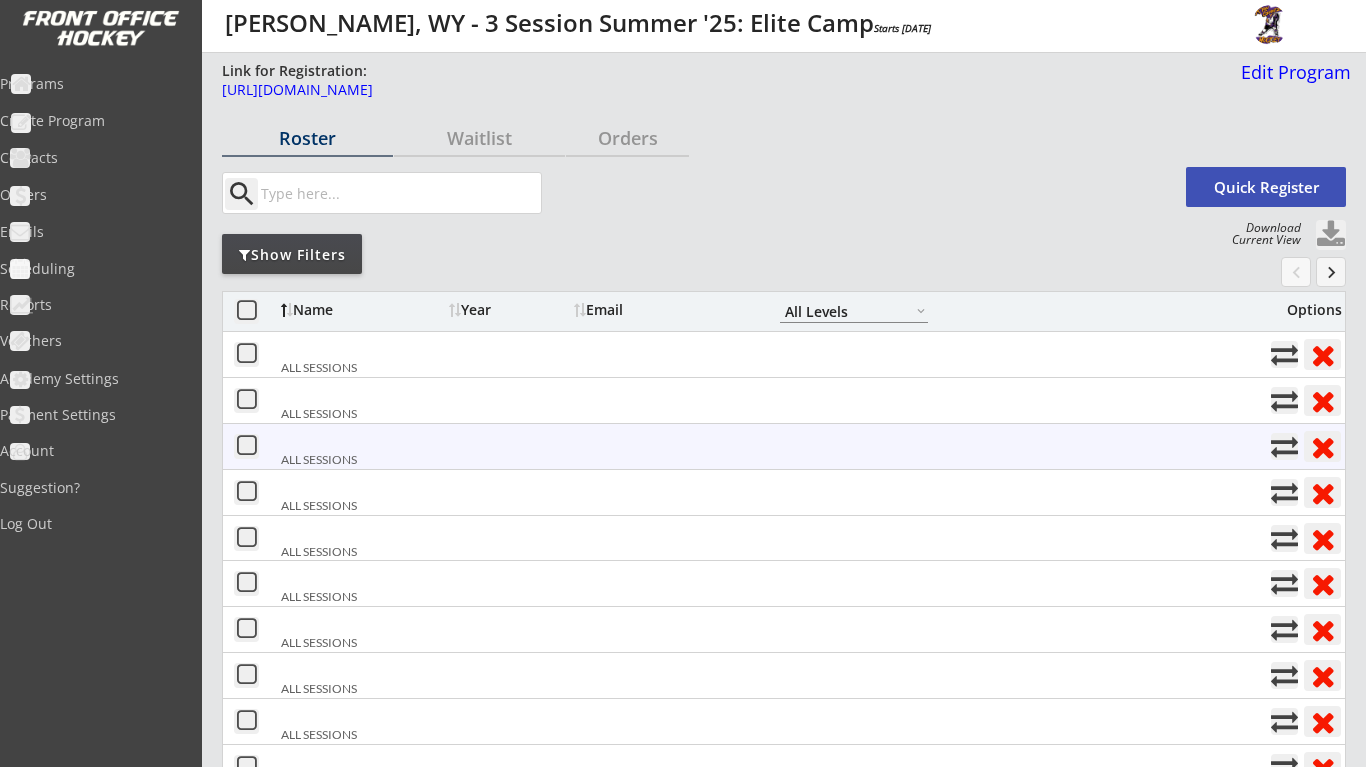 scroll, scrollTop: 0, scrollLeft: 0, axis: both 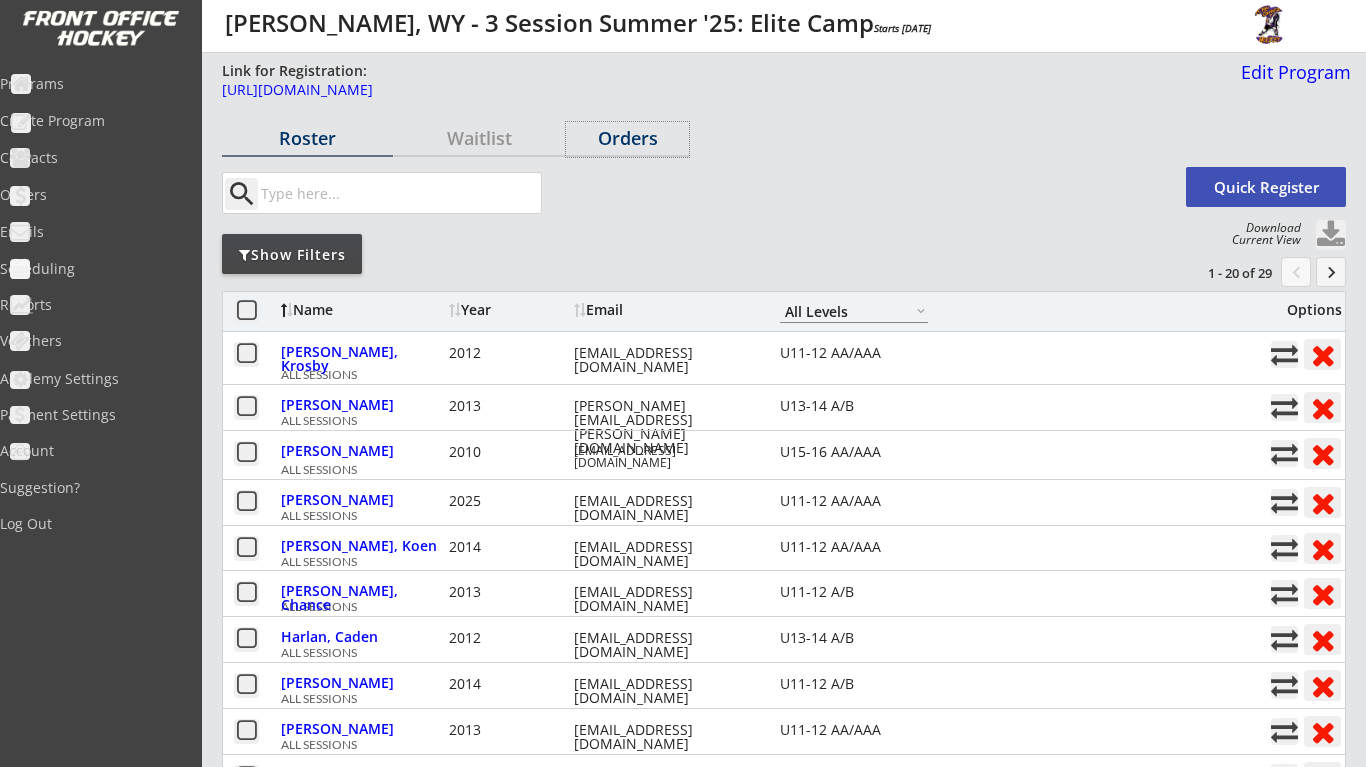 click on "Orders" at bounding box center (627, 138) 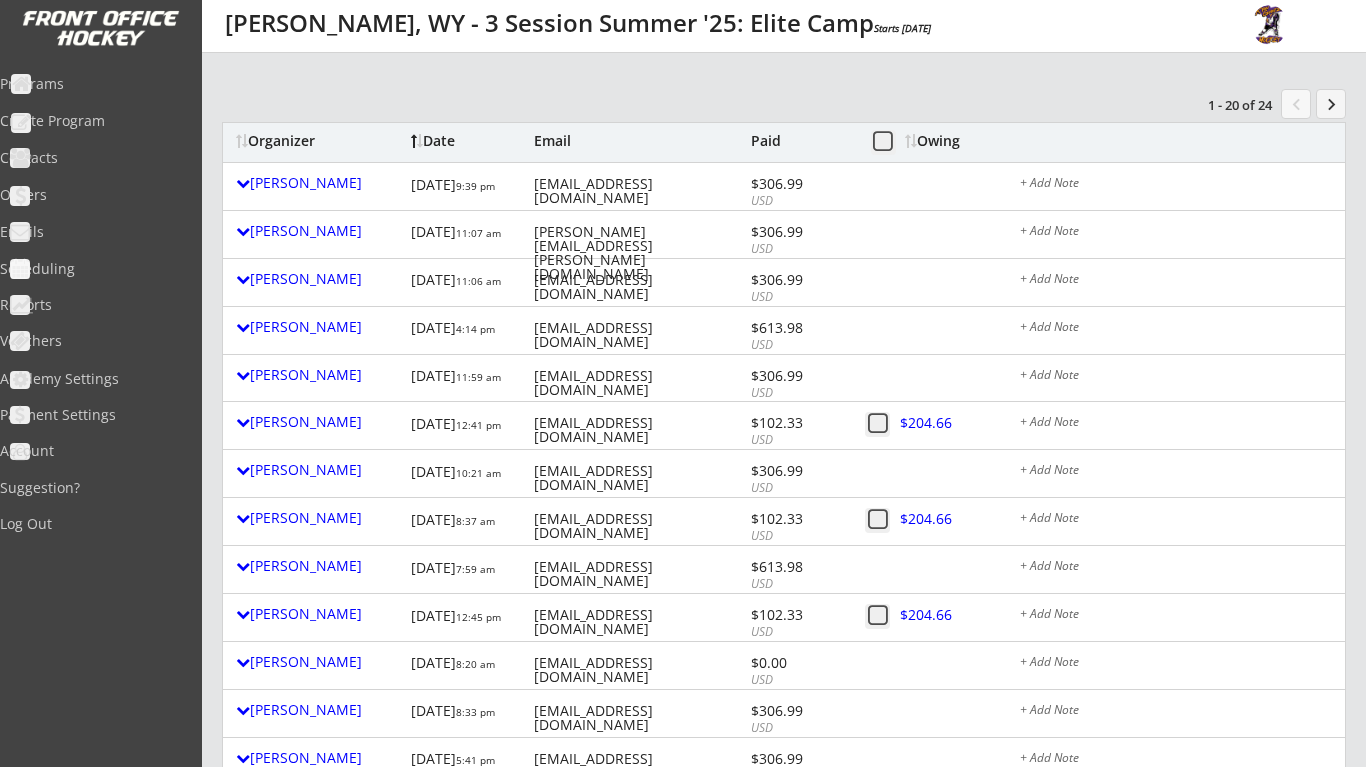 scroll, scrollTop: 170, scrollLeft: 0, axis: vertical 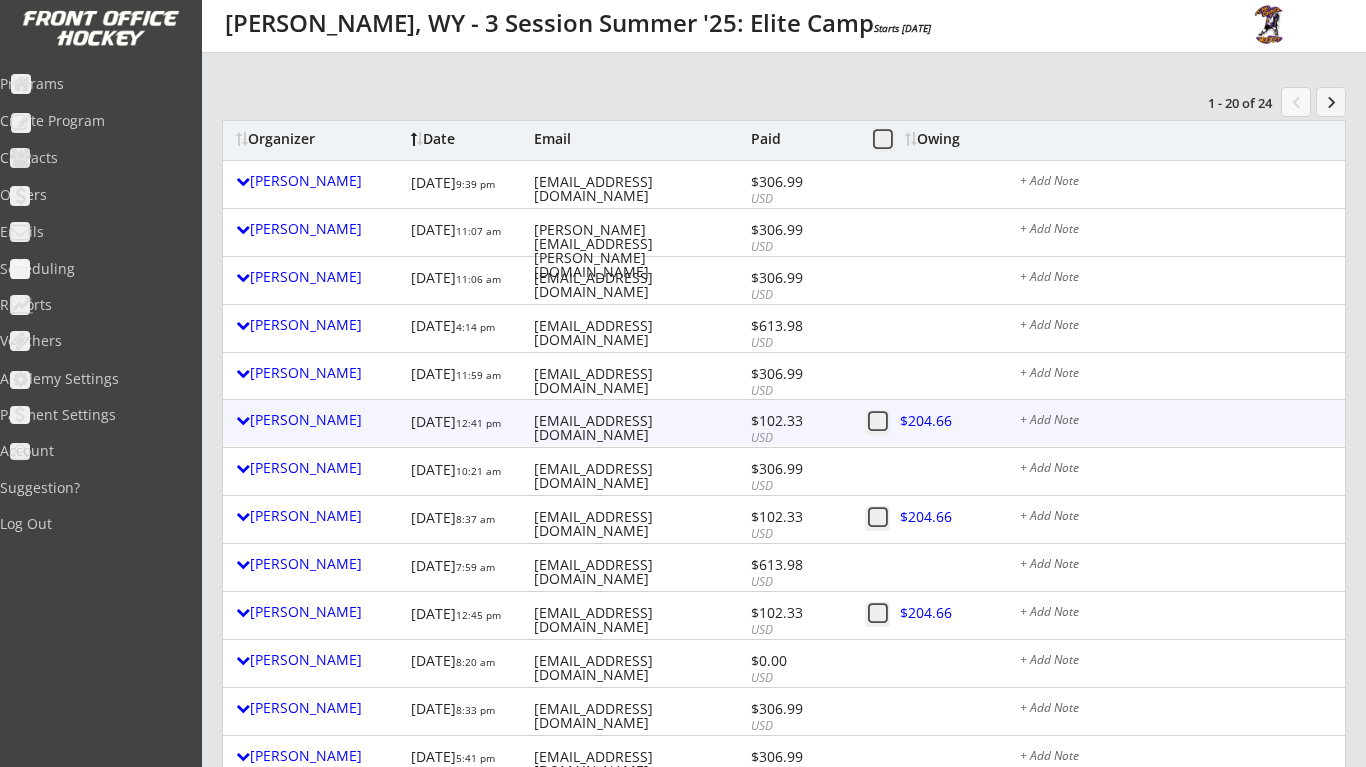 click at bounding box center (942, 424) 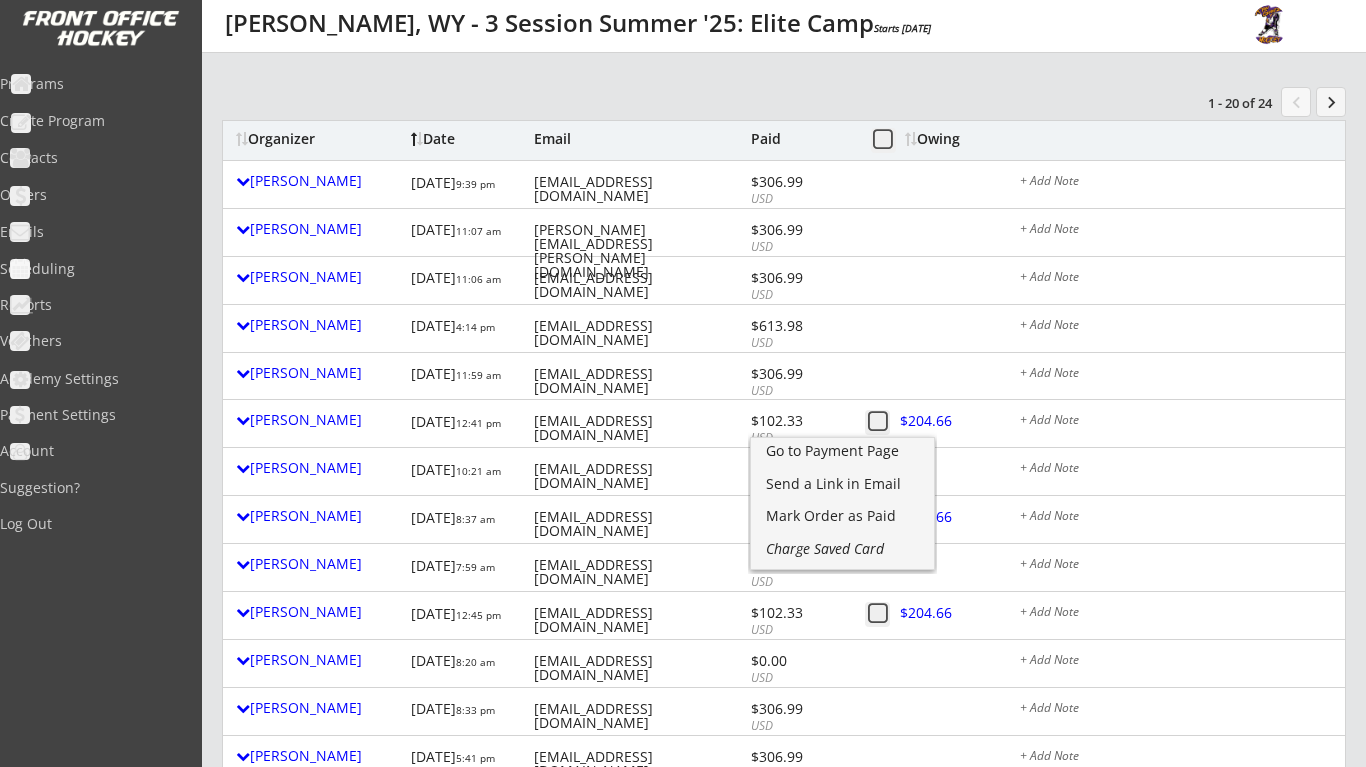 click on "Roster Waitlist Orders search Quick Register Download
Current View   Show Filters 1 - 20 of 24 chevron_left keyboard_arrow_right  Name  Year  Email Mite Squirt A/B Squirt AA/AAA U11-12 A/B U11-12 AA/AAA U13-14 A/B U13-14 AA/AAA U15-16 A/B U15-16 AA/AAA U17-18 A/B U17-18 AA/AAA All Levels Options     [PERSON_NAME], Krosby 2012 [EMAIL_ADDRESS][DOMAIN_NAME] U11-12 AA/AAA ALL SESSIONS  [PERSON_NAME] 2013 [PERSON_NAME][EMAIL_ADDRESS][PERSON_NAME][DOMAIN_NAME] U13-14 A/B ALL SESSIONS  [PERSON_NAME] 2010 [EMAIL_ADDRESS][DOMAIN_NAME] U15-16 AA/AAA ALL SESSIONS  [PERSON_NAME] 2025 [EMAIL_ADDRESS][DOMAIN_NAME] U11-12 AA/AAA ALL [PERSON_NAME], Koen 2014 [EMAIL_ADDRESS][DOMAIN_NAME] U11-12 AA/AAA ALL SESSIONS  [PERSON_NAME], Chance 2013 [EMAIL_ADDRESS][DOMAIN_NAME] U11-12 A/B ALL [PERSON_NAME], Caden 2012 [EMAIL_ADDRESS][DOMAIN_NAME] U13-14 A/B ALL SESSIONS  [PERSON_NAME] 2014 [EMAIL_ADDRESS][DOMAIN_NAME] U11-12 A/B ALL SESSIONS  [PERSON_NAME] 2013 [EMAIL_ADDRESS][DOMAIN_NAME] U11-12 AA/AAA ALL SESSIONS  [PERSON_NAME] 2011 [EMAIL_ADDRESS][DOMAIN_NAME] U13-14 A/B ALL SESSIONS  [PERSON_NAME] 2013 2013 2012" at bounding box center (784, 842) 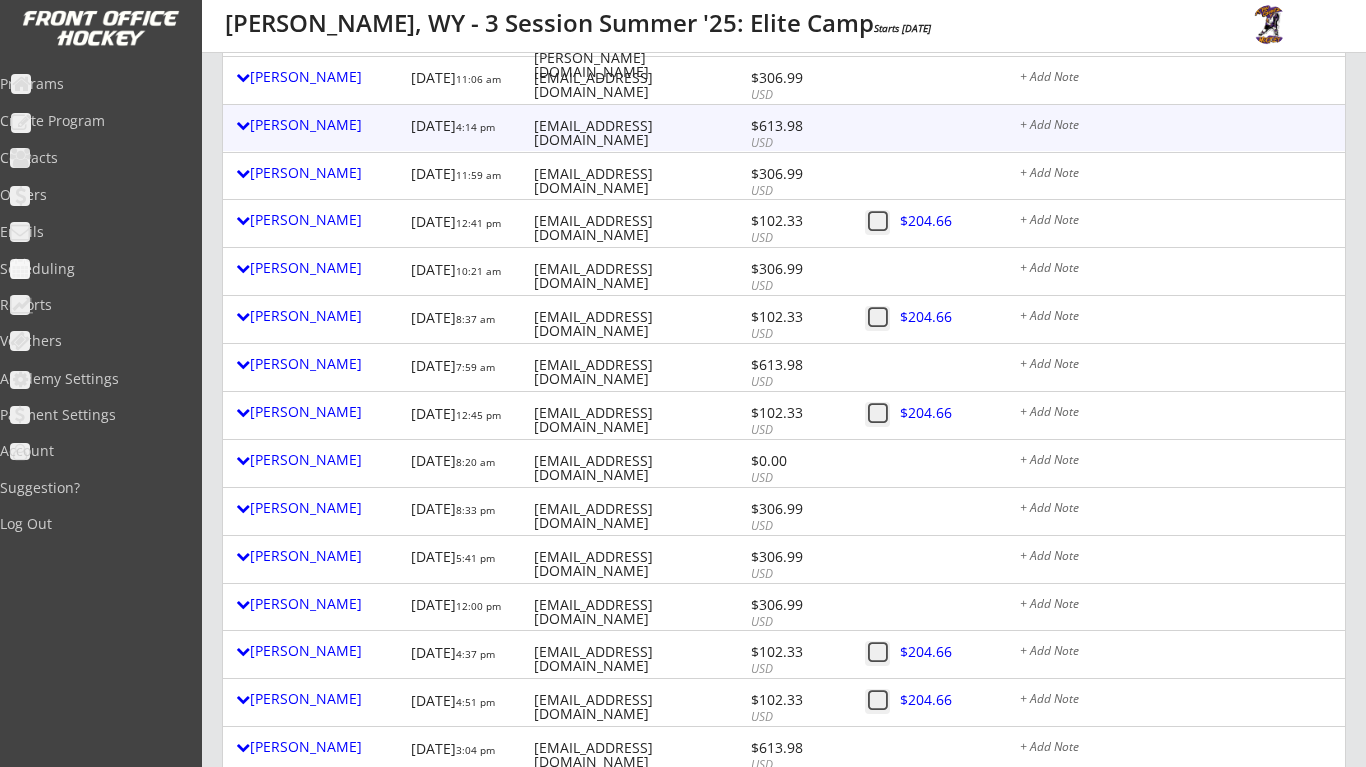scroll, scrollTop: 375, scrollLeft: 0, axis: vertical 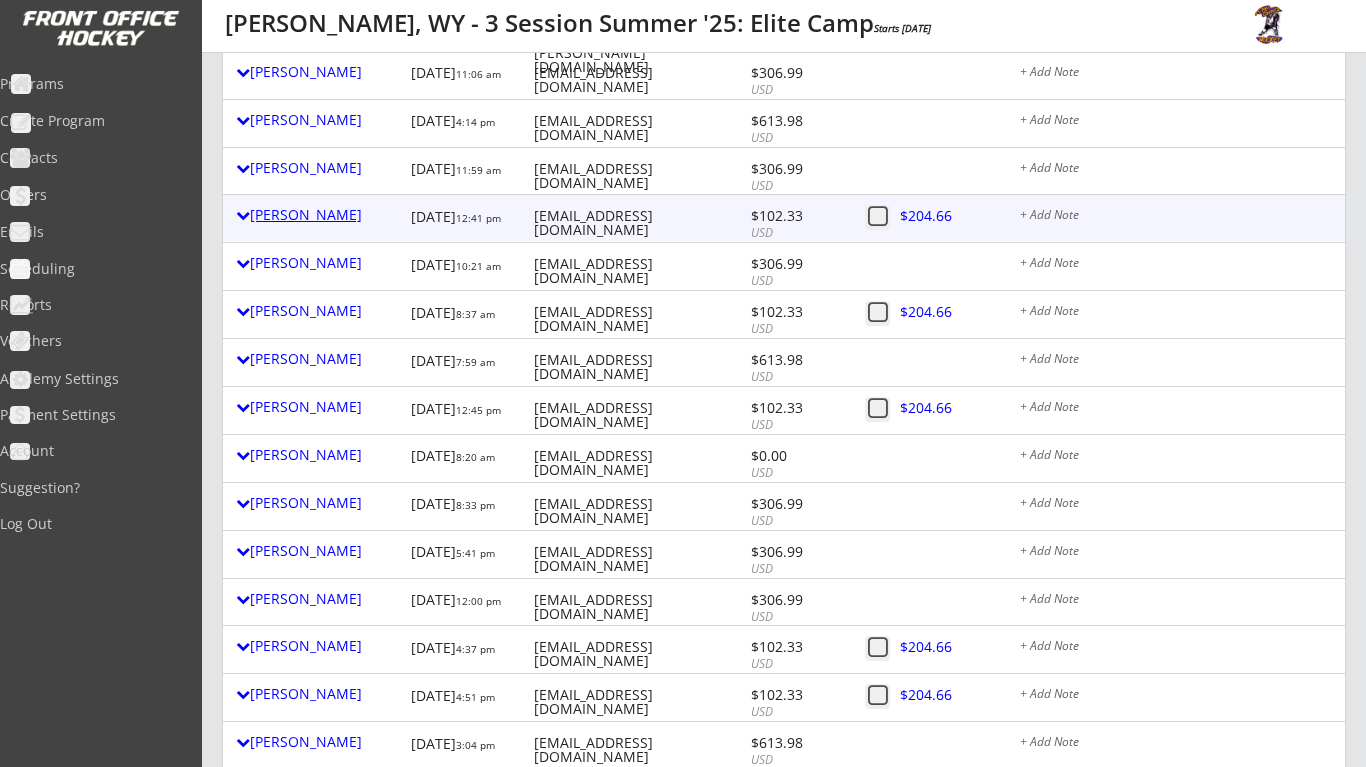 click on "[PERSON_NAME]" at bounding box center (318, 215) 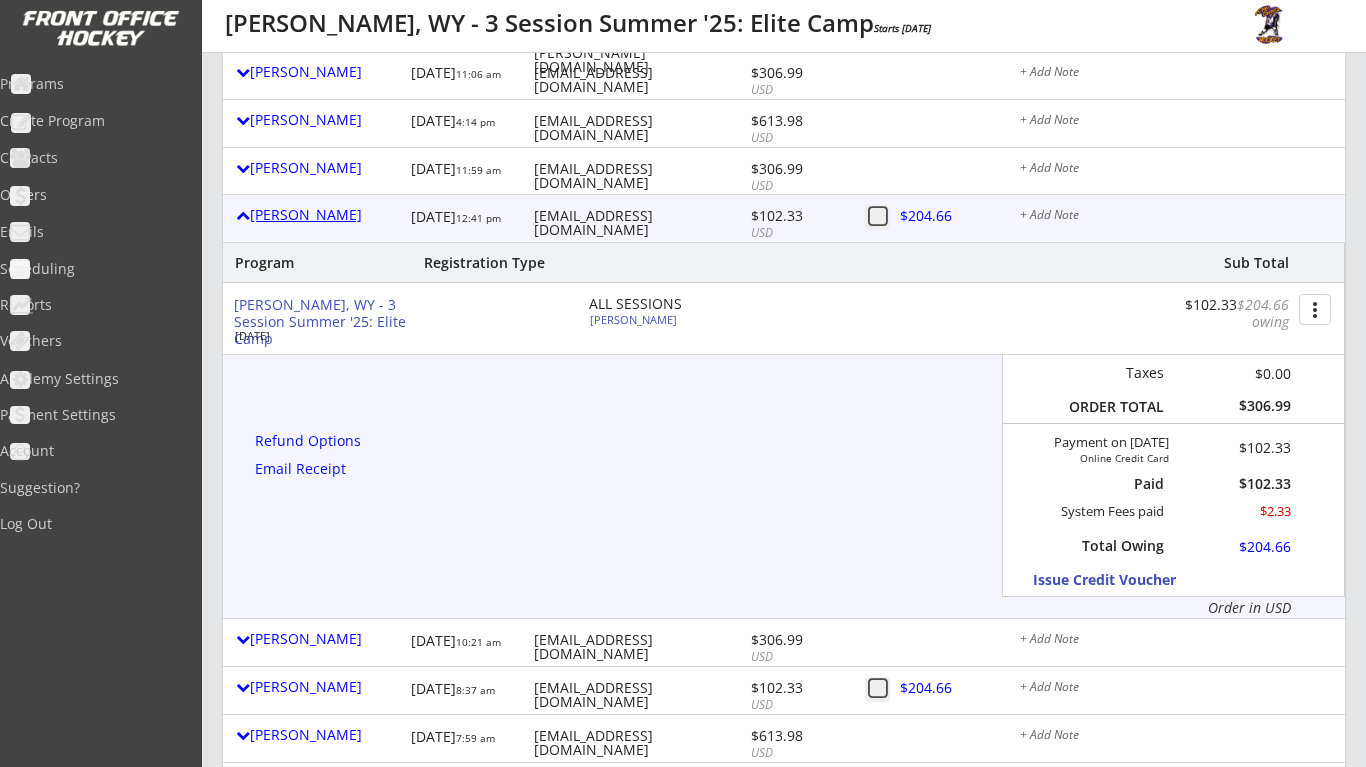 click on "[PERSON_NAME]" at bounding box center (318, 215) 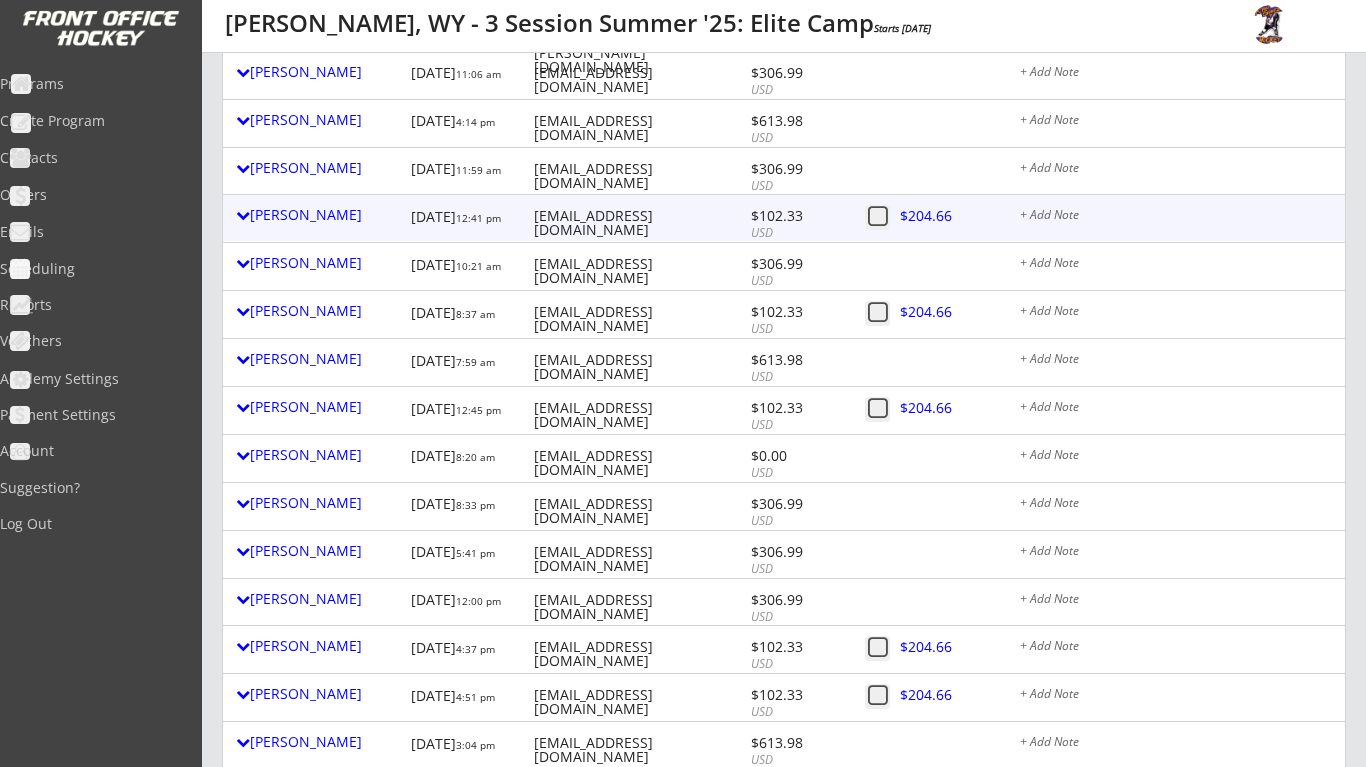click at bounding box center [877, 217] 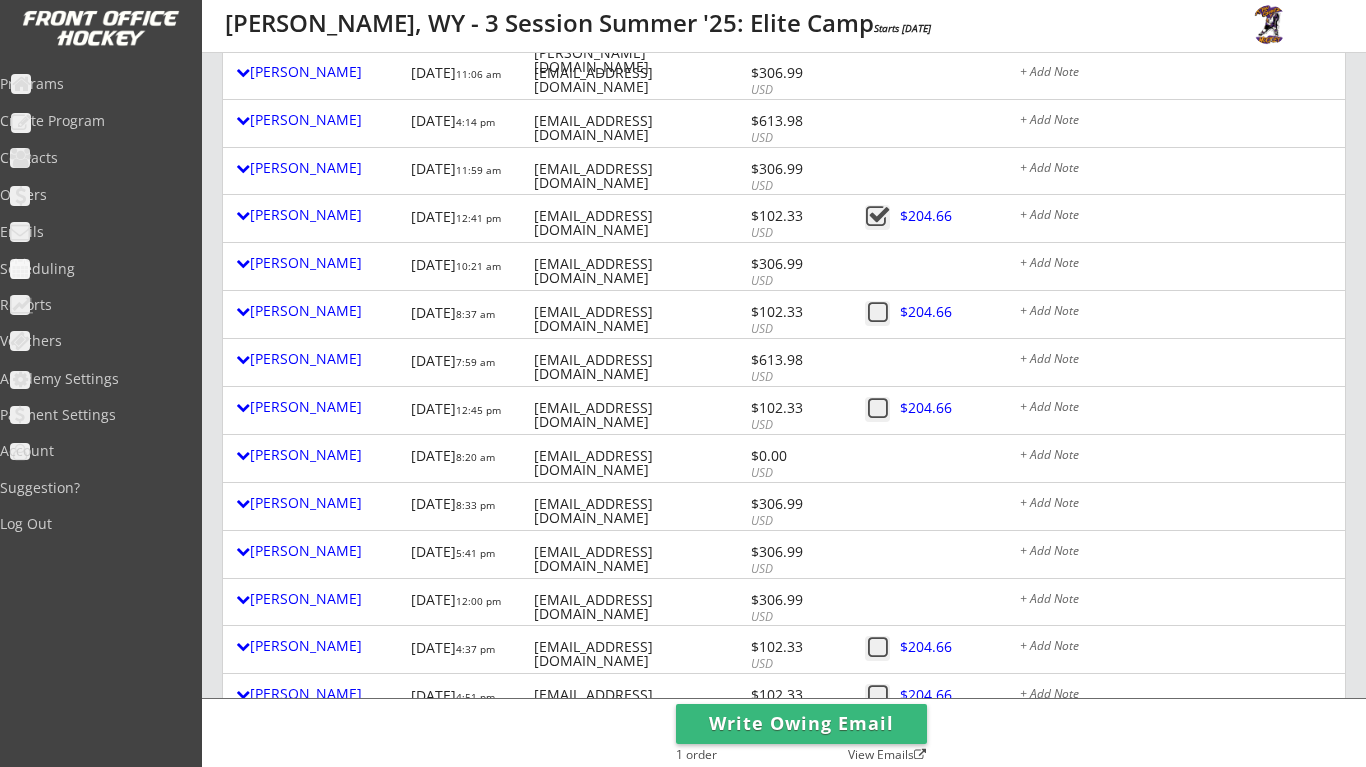 click on "Write Owing Email" at bounding box center (801, 724) 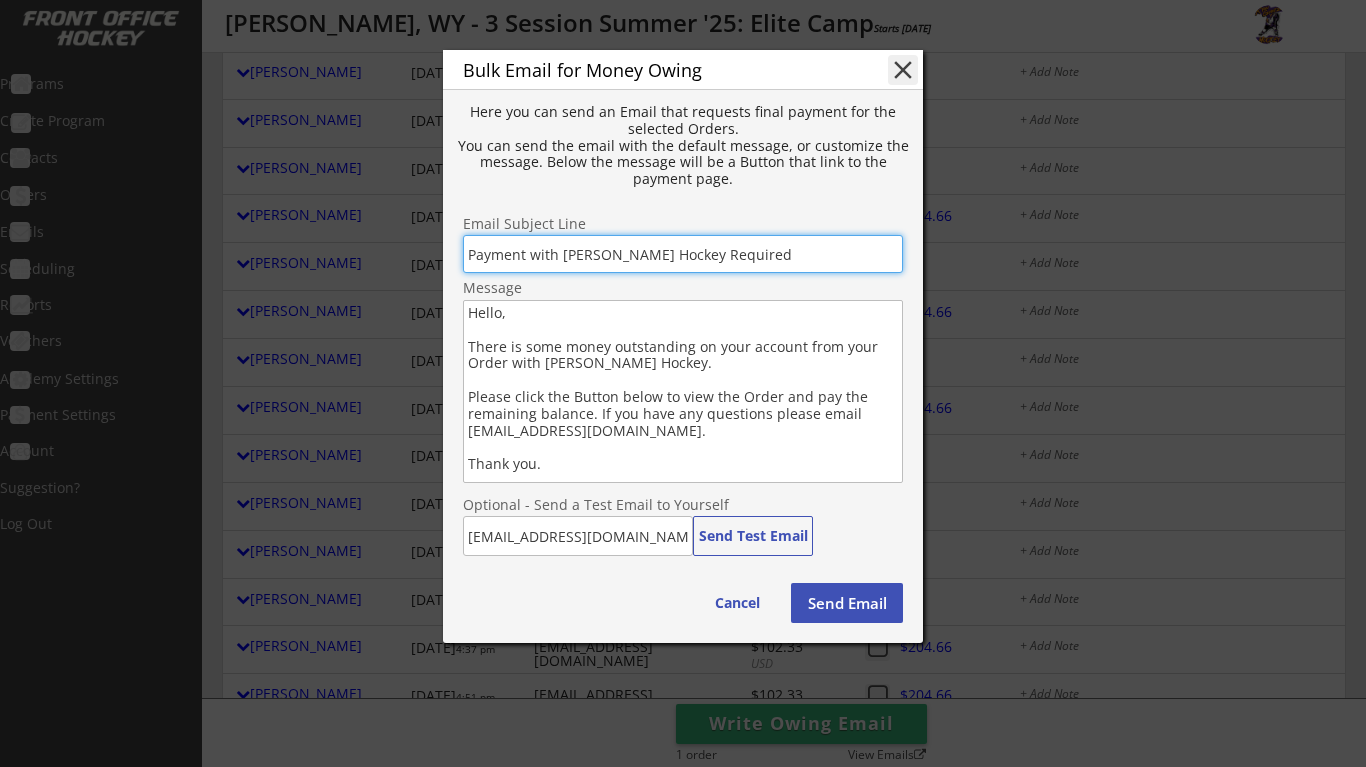 drag, startPoint x: 562, startPoint y: 254, endPoint x: 737, endPoint y: 271, distance: 175.82378 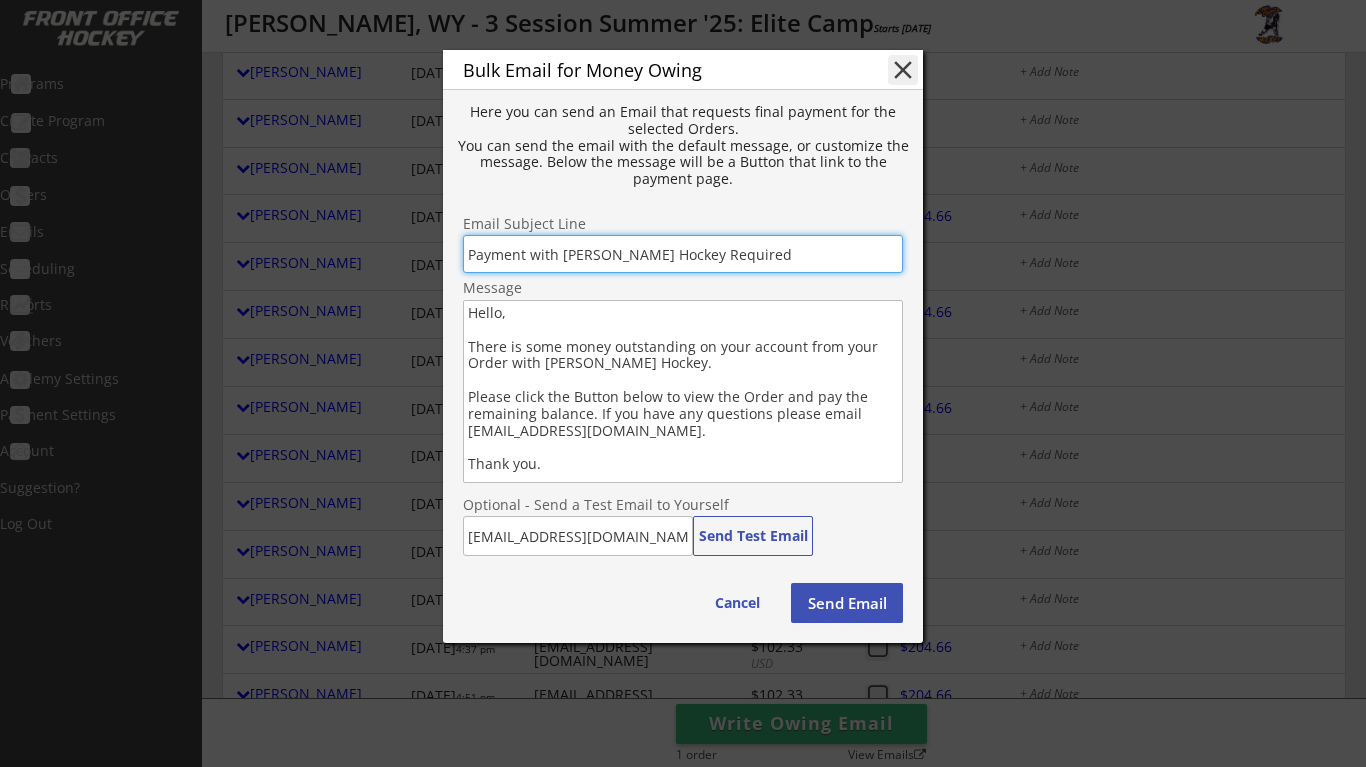 drag, startPoint x: 778, startPoint y: 252, endPoint x: 692, endPoint y: 251, distance: 86.00581 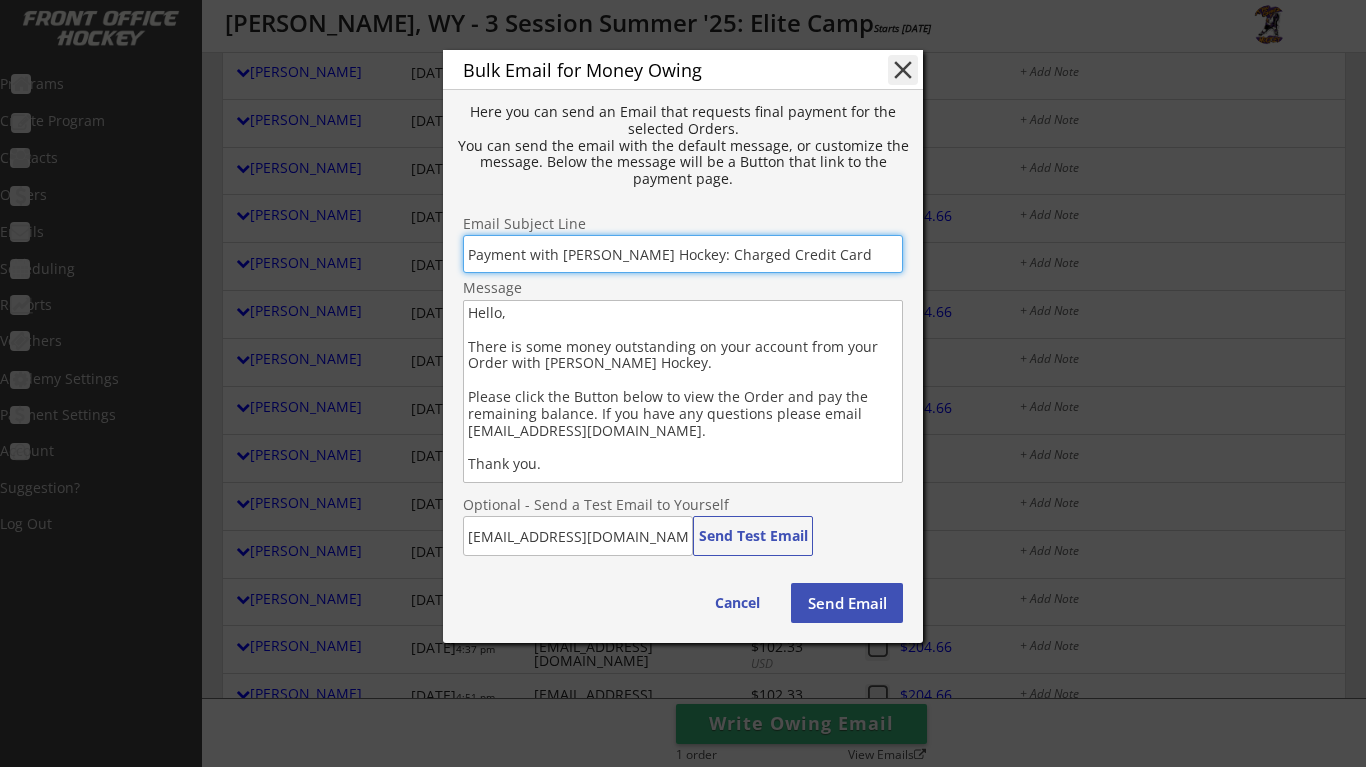 type on "Payment with [PERSON_NAME] Hockey: Charged Credit Card" 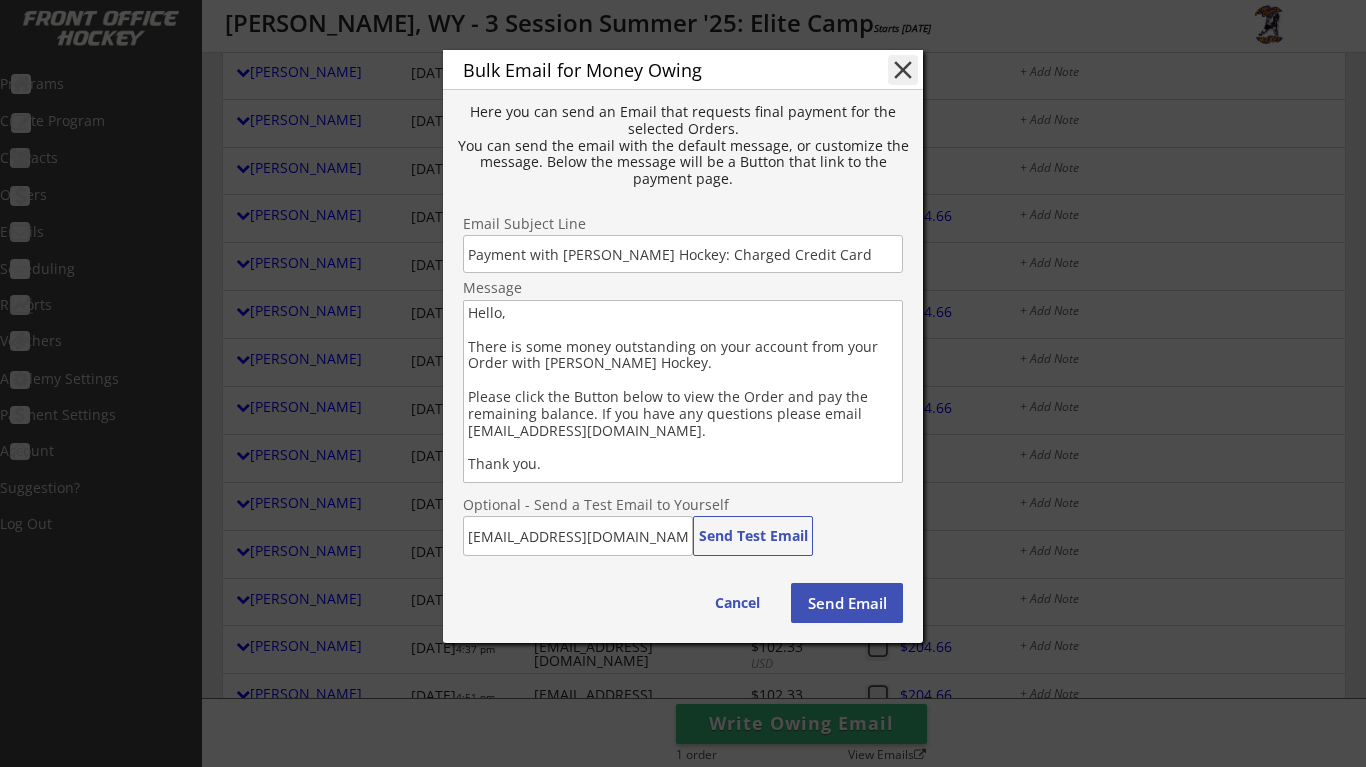 click on "Hello,
There is some money outstanding on your account from your Order with [PERSON_NAME] Hockey.
Please click the Button below to view the Order and pay the remaining balance. If you have any questions please email [EMAIL_ADDRESS][DOMAIN_NAME].
Thank you." at bounding box center (683, 391) 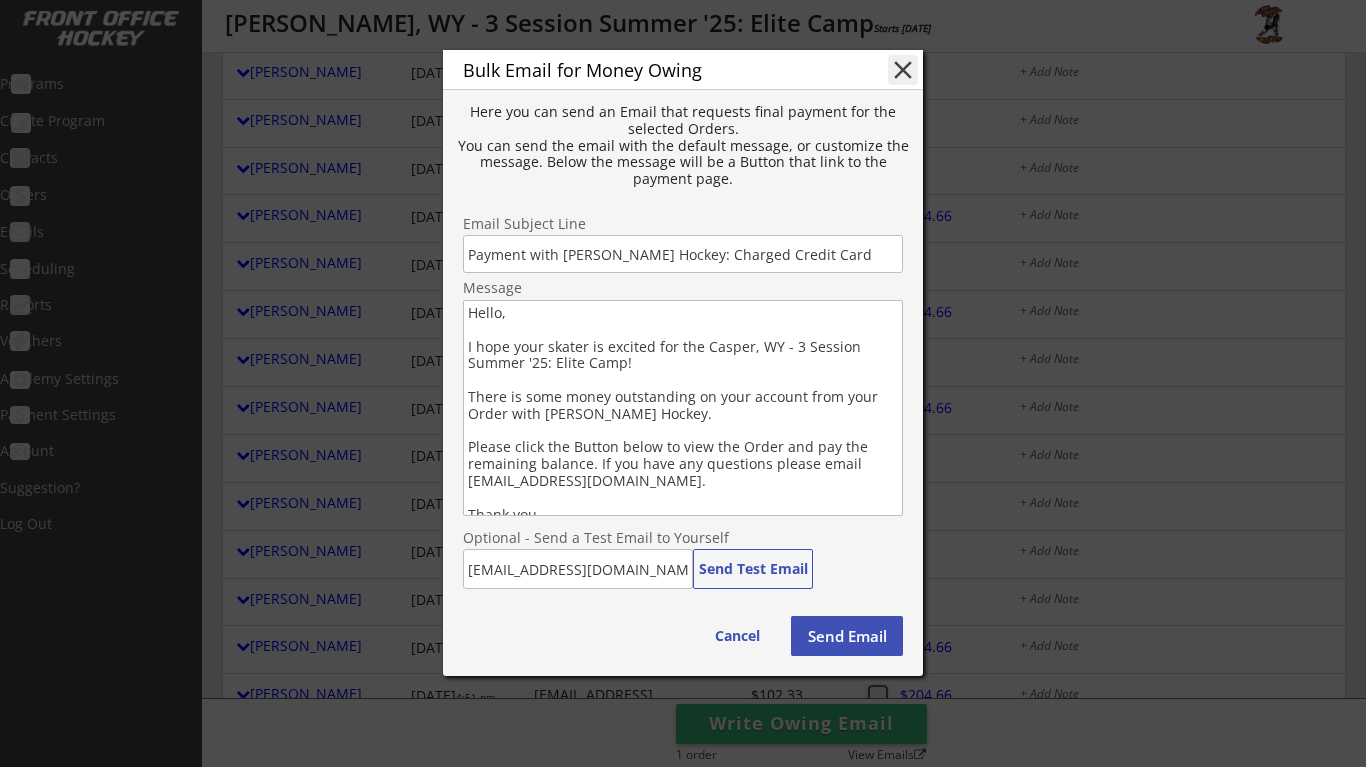 click on "Hello,
I hope your skater is excited for the Casper, WY - 3 Session Summer '25: Elite Camp!
There is some money outstanding on your account from your Order with [PERSON_NAME] Hockey.
Please click the Button below to view the Order and pay the remaining balance. If you have any questions please email [EMAIL_ADDRESS][DOMAIN_NAME].
Thank you." at bounding box center (683, 408) 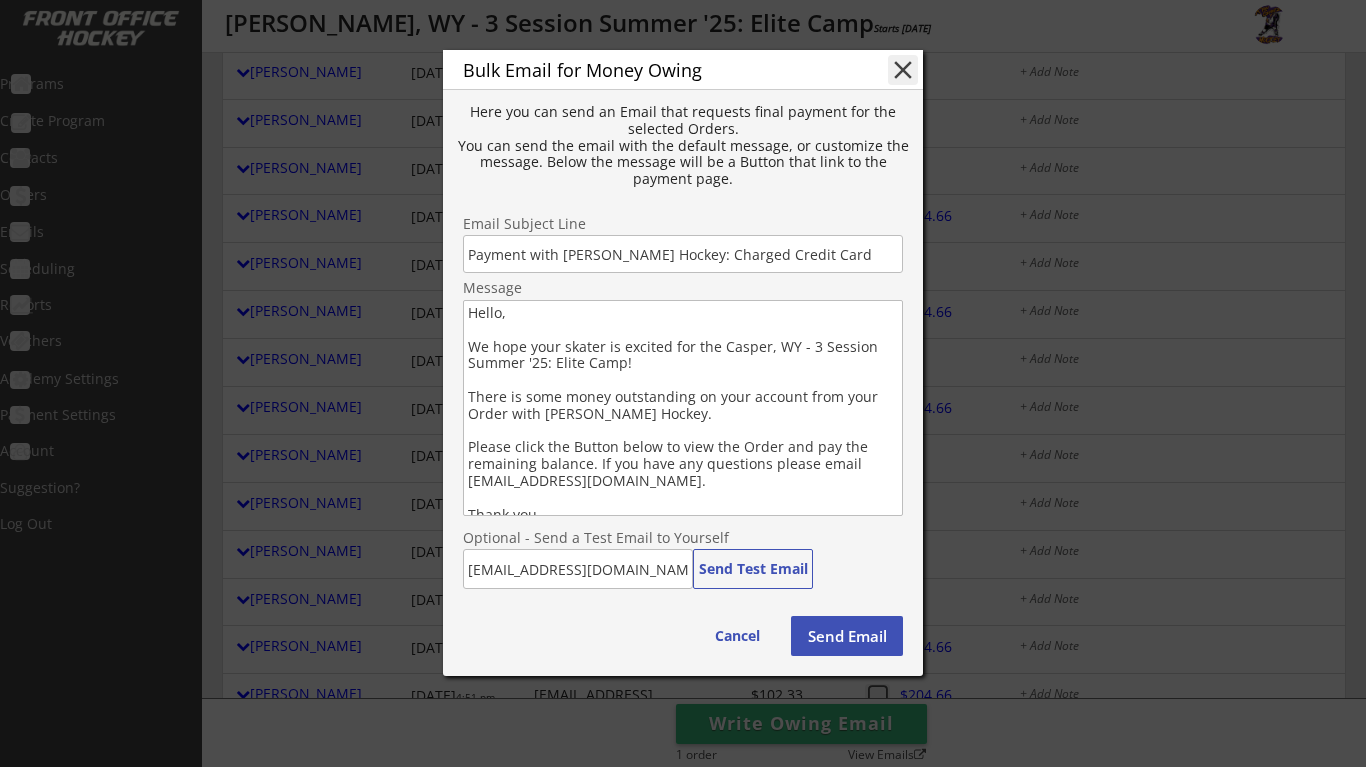 drag, startPoint x: 467, startPoint y: 391, endPoint x: 682, endPoint y: 406, distance: 215.52261 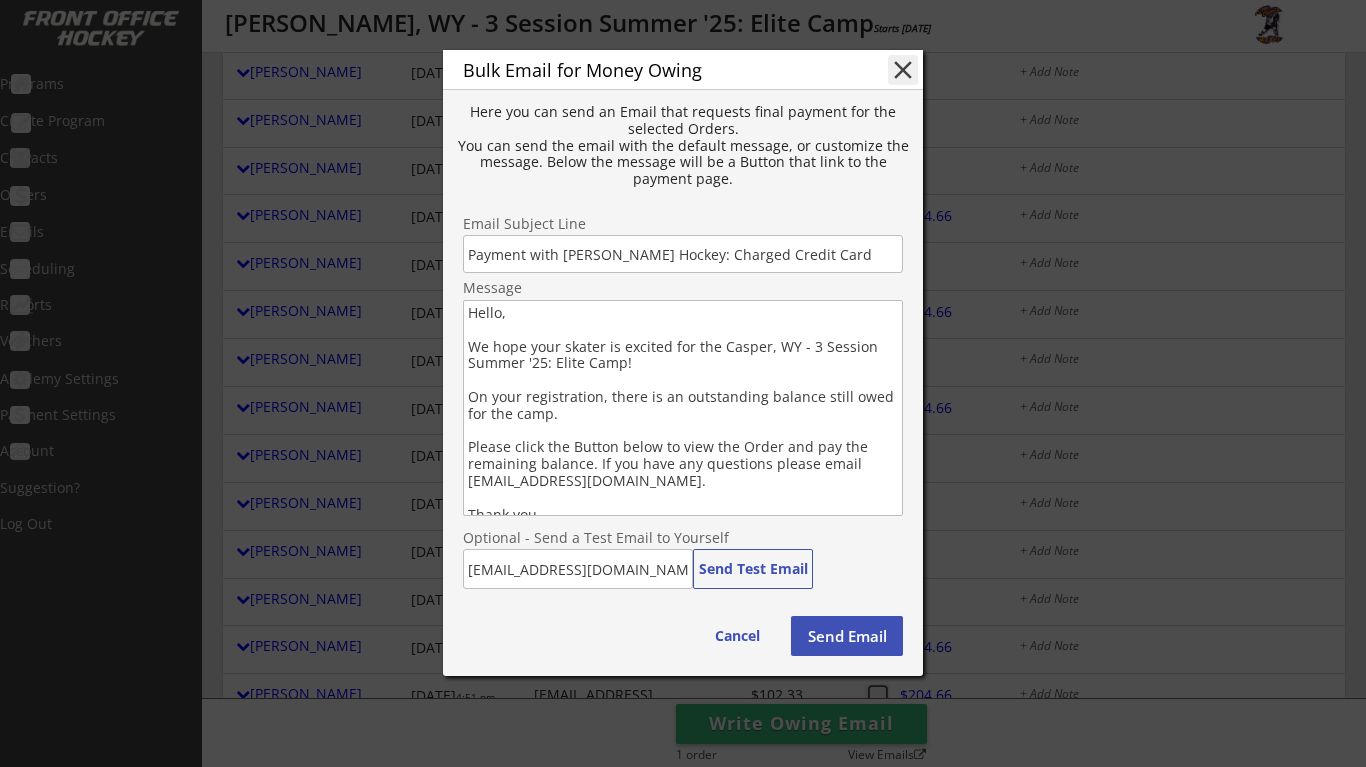 click on "Hello,
We hope your skater is excited for the Casper, WY - 3 Session Summer '25: Elite Camp!
On your registration, there is an outstanding balance still owed for the camp.
Please click the Button below to view the Order and pay the remaining balance. If you have any questions please email [EMAIL_ADDRESS][DOMAIN_NAME].
Thank you." at bounding box center (683, 408) 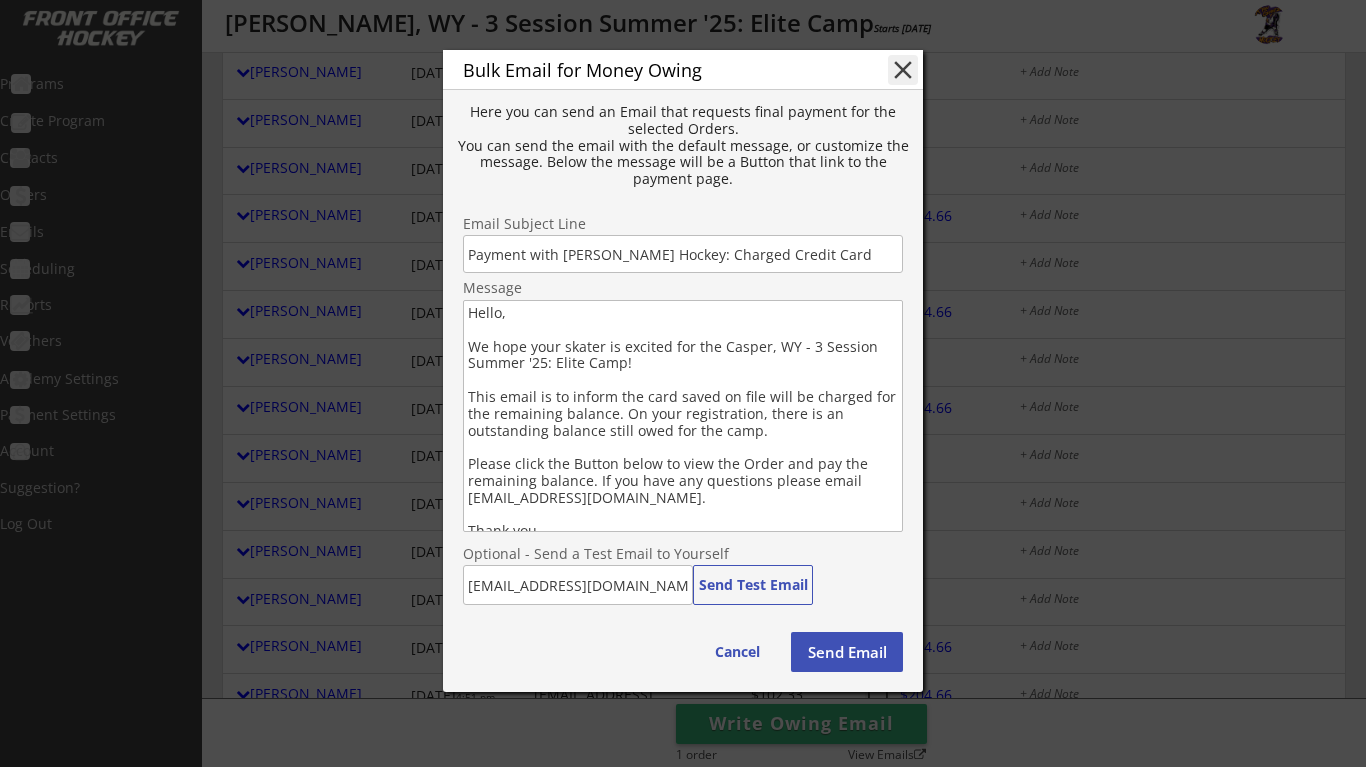 drag, startPoint x: 624, startPoint y: 408, endPoint x: 755, endPoint y: 422, distance: 131.74597 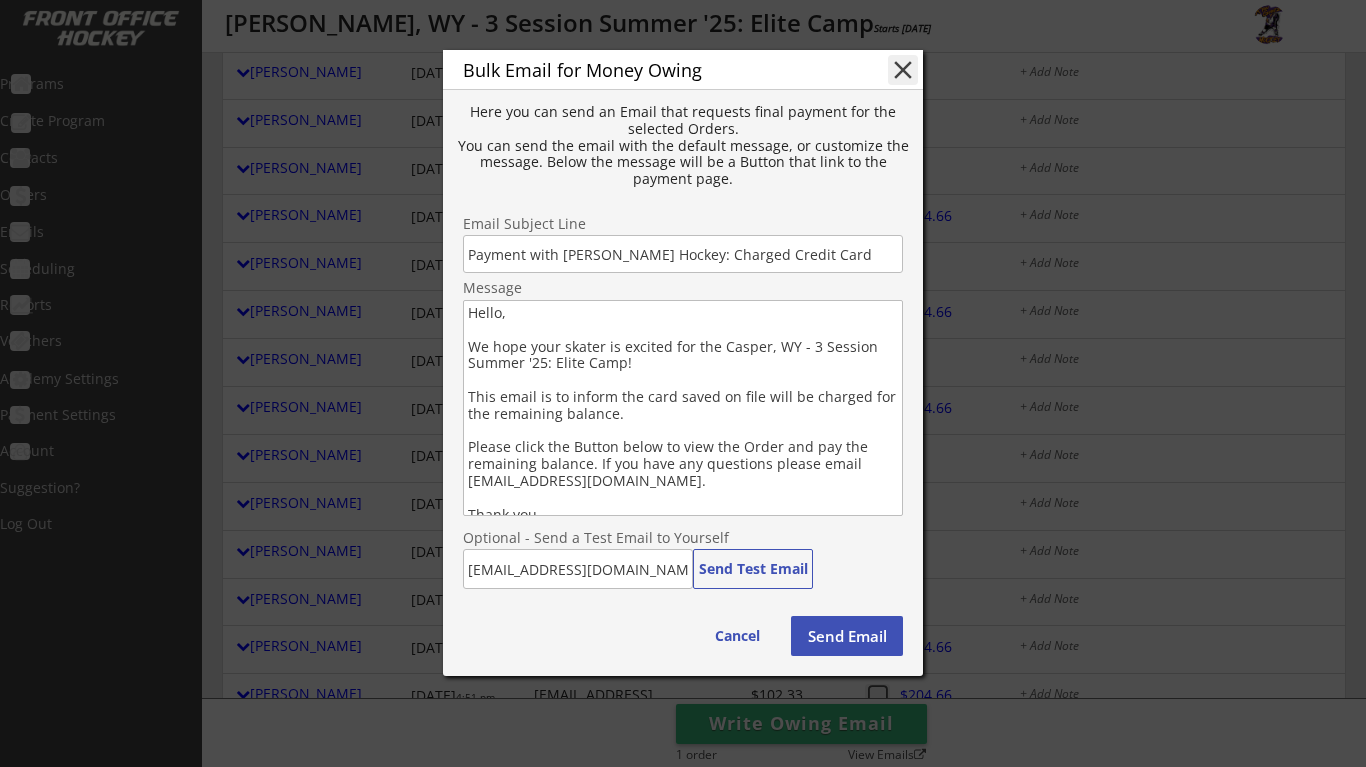 click on "Hello,
We hope your skater is excited for the Casper, WY - 3 Session Summer '25: Elite Camp!
This email is to inform the card saved on file will be charged for the remaining balance.
Please click the Button below to view the Order and pay the remaining balance. If you have any questions please email [EMAIL_ADDRESS][DOMAIN_NAME].
Thank you." at bounding box center [683, 408] 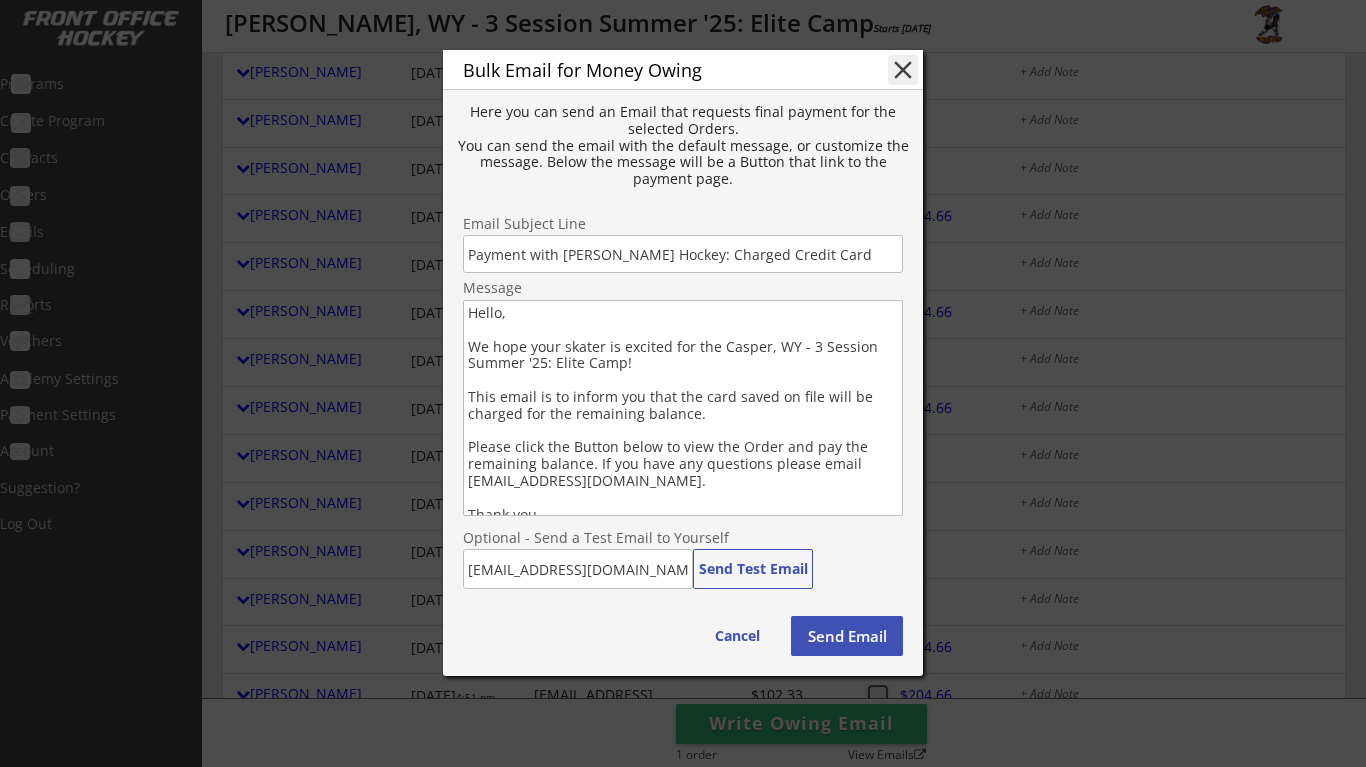 click on "Hello,
We hope your skater is excited for the Casper, WY - 3 Session Summer '25: Elite Camp!
This email is to inform you that the card saved on file will be charged for the remaining balance.
Please click the Button below to view the Order and pay the remaining balance. If you have any questions please email [EMAIL_ADDRESS][DOMAIN_NAME].
Thank you." at bounding box center (683, 408) 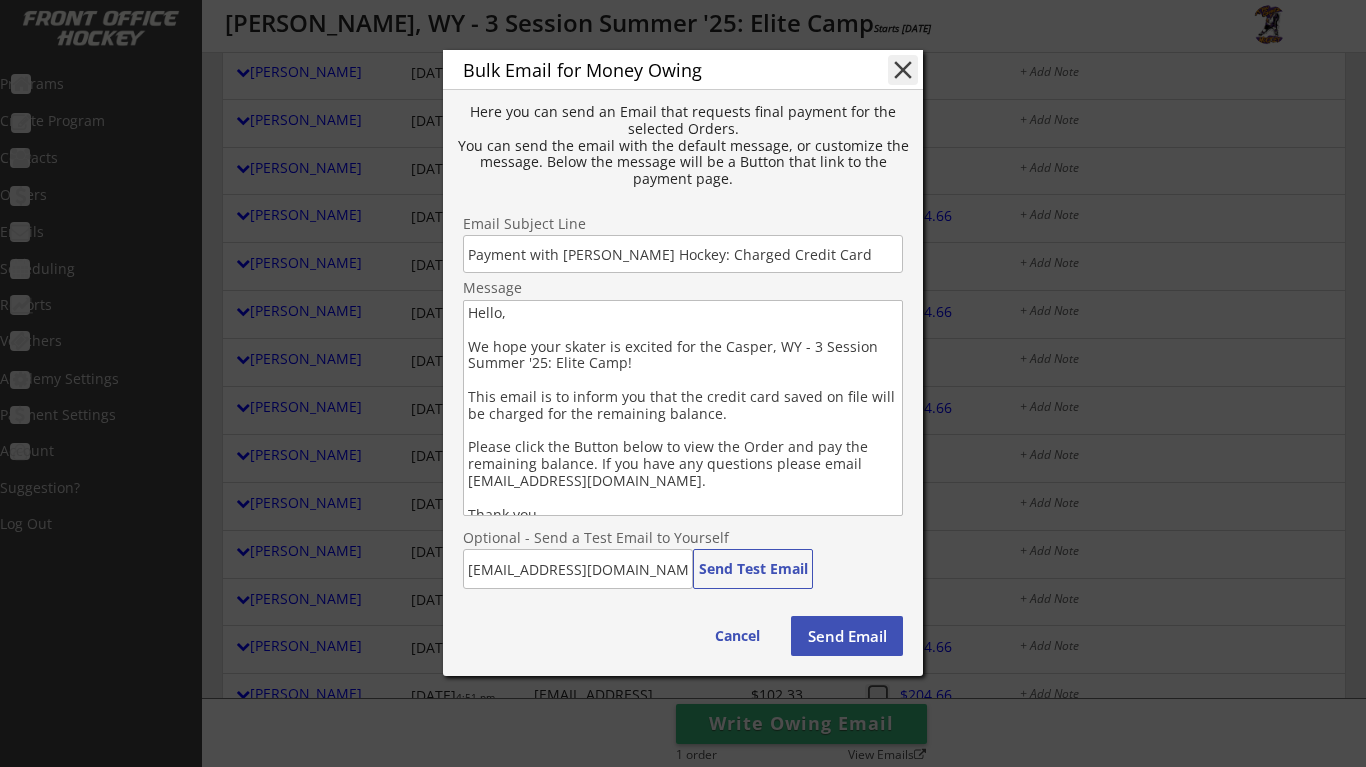 click on "Hello,
We hope your skater is excited for the Casper, WY - 3 Session Summer '25: Elite Camp!
This email is to inform you that the credit card saved on file will be charged for the remaining balance.
Please click the Button below to view the Order and pay the remaining balance. If you have any questions please email [EMAIL_ADDRESS][DOMAIN_NAME].
Thank you." at bounding box center (683, 408) 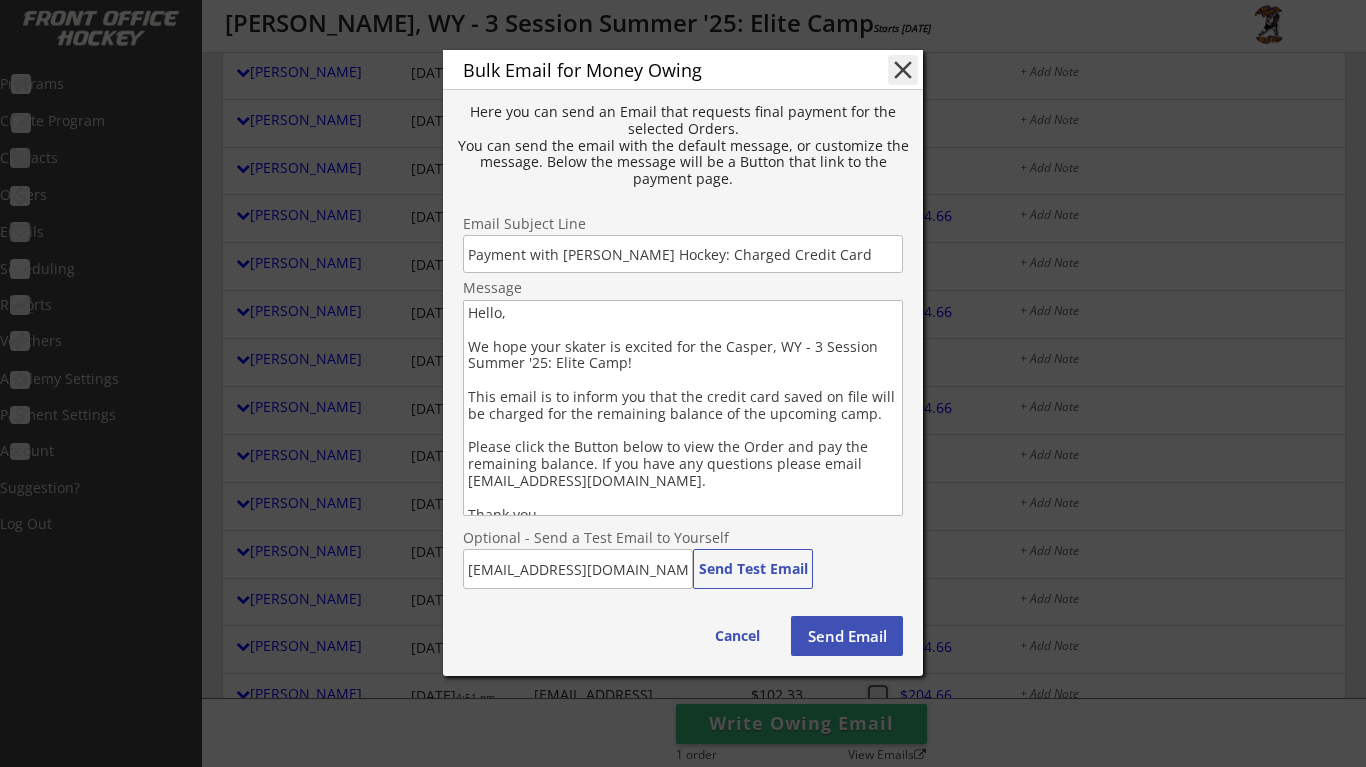 drag, startPoint x: 468, startPoint y: 442, endPoint x: 596, endPoint y: 455, distance: 128.65846 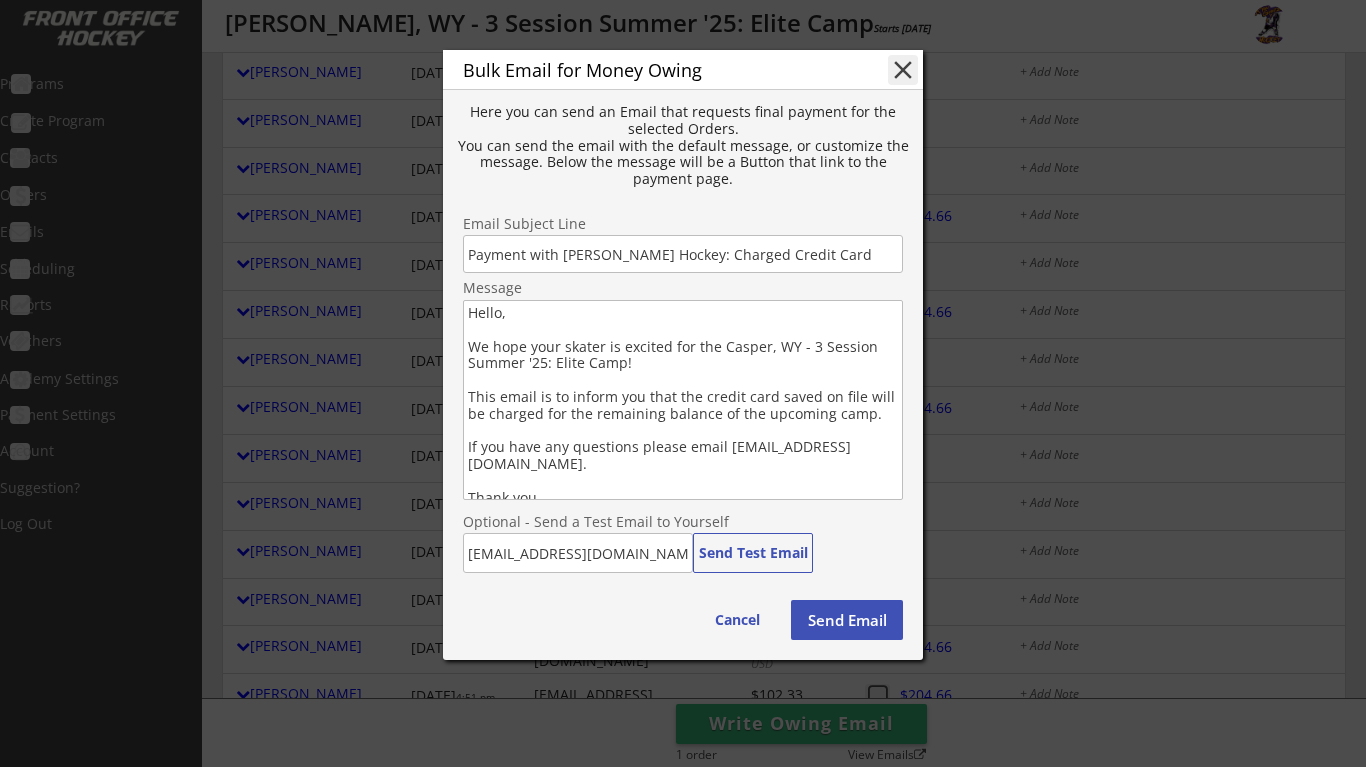 click on "Hello,
We hope your skater is excited for the Casper, WY - 3 Session Summer '25: Elite Camp!
This email is to inform you that the credit card saved on file will be charged for the remaining balance of the upcoming camp.
If you have any questions please email [EMAIL_ADDRESS][DOMAIN_NAME].
Thank you." at bounding box center [683, 400] 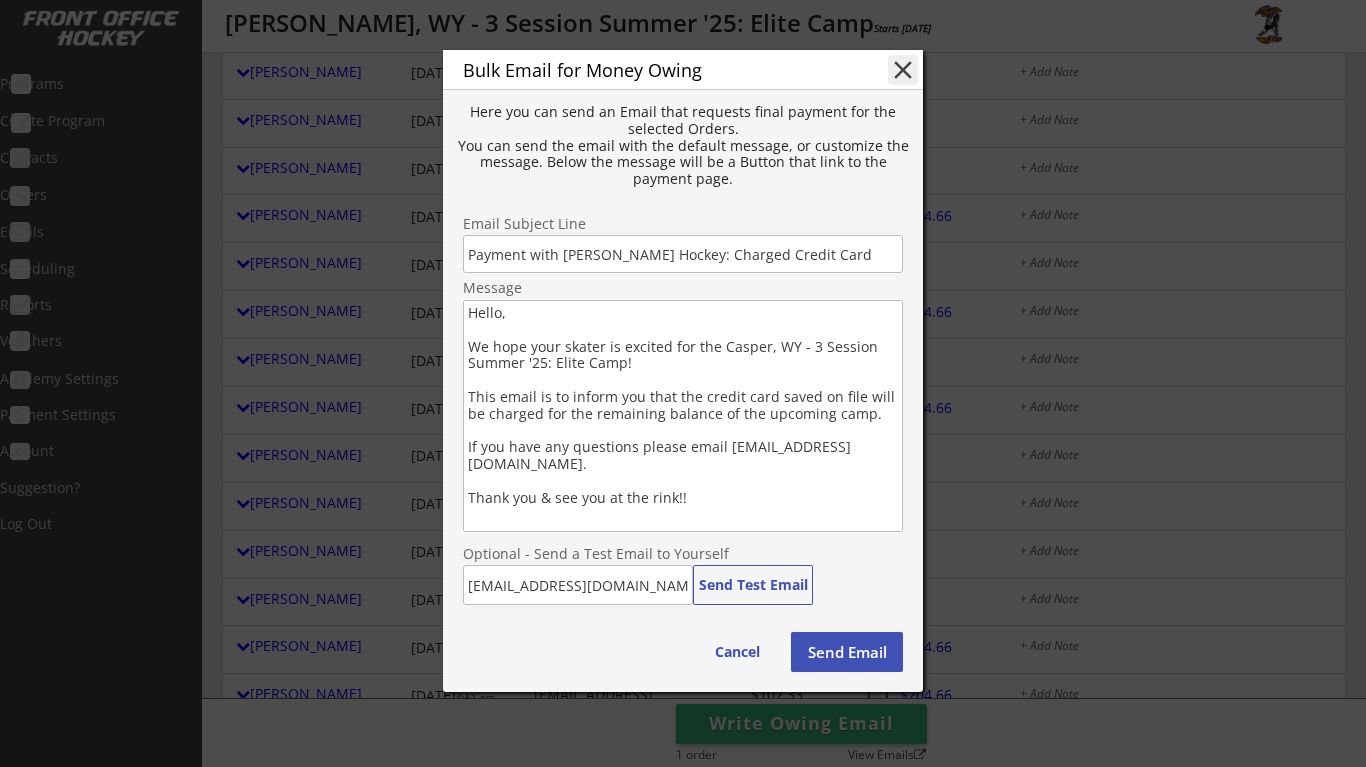 click on "Hello,
We hope your skater is excited for the Casper, WY - 3 Session Summer '25: Elite Camp!
This email is to inform you that the credit card saved on file will be charged for the remaining balance of the upcoming camp.
If you have any questions please email [EMAIL_ADDRESS][DOMAIN_NAME].
Thank you & see you at the rink!!" at bounding box center (683, 416) 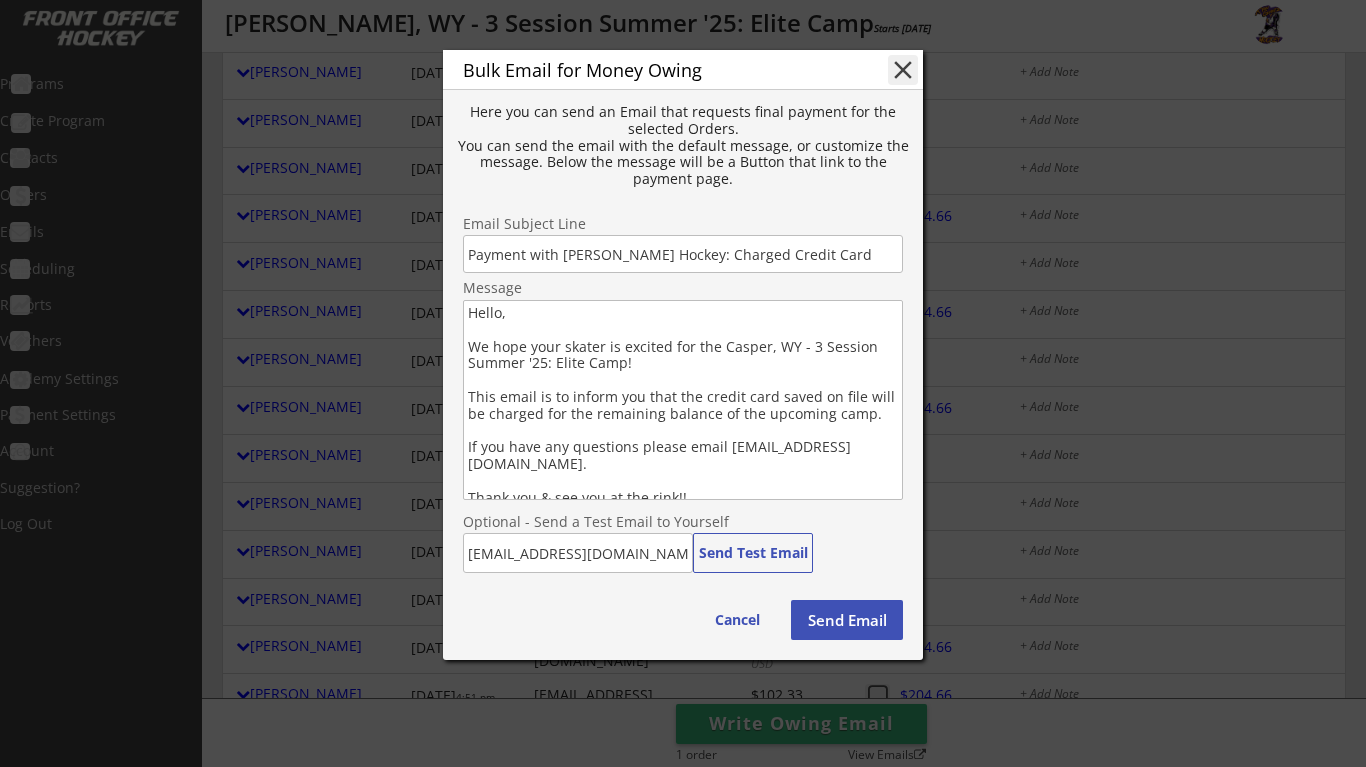 drag, startPoint x: 467, startPoint y: 313, endPoint x: 718, endPoint y: 490, distance: 307.1319 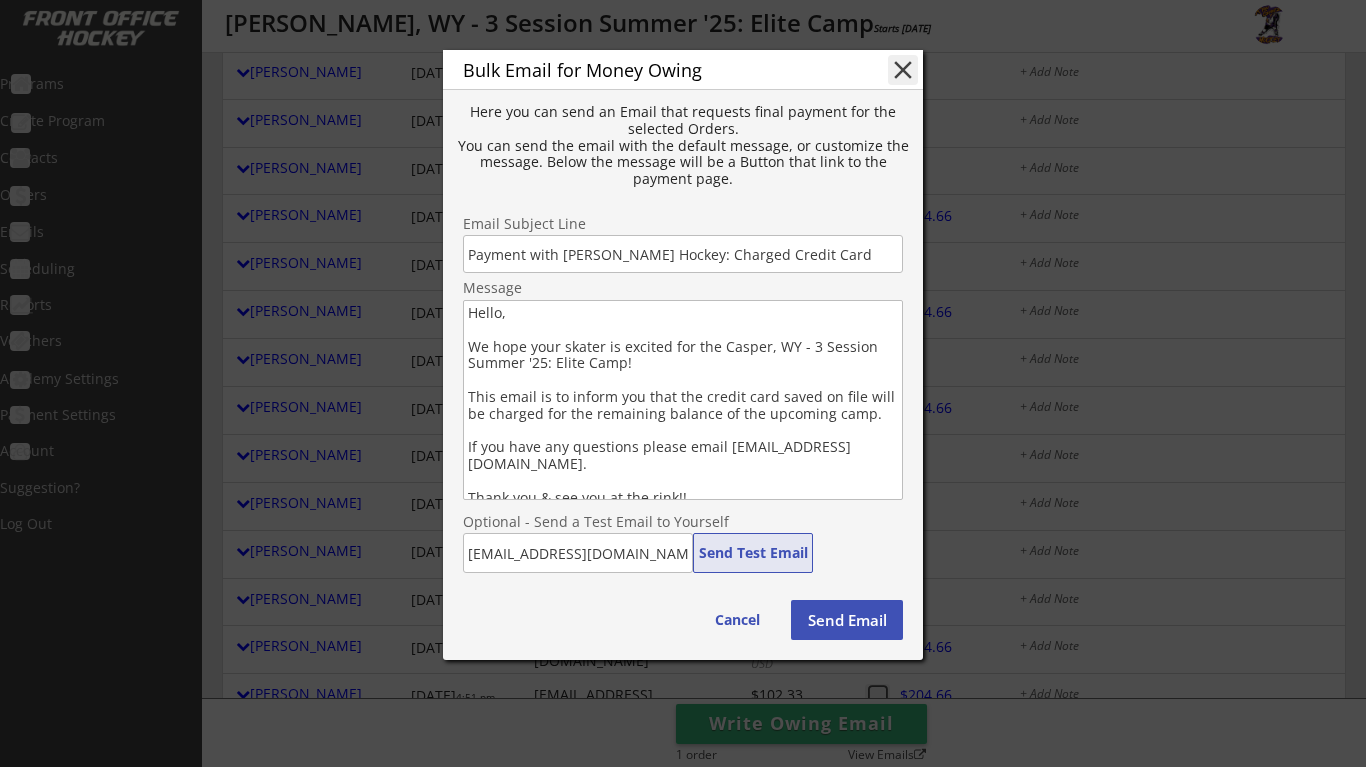 click on "Send Test Email" at bounding box center [753, 553] 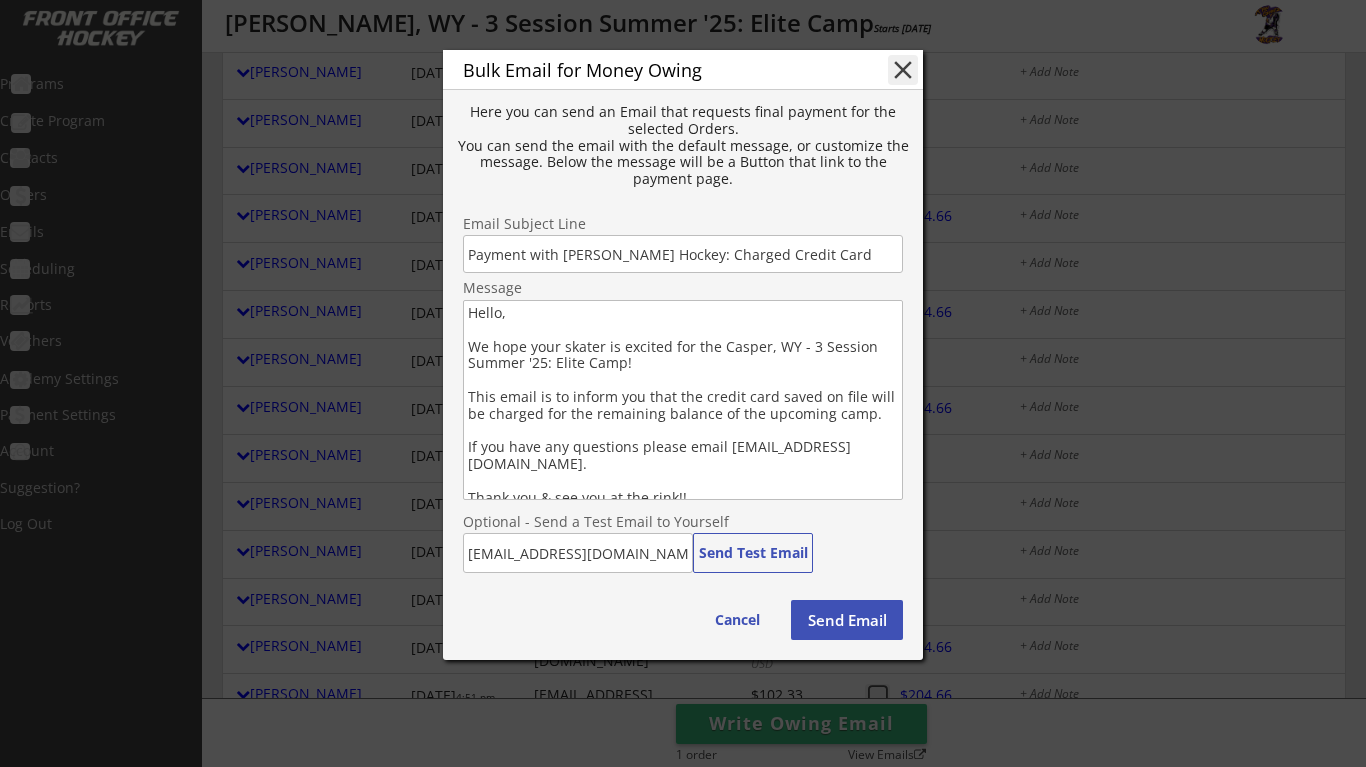 click on "Hello,
We hope your skater is excited for the Casper, WY - 3 Session Summer '25: Elite Camp!
This email is to inform you that the credit card saved on file will be charged for the remaining balance of the upcoming camp.
If you have any questions please email [EMAIL_ADDRESS][DOMAIN_NAME].
Thank you & see you at the rink!!" at bounding box center [683, 400] 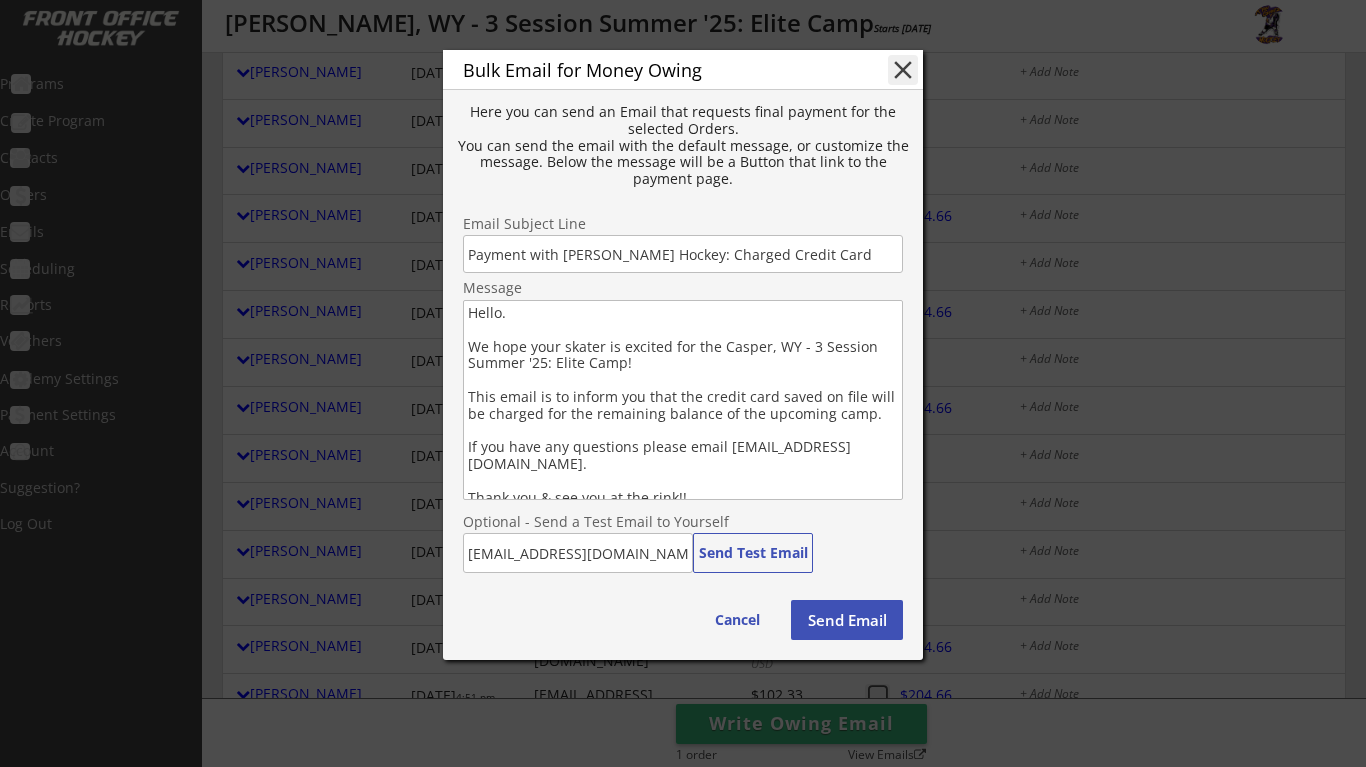click on "Hello.
We hope your skater is excited for the Casper, WY - 3 Session Summer '25: Elite Camp!
This email is to inform you that the credit card saved on file will be charged for the remaining balance of the upcoming camp.
If you have any questions please email [EMAIL_ADDRESS][DOMAIN_NAME].
Thank you & see you at the rink!!" at bounding box center (683, 400) 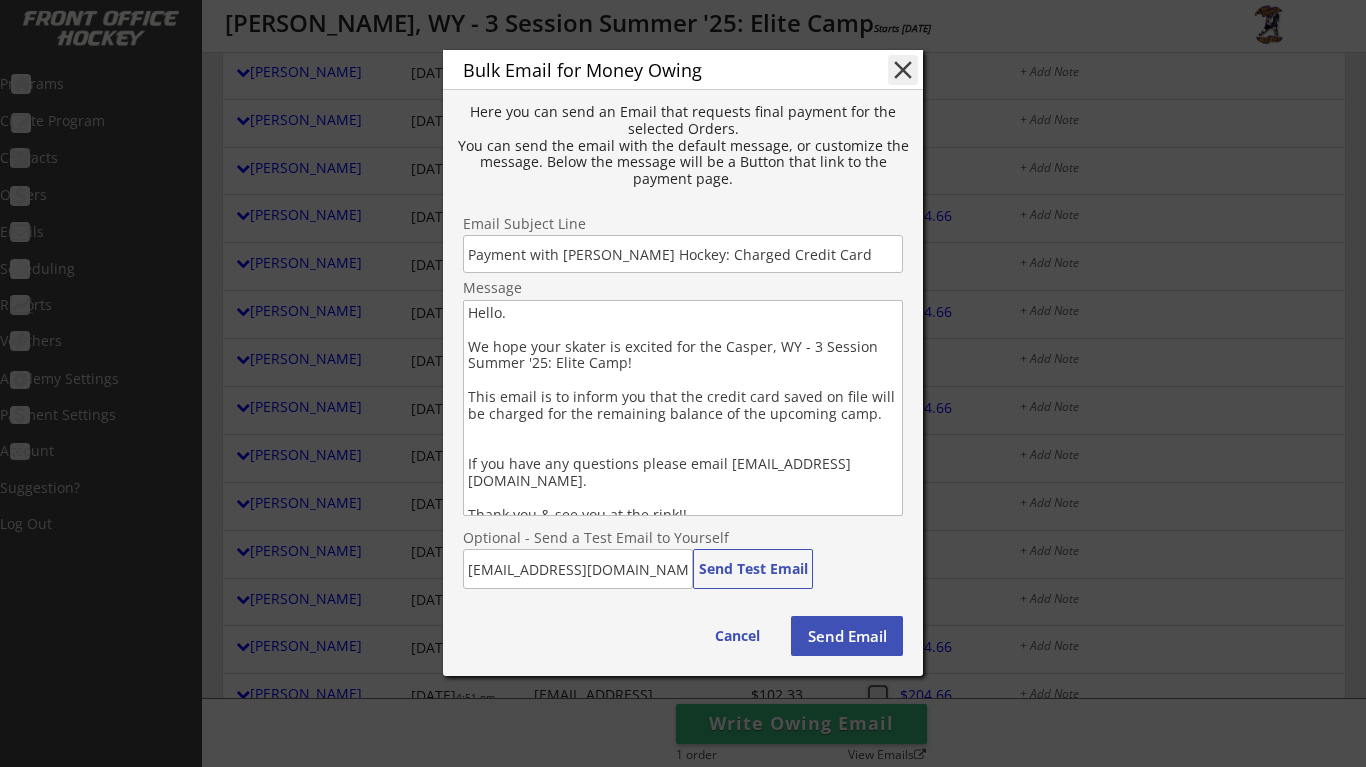 scroll, scrollTop: 2, scrollLeft: 0, axis: vertical 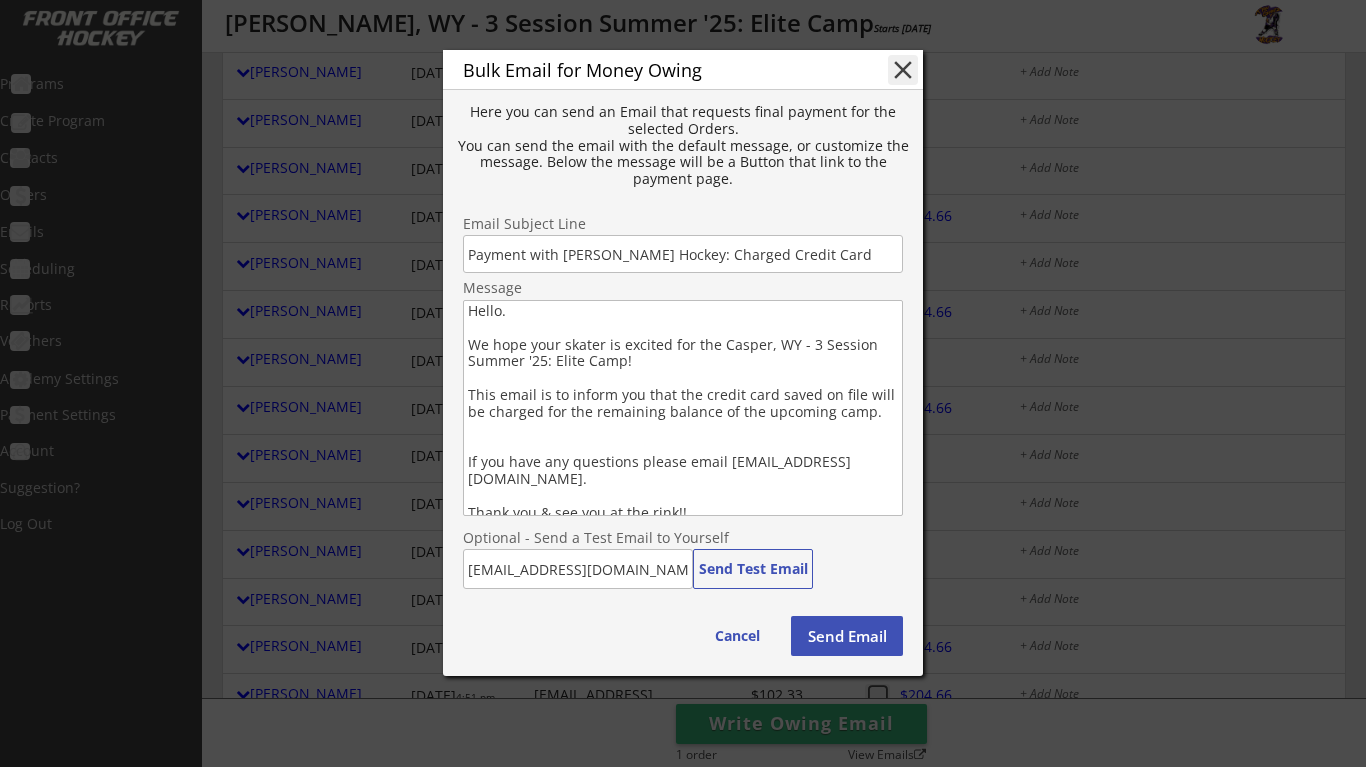 drag, startPoint x: 468, startPoint y: 449, endPoint x: 700, endPoint y: 529, distance: 245.40579 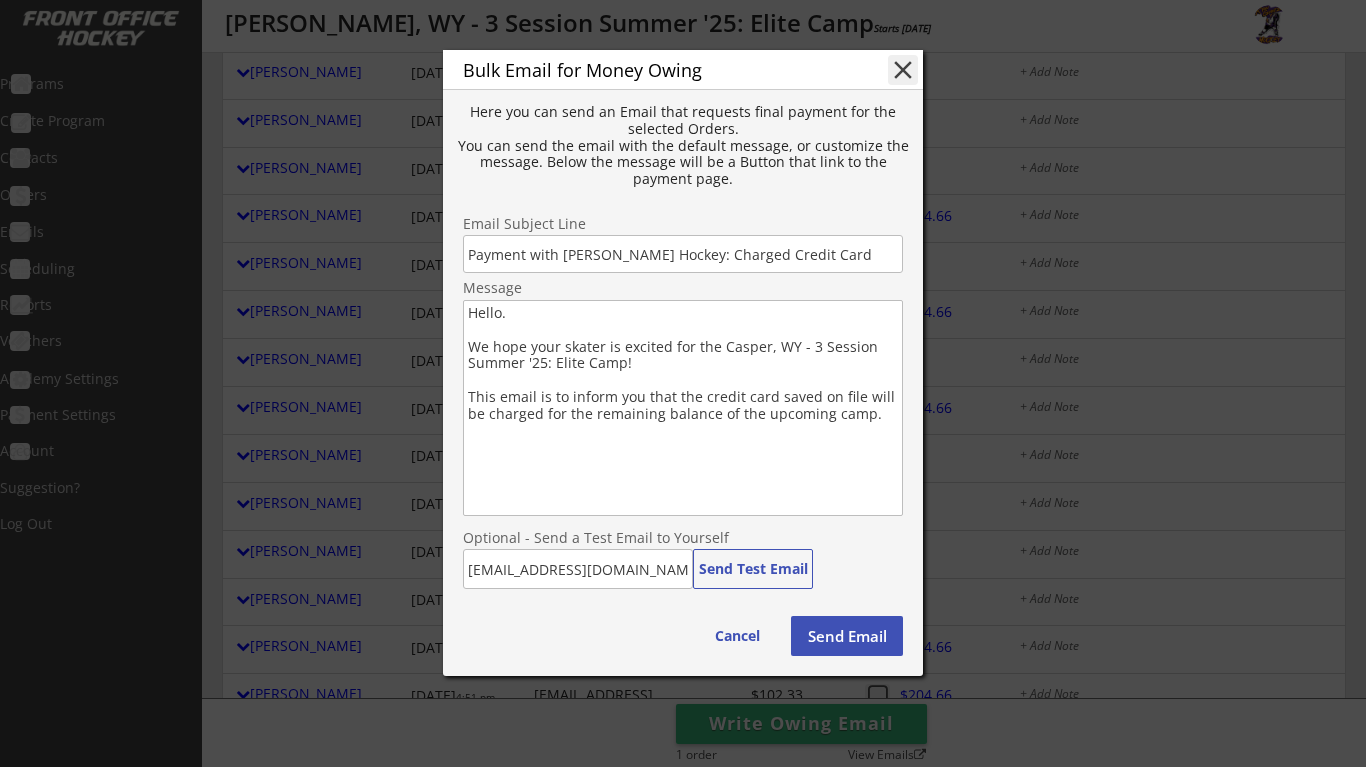 scroll, scrollTop: 0, scrollLeft: 0, axis: both 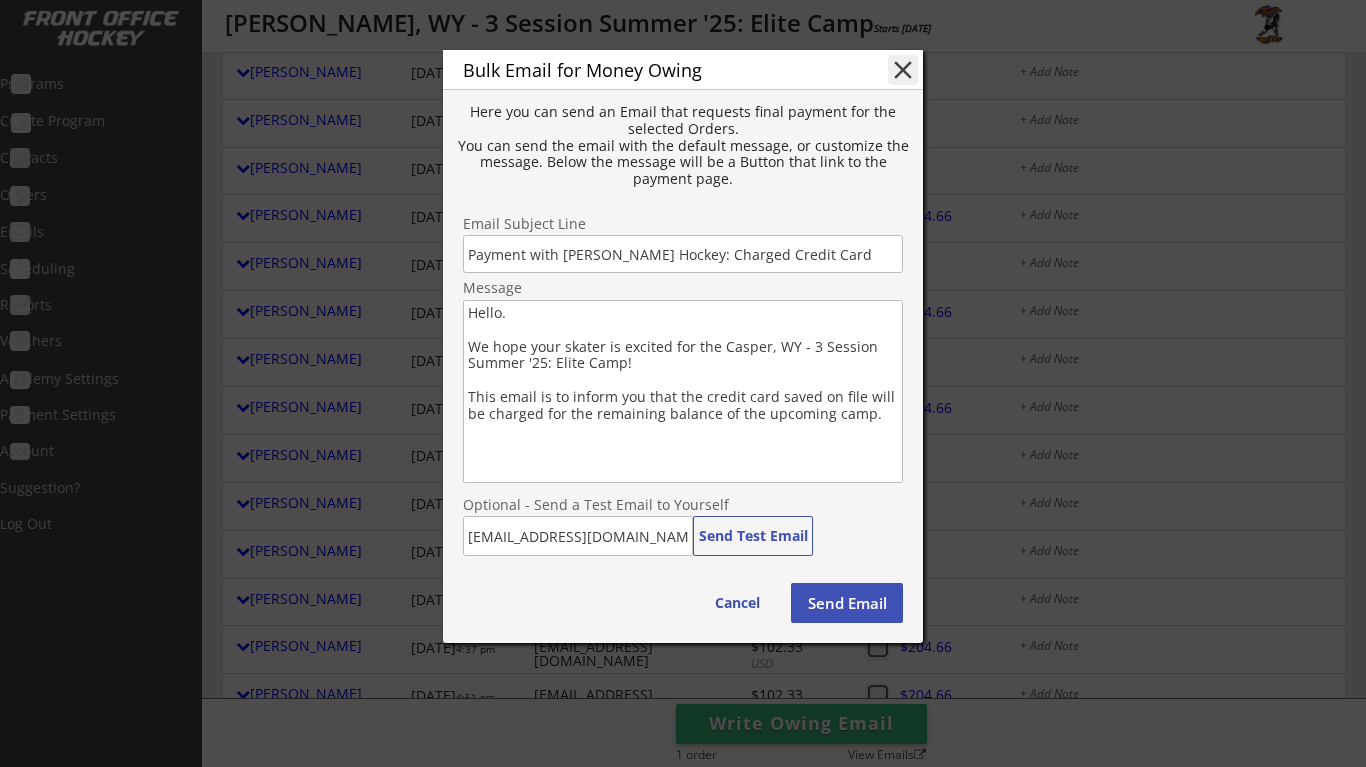 paste on "It looks like there is still some money outstanding on your account from your Registration with [PERSON_NAME] Hockey... Please use this link below to view the Order and/or pay the remaining amount.  Saved Credit Card:  Just a quick reminder, when registering, a credit card was saved for your account, and it will be automatically billed the balance due in the next few days… or:
If Paying at the Clinic (in person):  Not a problem (Cash, Check, CC, Venmo, etc.), but please confirm via a reply email that your skater will be attending for sure.
If Paying by Venmo (last 4 digits of mobile = 4500):  @[PERSON_NAME]
If Paying on our Website:  Please use the link below to view the order and pay the remaining balance.  Also, please let all of your hockey friends, siblings, coaches and teammates know that we still have a few openings for them as well...  If you have any questions or concerns, please email [EMAIL_ADDRESS][DOMAIN_NAME]  Thank you and see you all at the rink!!" 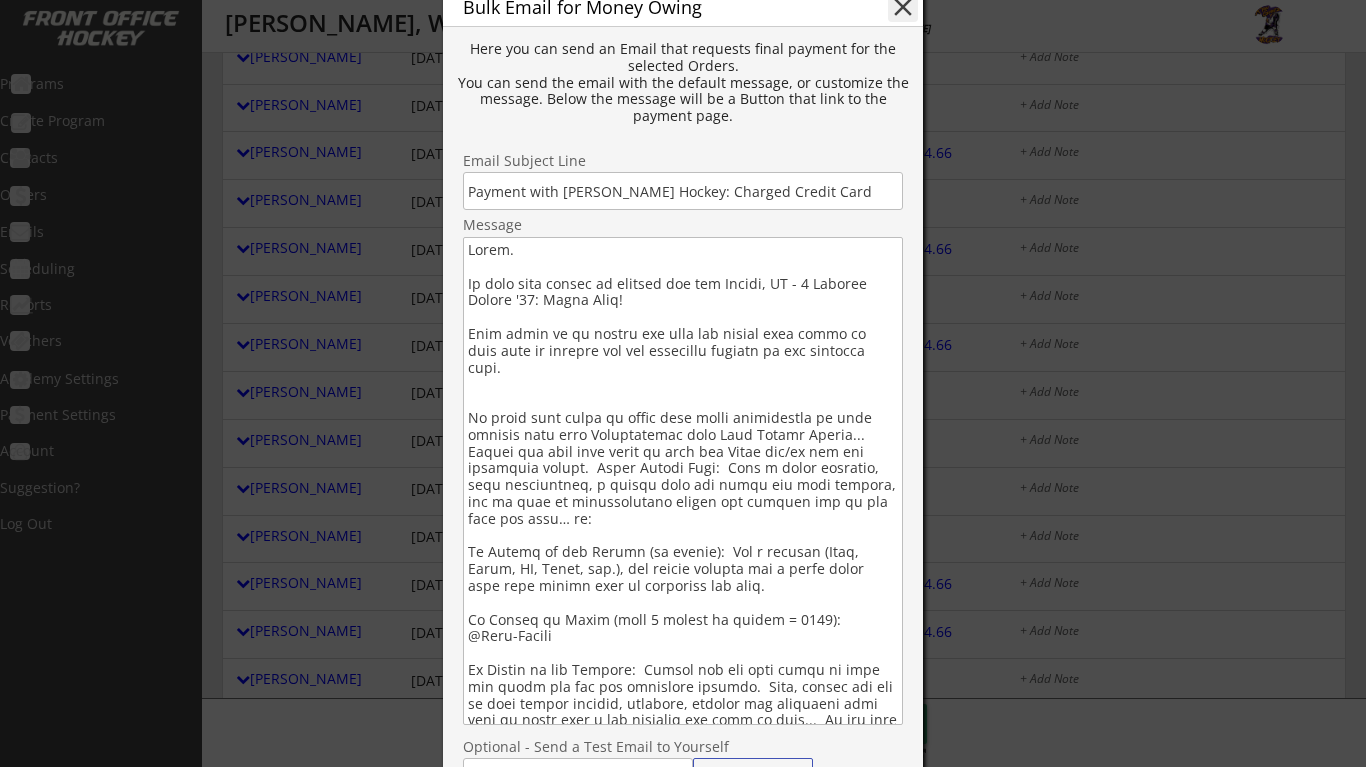 scroll, scrollTop: 437, scrollLeft: 0, axis: vertical 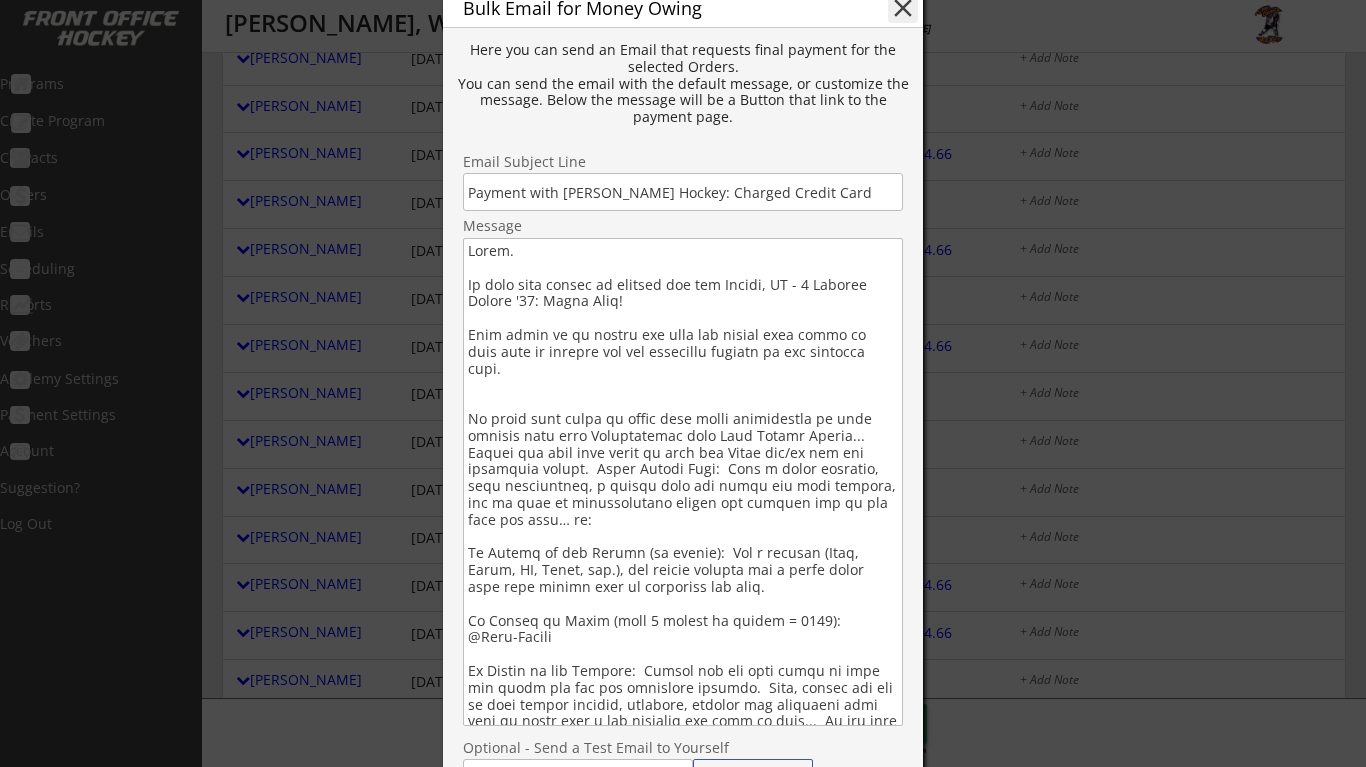 click at bounding box center [683, 482] 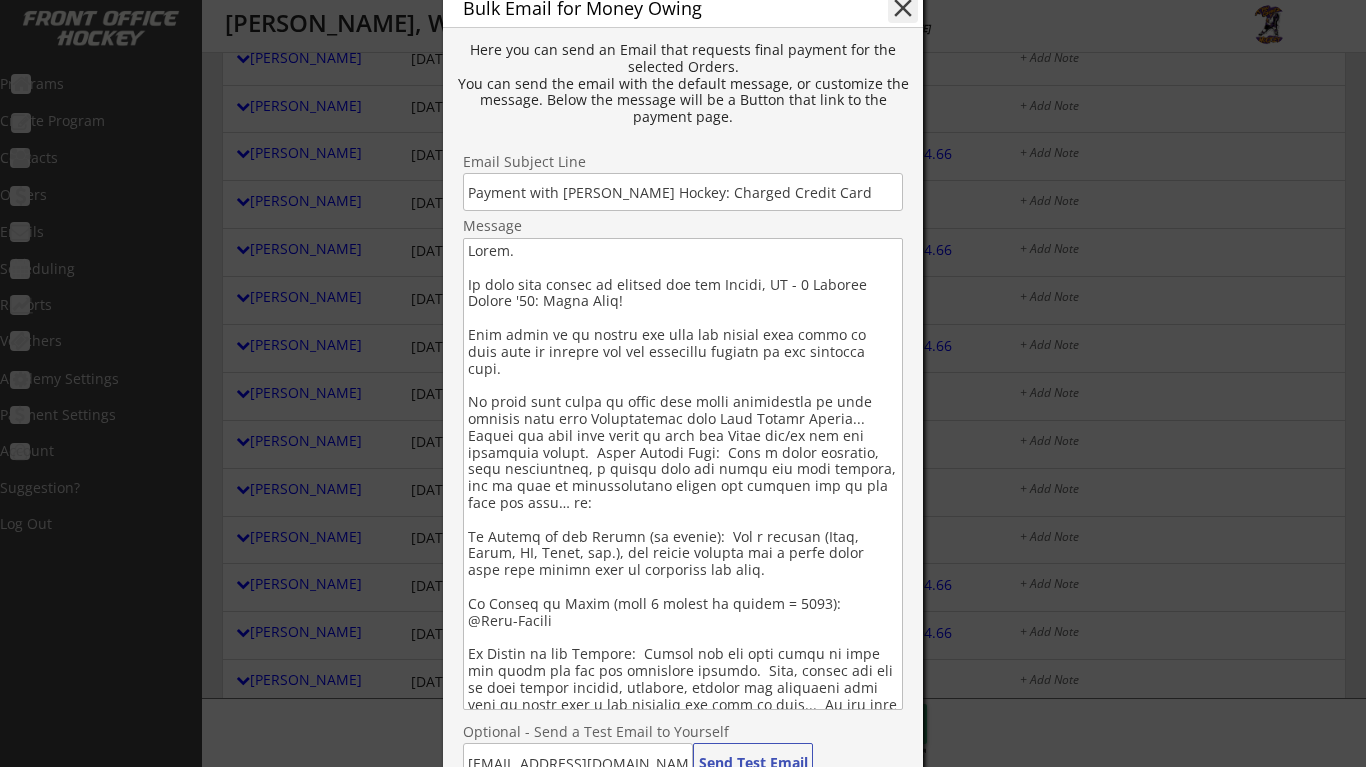 drag, startPoint x: 468, startPoint y: 326, endPoint x: 847, endPoint y: 357, distance: 380.2657 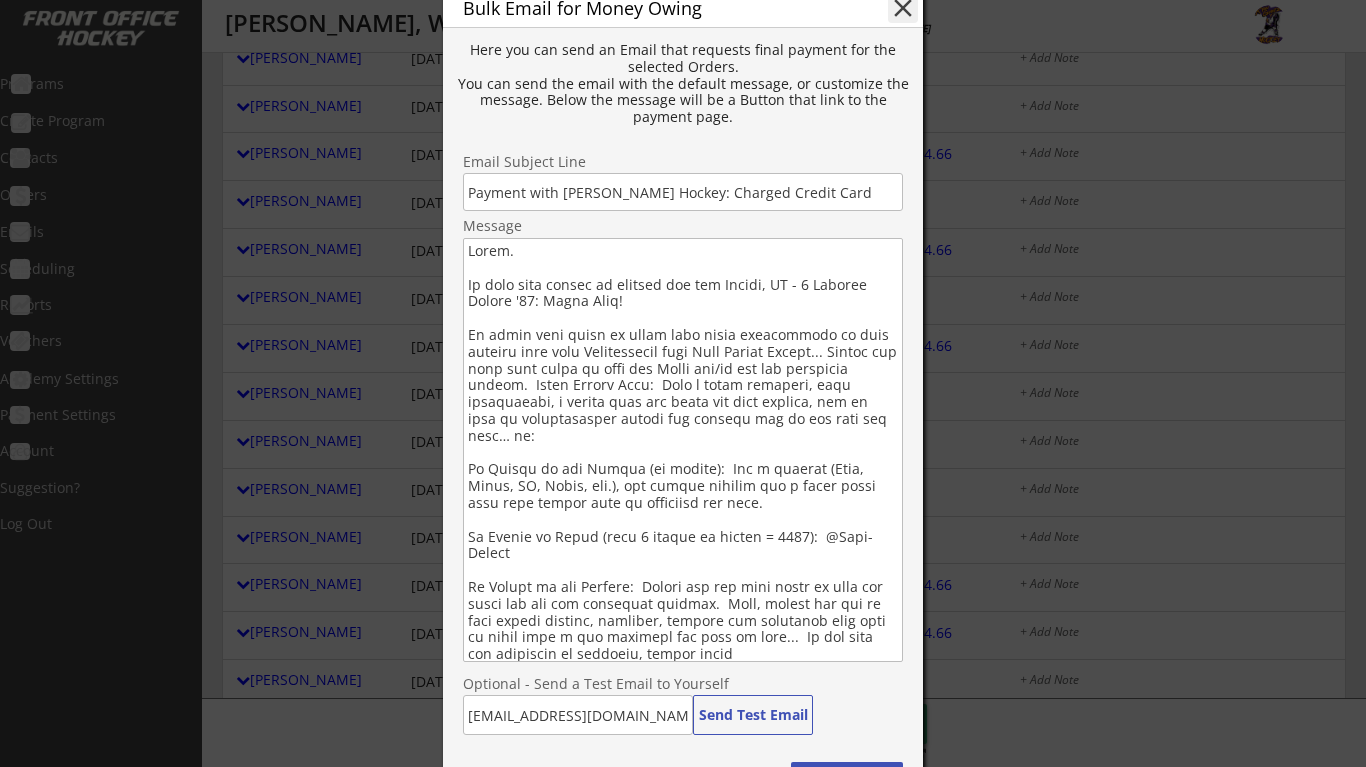 scroll, scrollTop: 454, scrollLeft: 0, axis: vertical 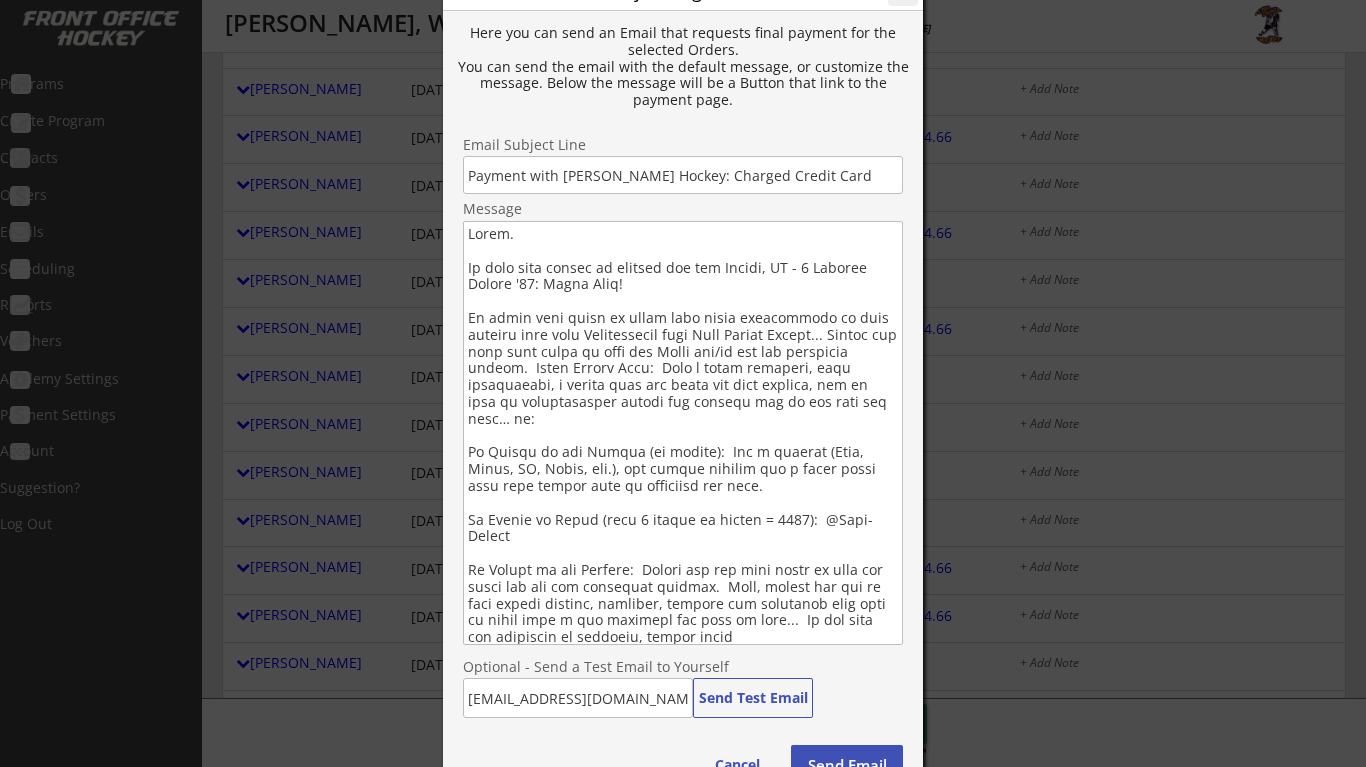 click at bounding box center (683, 433) 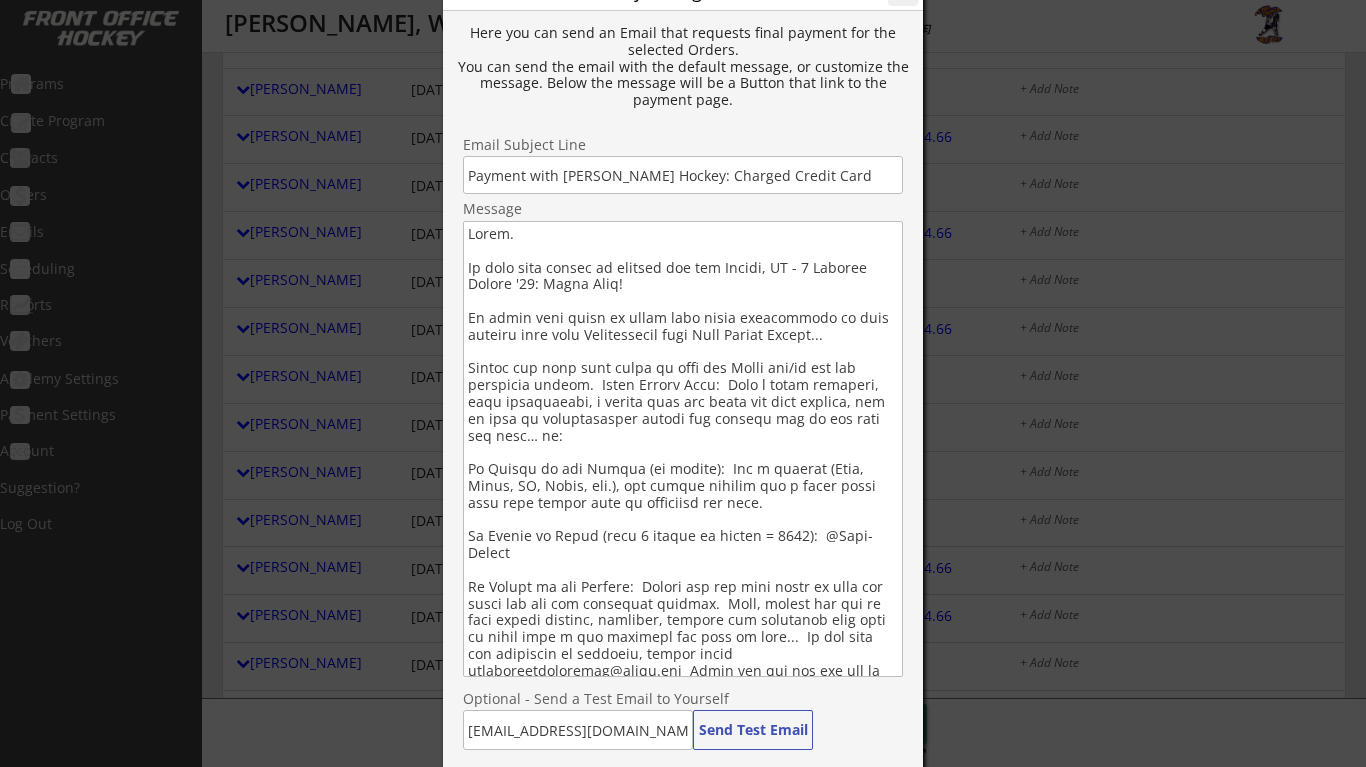 click at bounding box center [683, 449] 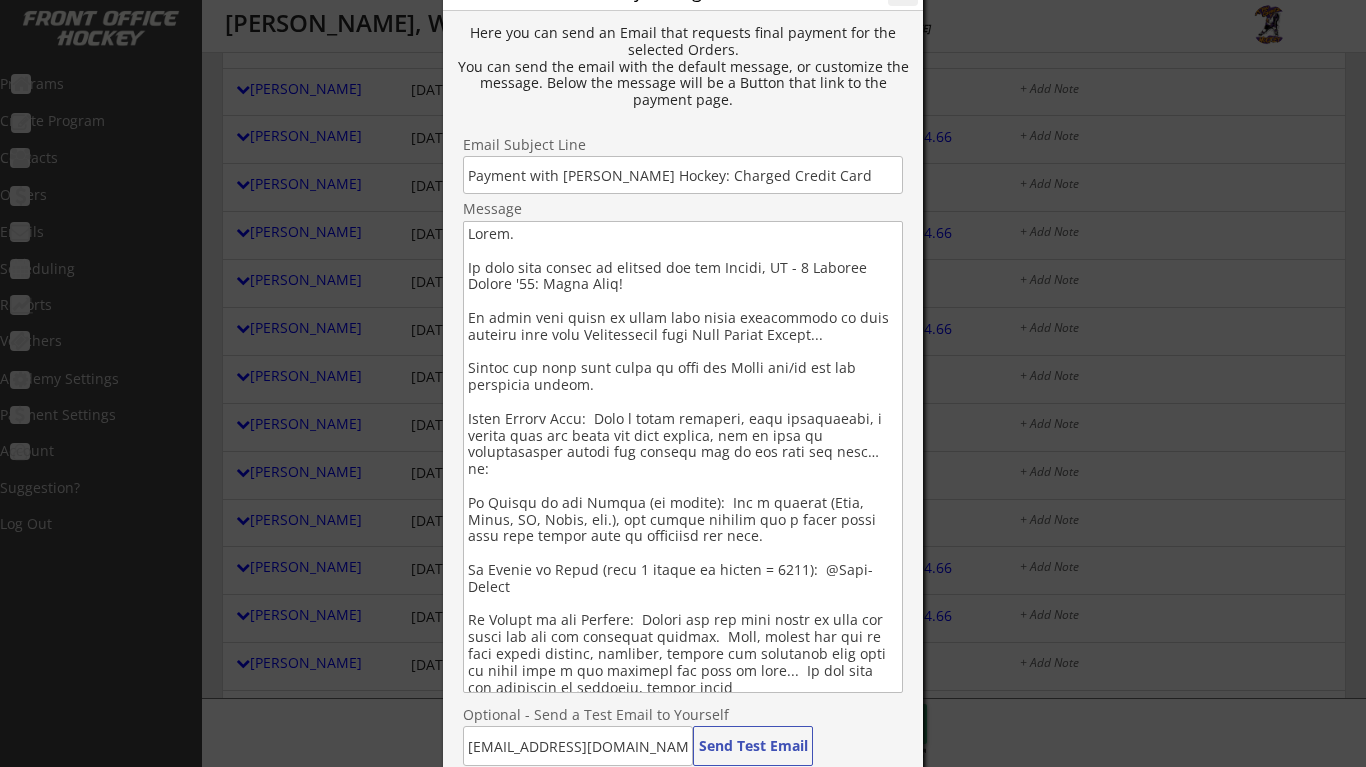 click at bounding box center (683, 457) 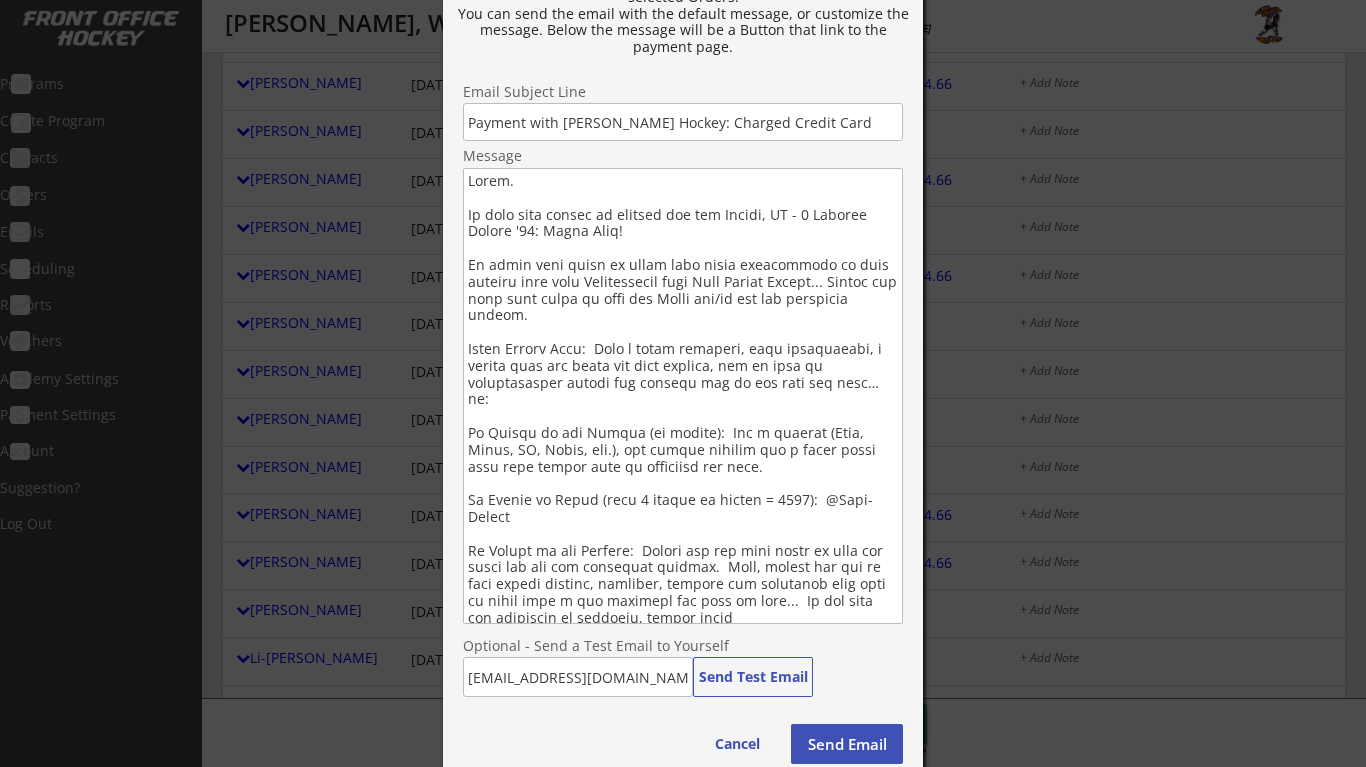 scroll, scrollTop: 510, scrollLeft: 0, axis: vertical 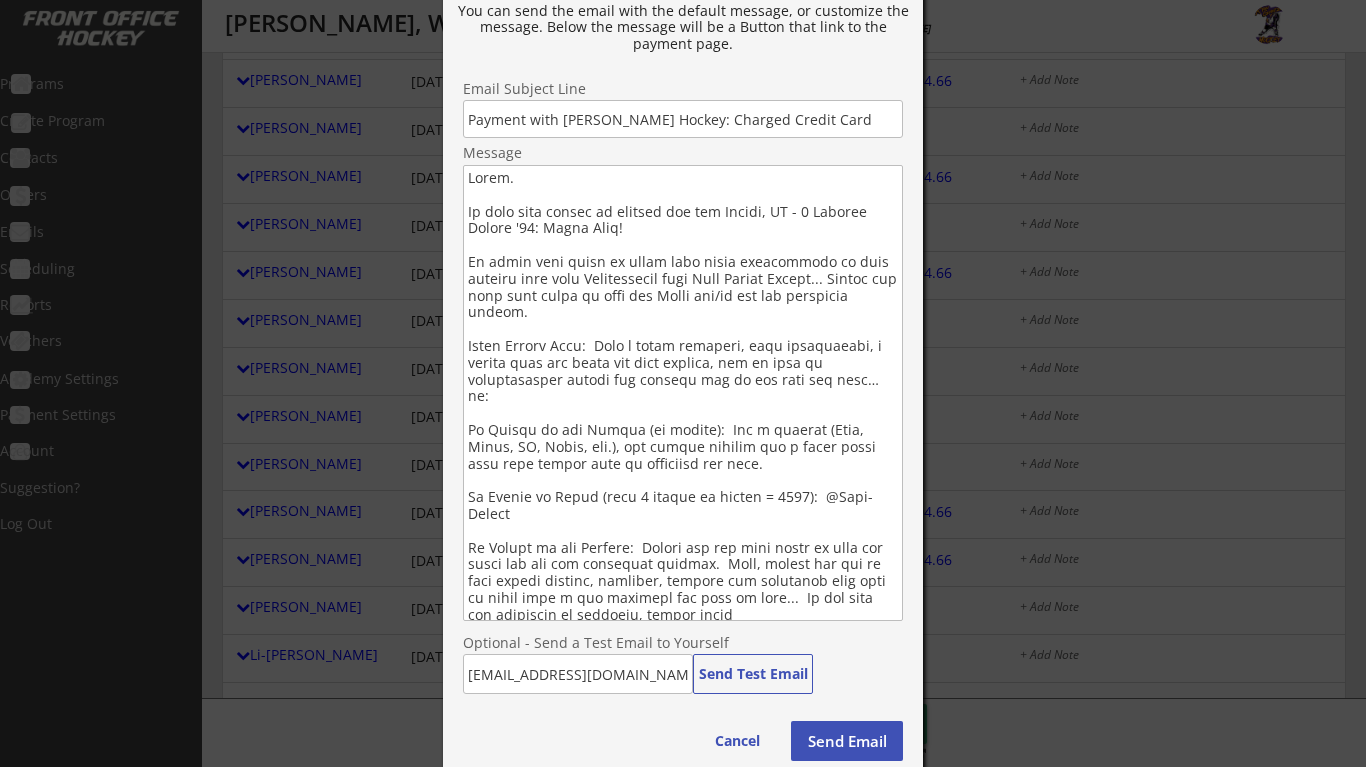 drag, startPoint x: 851, startPoint y: 270, endPoint x: 860, endPoint y: 299, distance: 30.364452 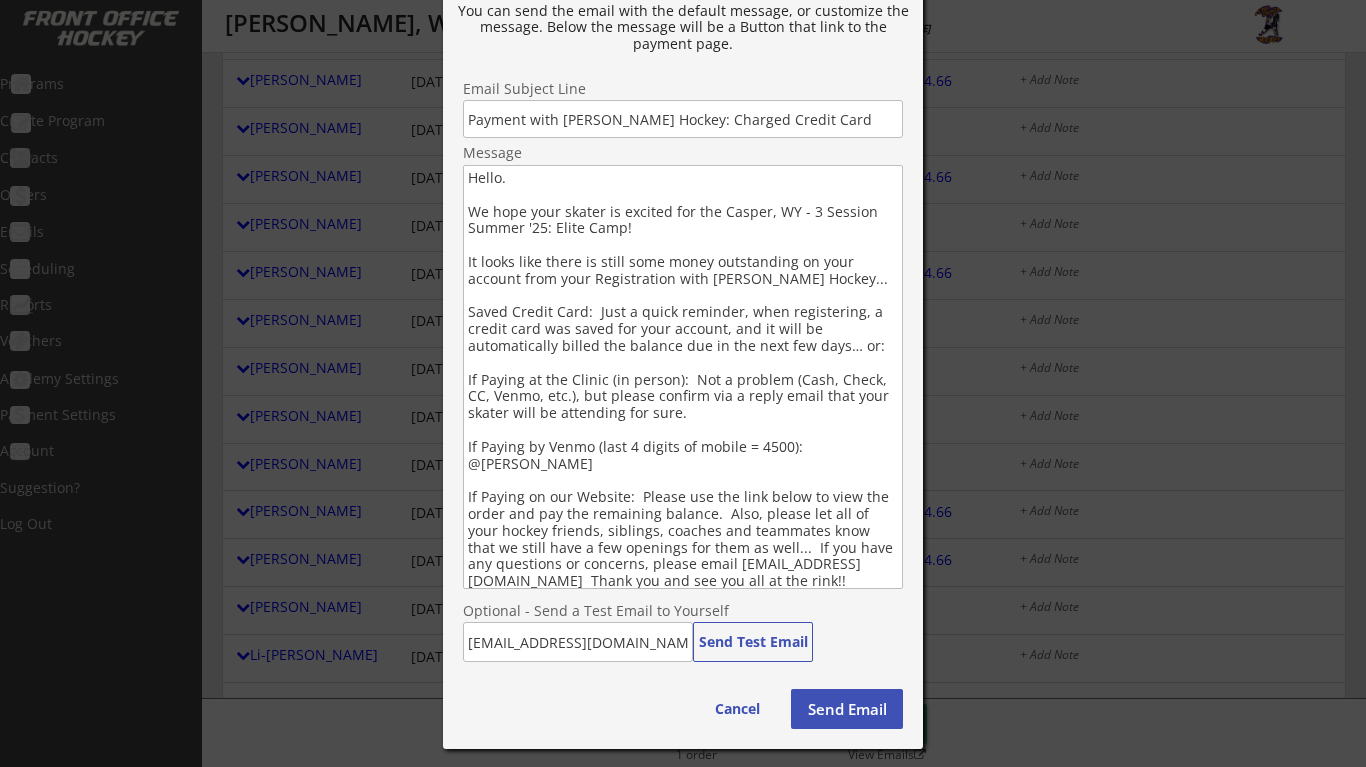 click on "Hello.
We hope your skater is excited for the Casper, WY - 3 Session Summer '25: Elite Camp!
It looks like there is still some money outstanding on your account from your Registration with [PERSON_NAME] Hockey...
Saved Credit Card:  Just a quick reminder, when registering, a credit card was saved for your account, and it will be automatically billed the balance due in the next few days… or:
If Paying at the Clinic (in person):  Not a problem (Cash, Check, CC, Venmo, etc.), but please confirm via a reply email that your skater will be attending for sure.
If Paying by Venmo (last 4 digits of mobile = 4500):  @[PERSON_NAME]
If Paying on our Website:  Please use the link below to view the order and pay the remaining balance.  Also, please let all of your hockey friends, siblings, coaches and teammates know that we still have a few openings for them as well...  If you have any questions or concerns, please email [EMAIL_ADDRESS][DOMAIN_NAME]  Thank you and see you all at the rink!!" at bounding box center (683, 377) 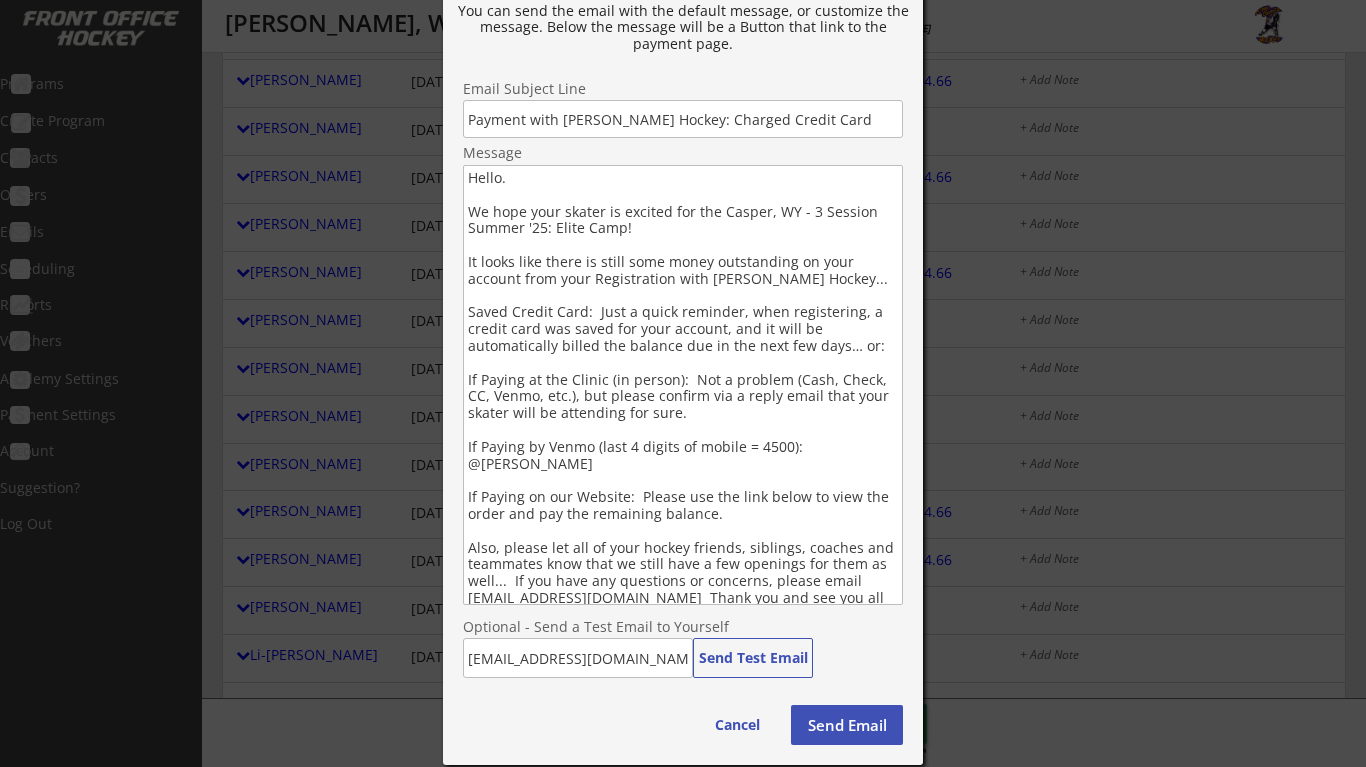 click on "Hello.
We hope your skater is excited for the Casper, WY - 3 Session Summer '25: Elite Camp!
It looks like there is still some money outstanding on your account from your Registration with [PERSON_NAME] Hockey...
Saved Credit Card:  Just a quick reminder, when registering, a credit card was saved for your account, and it will be automatically billed the balance due in the next few days… or:
If Paying at the Clinic (in person):  Not a problem (Cash, Check, CC, Venmo, etc.), but please confirm via a reply email that your skater will be attending for sure.
If Paying by Venmo (last 4 digits of mobile = 4500):  @[PERSON_NAME]
If Paying on our Website:  Please use the link below to view the order and pay the remaining balance.
Also, please let all of your hockey friends, siblings, coaches and teammates know that we still have a few openings for them as well...  If you have any questions or concerns, please email [EMAIL_ADDRESS][DOMAIN_NAME]  Thank you and see you all at the rink!!" at bounding box center (683, 385) 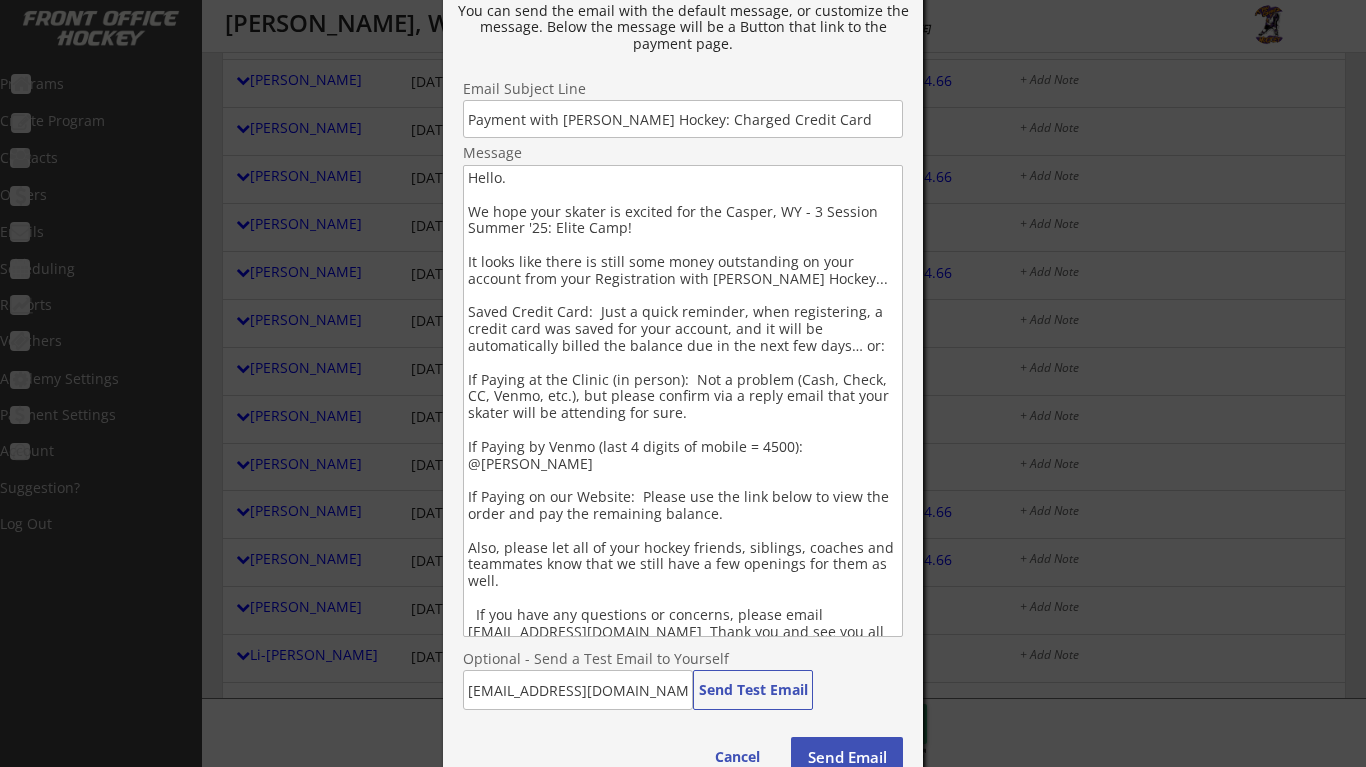 click on "Hello.
We hope your skater is excited for the Casper, WY - 3 Session Summer '25: Elite Camp!
It looks like there is still some money outstanding on your account from your Registration with [PERSON_NAME] Hockey...
Saved Credit Card:  Just a quick reminder, when registering, a credit card was saved for your account, and it will be automatically billed the balance due in the next few days… or:
If Paying at the Clinic (in person):  Not a problem (Cash, Check, CC, Venmo, etc.), but please confirm via a reply email that your skater will be attending for sure.
If Paying by Venmo (last 4 digits of mobile = 4500):  @[PERSON_NAME]
If Paying on our Website:  Please use the link below to view the order and pay the remaining balance.
Also, please let all of your hockey friends, siblings, coaches and teammates know that we still have a few openings for them as well.
If you have any questions or concerns, please email [EMAIL_ADDRESS][DOMAIN_NAME]  Thank you and see you all at the rink!!" at bounding box center [683, 401] 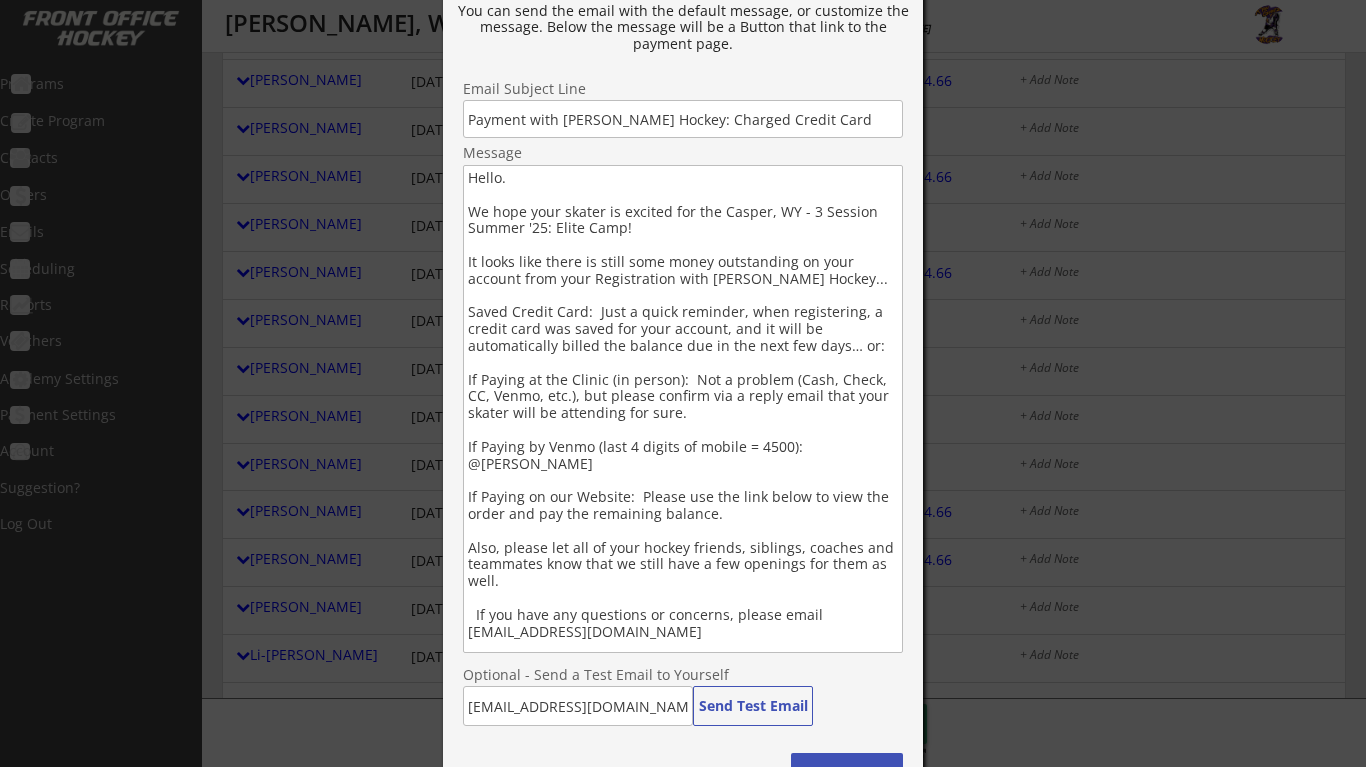 click on "Hello.
We hope your skater is excited for the Casper, WY - 3 Session Summer '25: Elite Camp!
It looks like there is still some money outstanding on your account from your Registration with [PERSON_NAME] Hockey...
Saved Credit Card:  Just a quick reminder, when registering, a credit card was saved for your account, and it will be automatically billed the balance due in the next few days… or:
If Paying at the Clinic (in person):  Not a problem (Cash, Check, CC, Venmo, etc.), but please confirm via a reply email that your skater will be attending for sure.
If Paying by Venmo (last 4 digits of mobile = 4500):  @[PERSON_NAME]
If Paying on our Website:  Please use the link below to view the order and pay the remaining balance.
Also, please let all of your hockey friends, siblings, coaches and teammates know that we still have a few openings for them as well.
If you have any questions or concerns, please email [EMAIL_ADDRESS][DOMAIN_NAME]
Thank you and see you all at the rink!!" at bounding box center (683, 409) 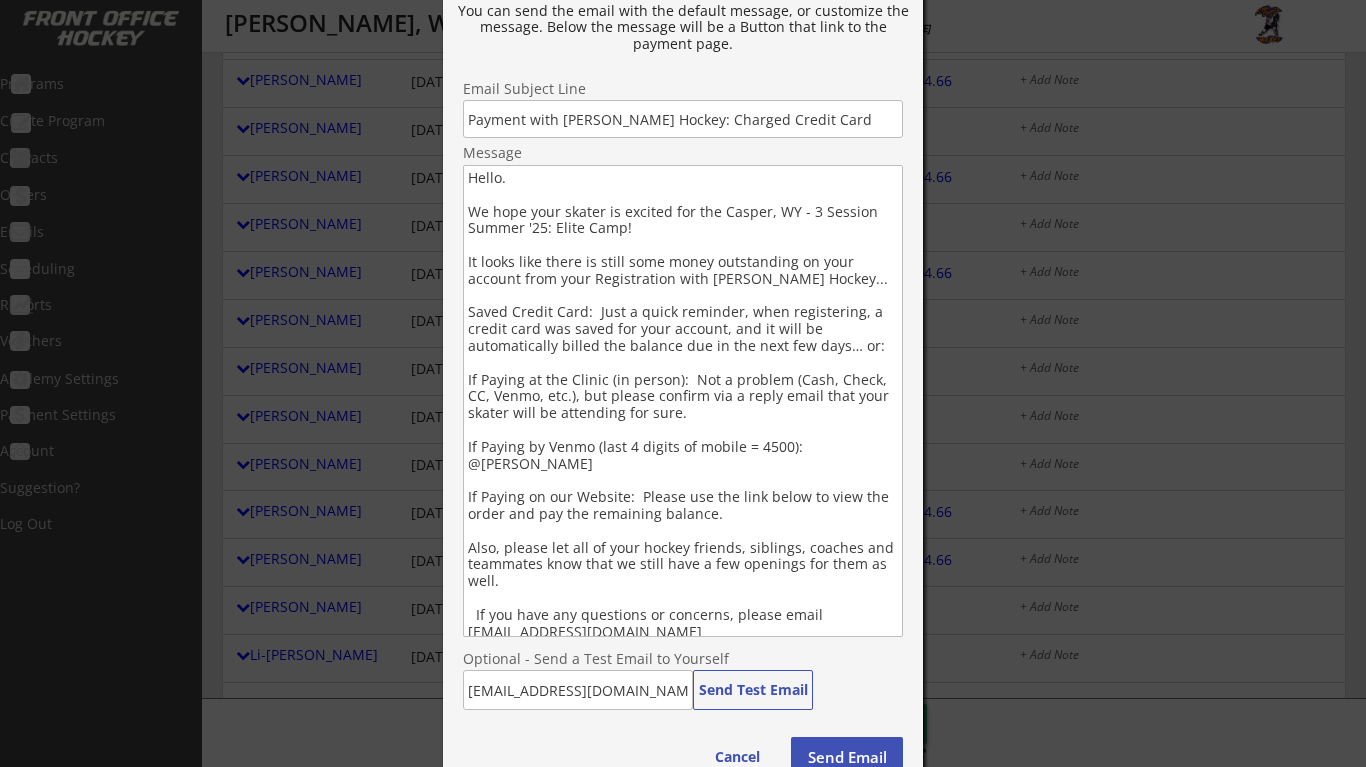 scroll, scrollTop: 2, scrollLeft: 0, axis: vertical 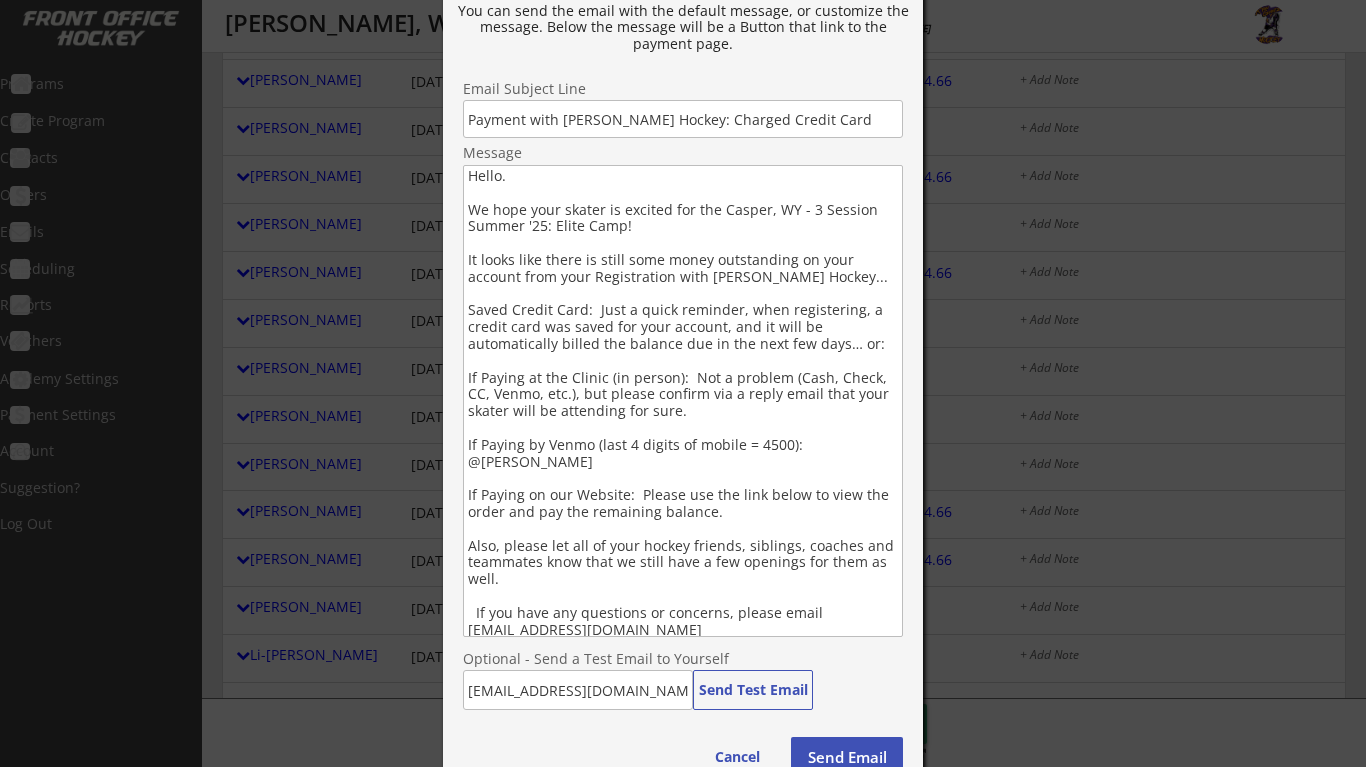 drag, startPoint x: 468, startPoint y: 206, endPoint x: 838, endPoint y: 645, distance: 574.1263 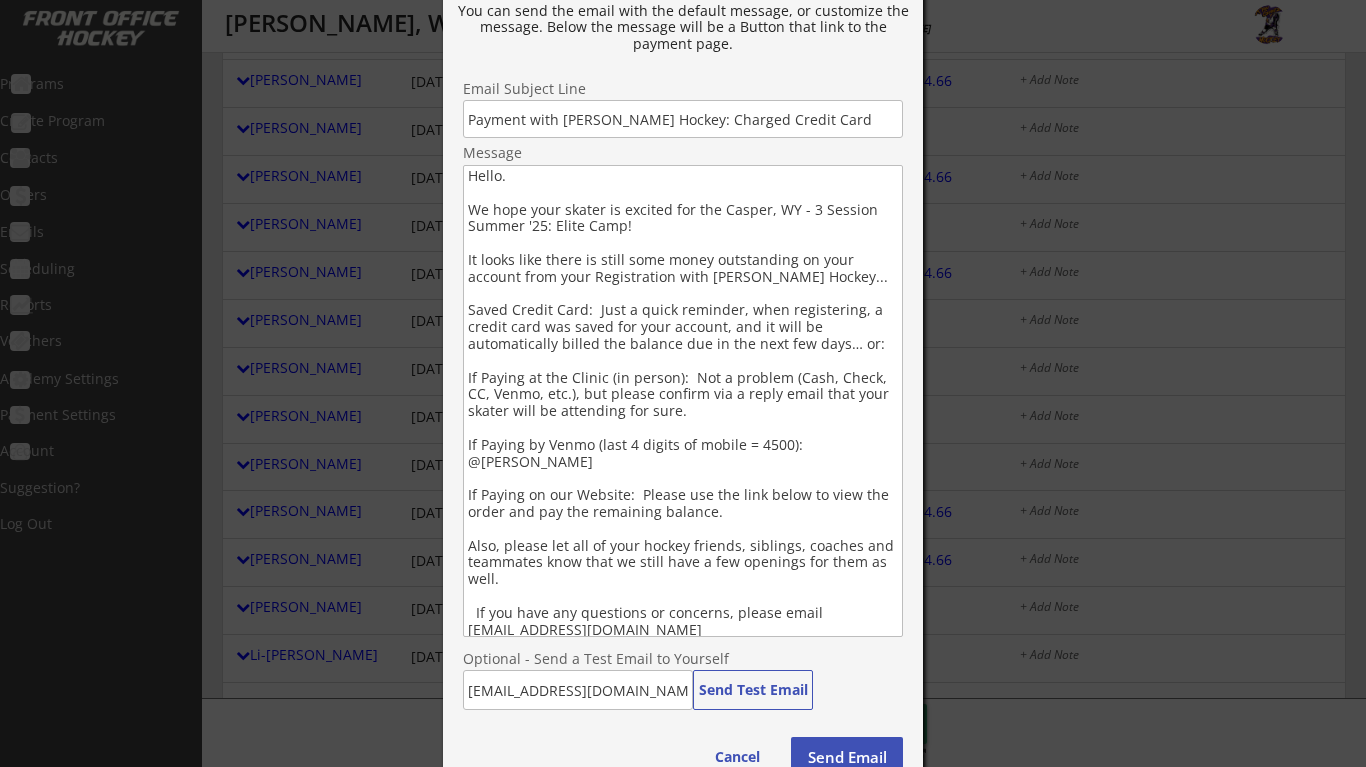 click on "Hello.
We hope your skater is excited for the Casper, WY - 3 Session Summer '25: Elite Camp!
It looks like there is still some money outstanding on your account from your Registration with [PERSON_NAME] Hockey...
Saved Credit Card:  Just a quick reminder, when registering, a credit card was saved for your account, and it will be automatically billed the balance due in the next few days… or:
If Paying at the Clinic (in person):  Not a problem (Cash, Check, CC, Venmo, etc.), but please confirm via a reply email that your skater will be attending for sure.
If Paying by Venmo (last 4 digits of mobile = 4500):  @[PERSON_NAME]
If Paying on our Website:  Please use the link below to view the order and pay the remaining balance.
Also, please let all of your hockey friends, siblings, coaches and teammates know that we still have a few openings for them as well.
If you have any questions or concerns, please email [EMAIL_ADDRESS][DOMAIN_NAME]
Thank you and see you all at the rink!!" at bounding box center (683, 401) 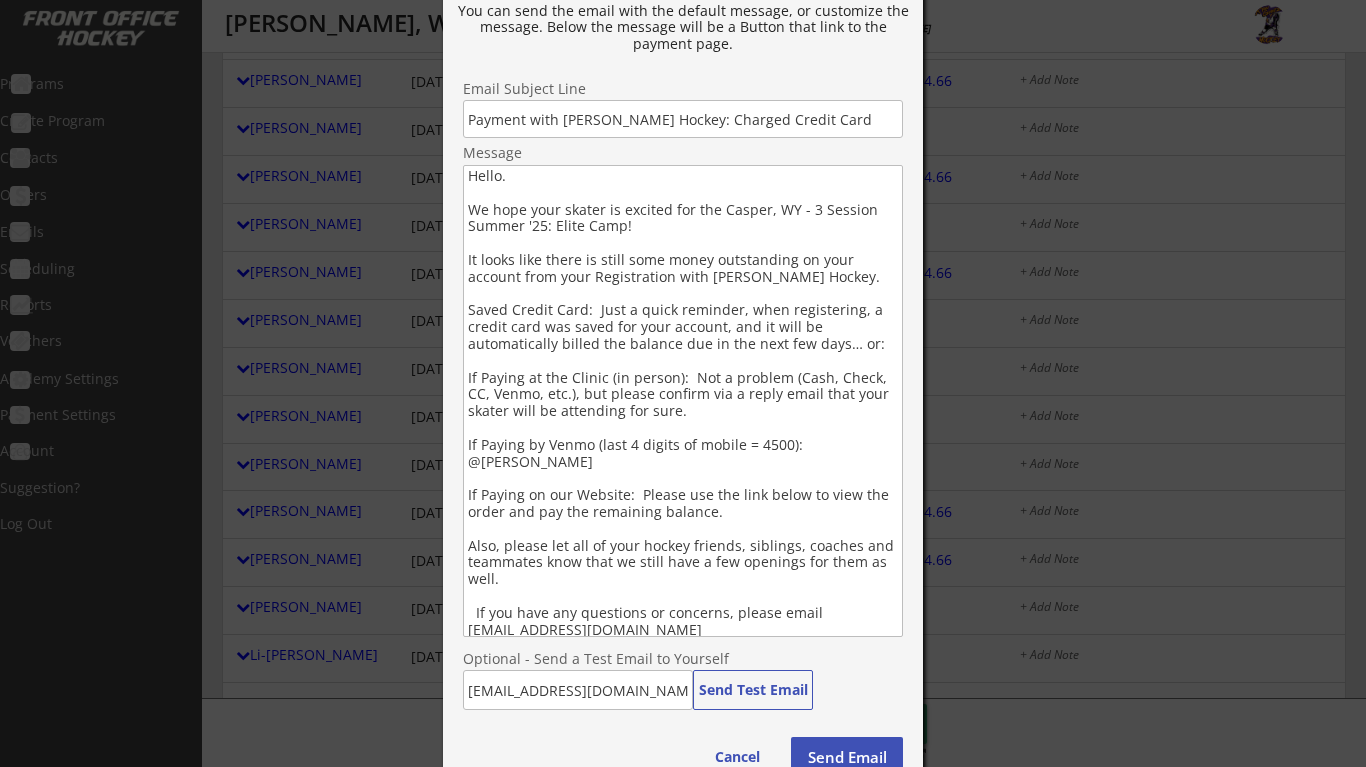 click on "Hello.
We hope your skater is excited for the Casper, WY - 3 Session Summer '25: Elite Camp!
It looks like there is still some money outstanding on your account from your Registration with [PERSON_NAME] Hockey.
Saved Credit Card:  Just a quick reminder, when registering, a credit card was saved for your account, and it will be automatically billed the balance due in the next few days… or:
If Paying at the Clinic (in person):  Not a problem (Cash, Check, CC, Venmo, etc.), but please confirm via a reply email that your skater will be attending for sure.
If Paying by Venmo (last 4 digits of mobile = 4500):  @[PERSON_NAME]
If Paying on our Website:  Please use the link below to view the order and pay the remaining balance.
Also, please let all of your hockey friends, siblings, coaches and teammates know that we still have a few openings for them as well.
If you have any questions or concerns, please email [EMAIL_ADDRESS][DOMAIN_NAME]
Thank you and see you all at the rink!!" at bounding box center [683, 401] 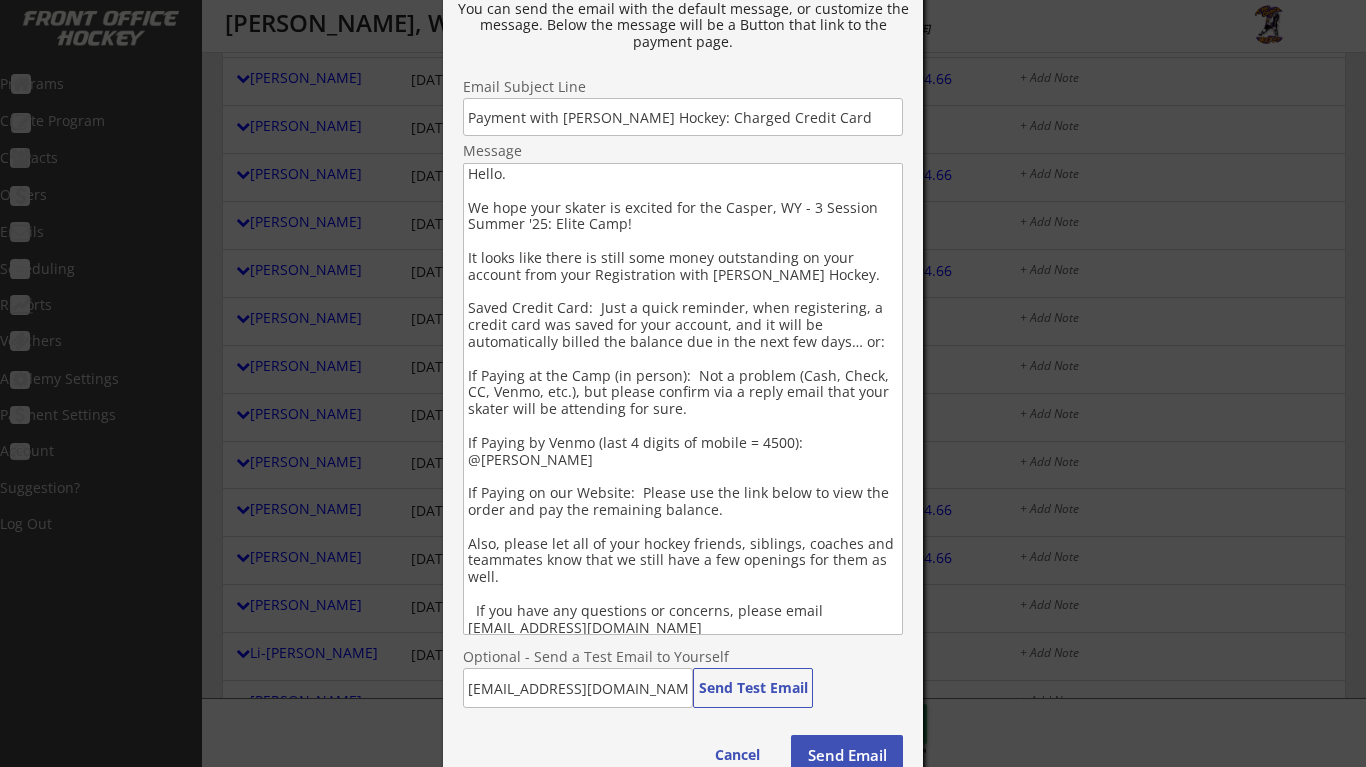 scroll, scrollTop: 514, scrollLeft: 0, axis: vertical 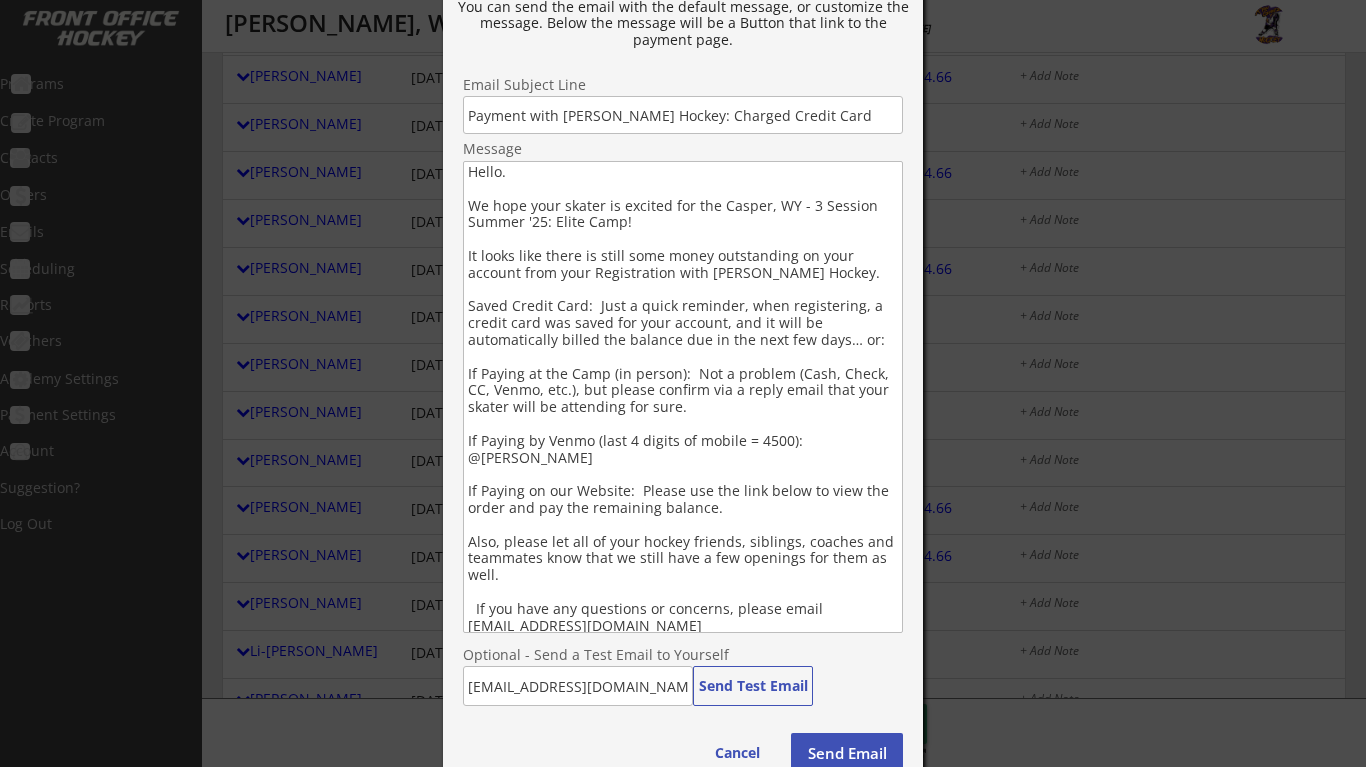 drag, startPoint x: 469, startPoint y: 171, endPoint x: 827, endPoint y: 621, distance: 575.03394 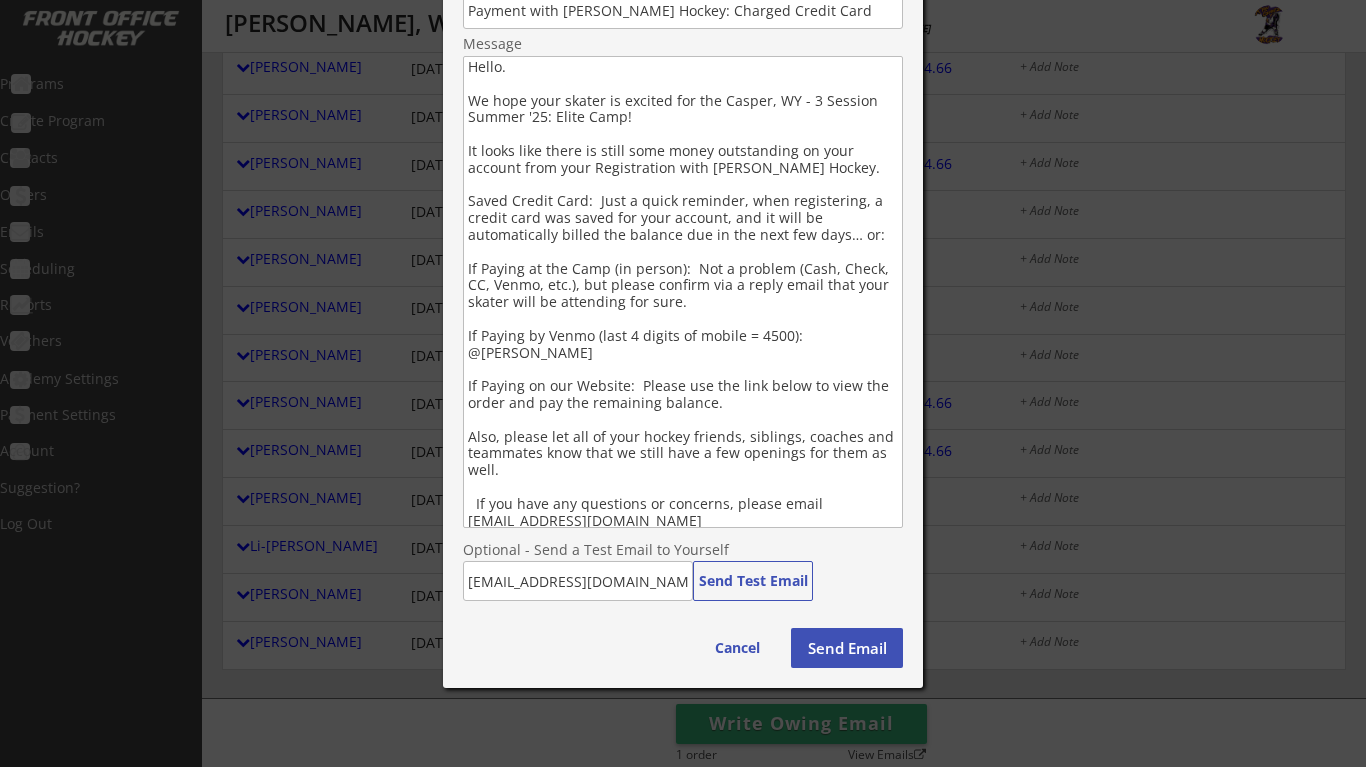 scroll, scrollTop: 620, scrollLeft: 0, axis: vertical 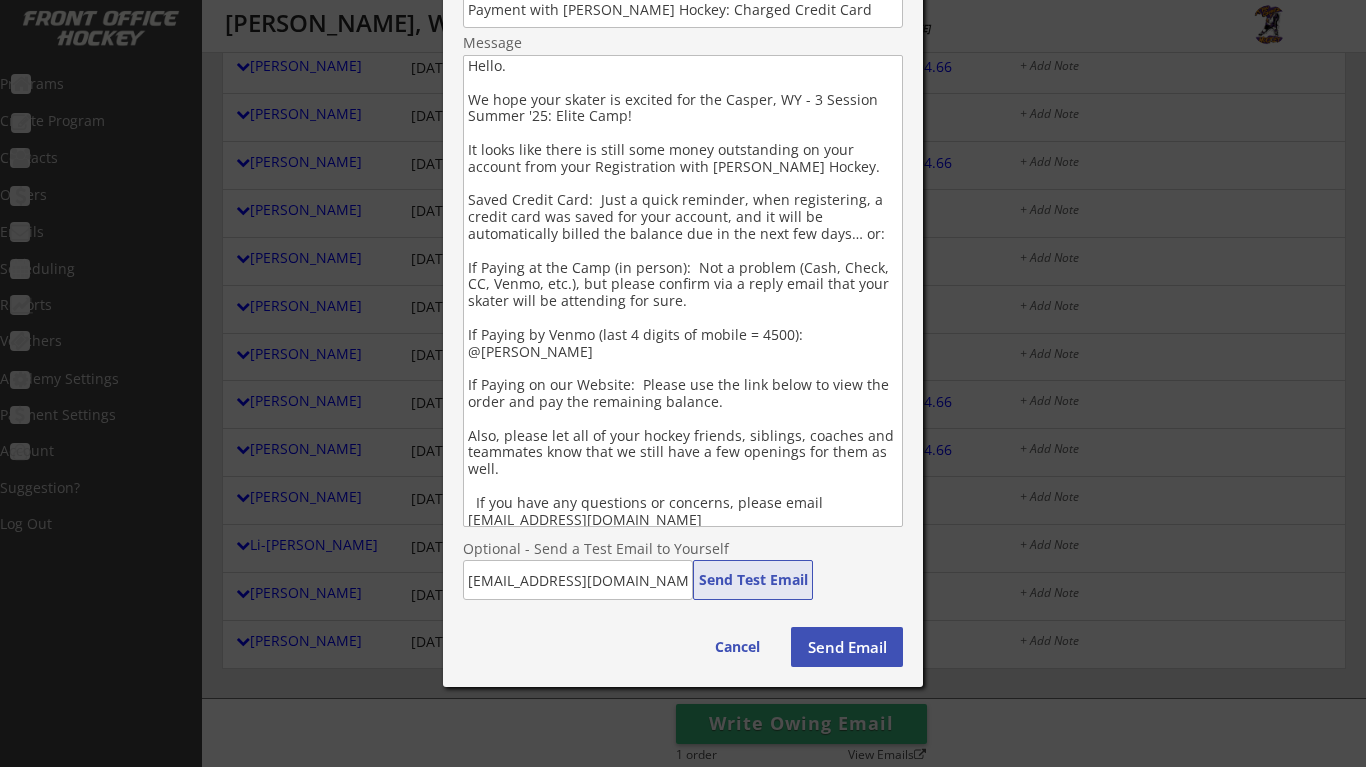 click on "Send Test Email" at bounding box center [753, 580] 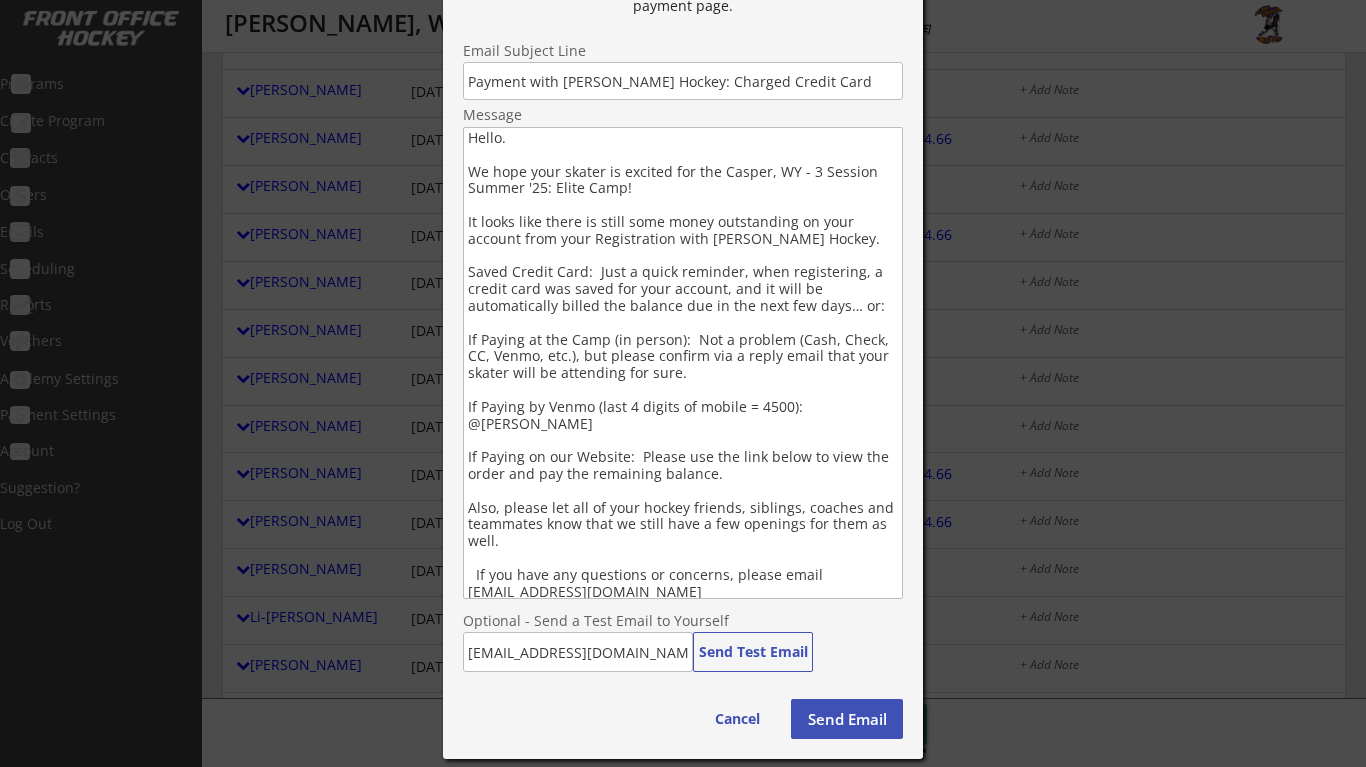scroll, scrollTop: 552, scrollLeft: 0, axis: vertical 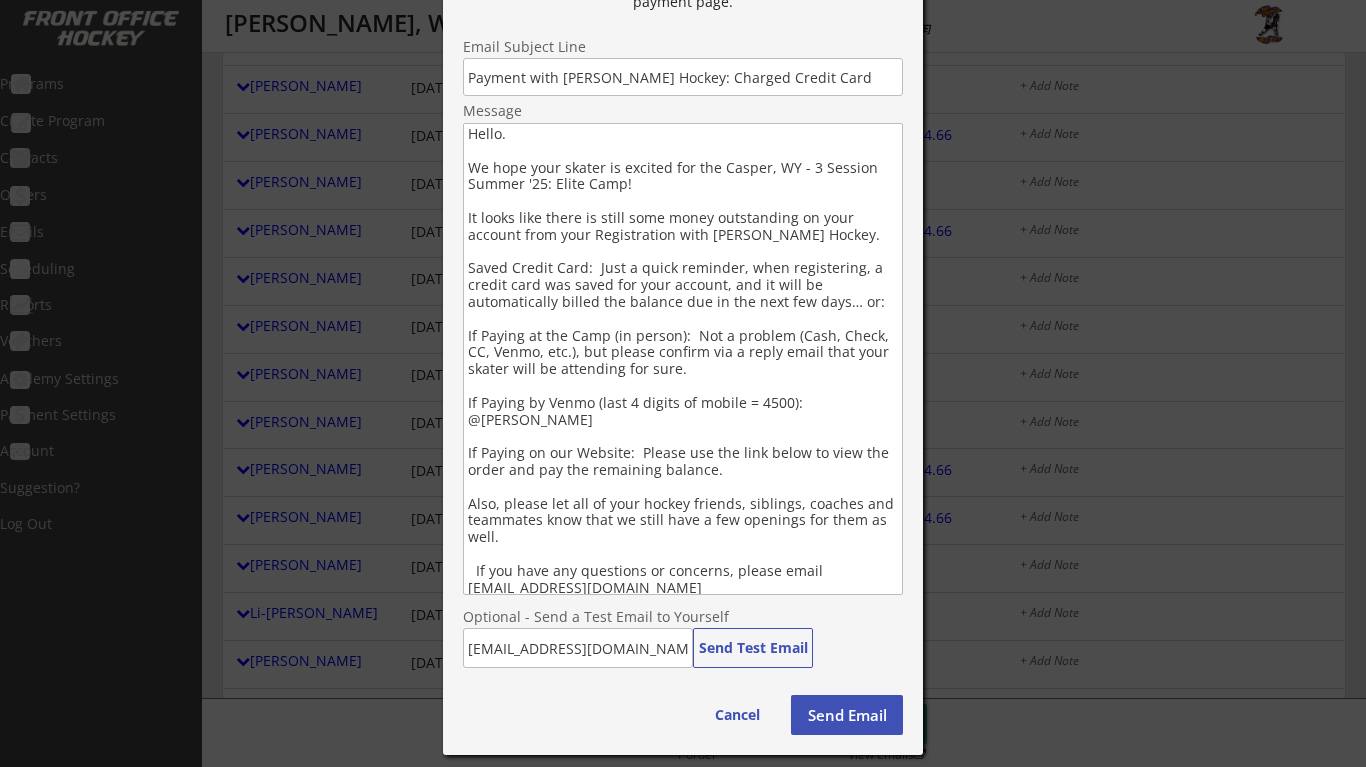 click on "Hello.
We hope your skater is excited for the Casper, WY - 3 Session Summer '25: Elite Camp!
It looks like there is still some money outstanding on your account from your Registration with [PERSON_NAME] Hockey.
Saved Credit Card:  Just a quick reminder, when registering, a credit card was saved for your account, and it will be automatically billed the balance due in the next few days… or:
If Paying at the Camp (in person):  Not a problem (Cash, Check, CC, Venmo, etc.), but please confirm via a reply email that your skater will be attending for sure.
If Paying by Venmo (last 4 digits of mobile = 4500):  @[PERSON_NAME]
If Paying on our Website:  Please use the link below to view the order and pay the remaining balance.
Also, please let all of your hockey friends, siblings, coaches and teammates know that we still have a few openings for them as well.
If you have any questions or concerns, please email [EMAIL_ADDRESS][DOMAIN_NAME]
Thank you and see you all at the rink!!" at bounding box center (683, 359) 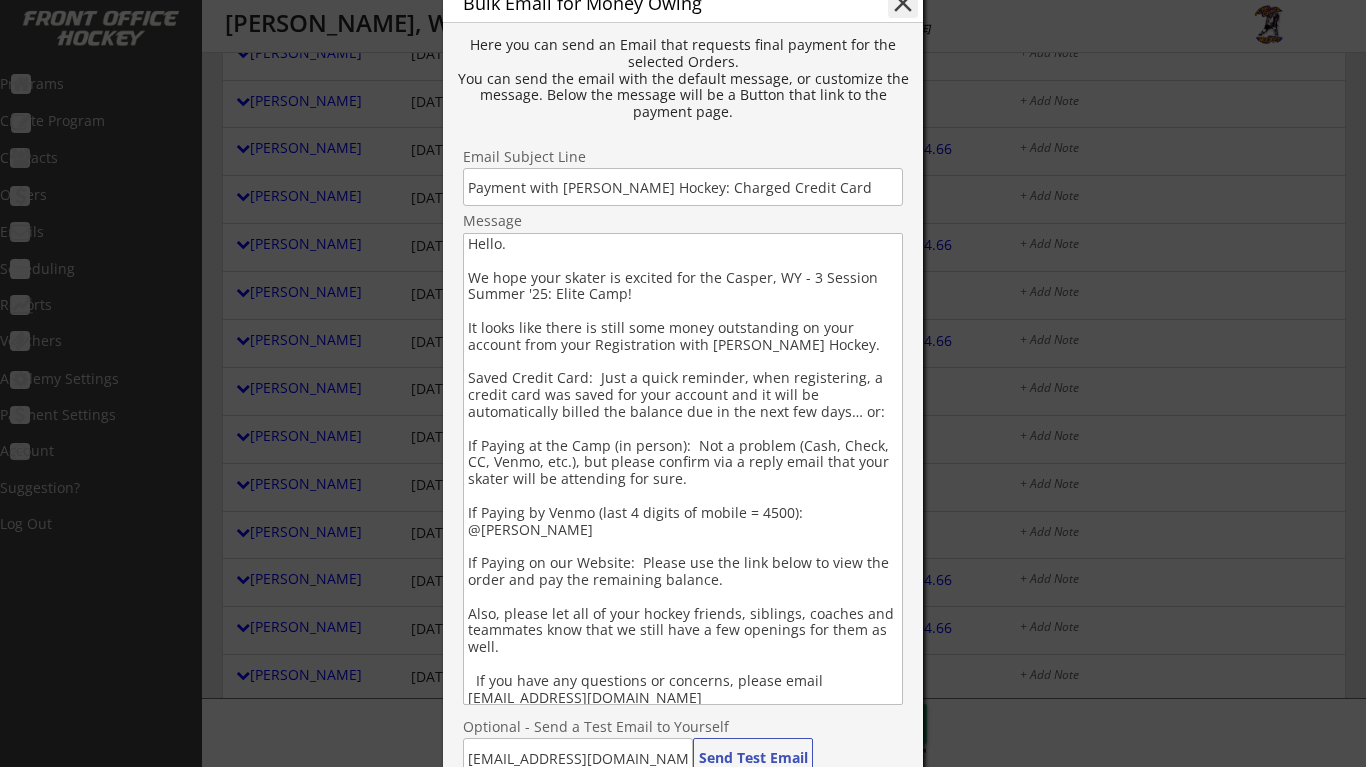 scroll, scrollTop: 438, scrollLeft: 0, axis: vertical 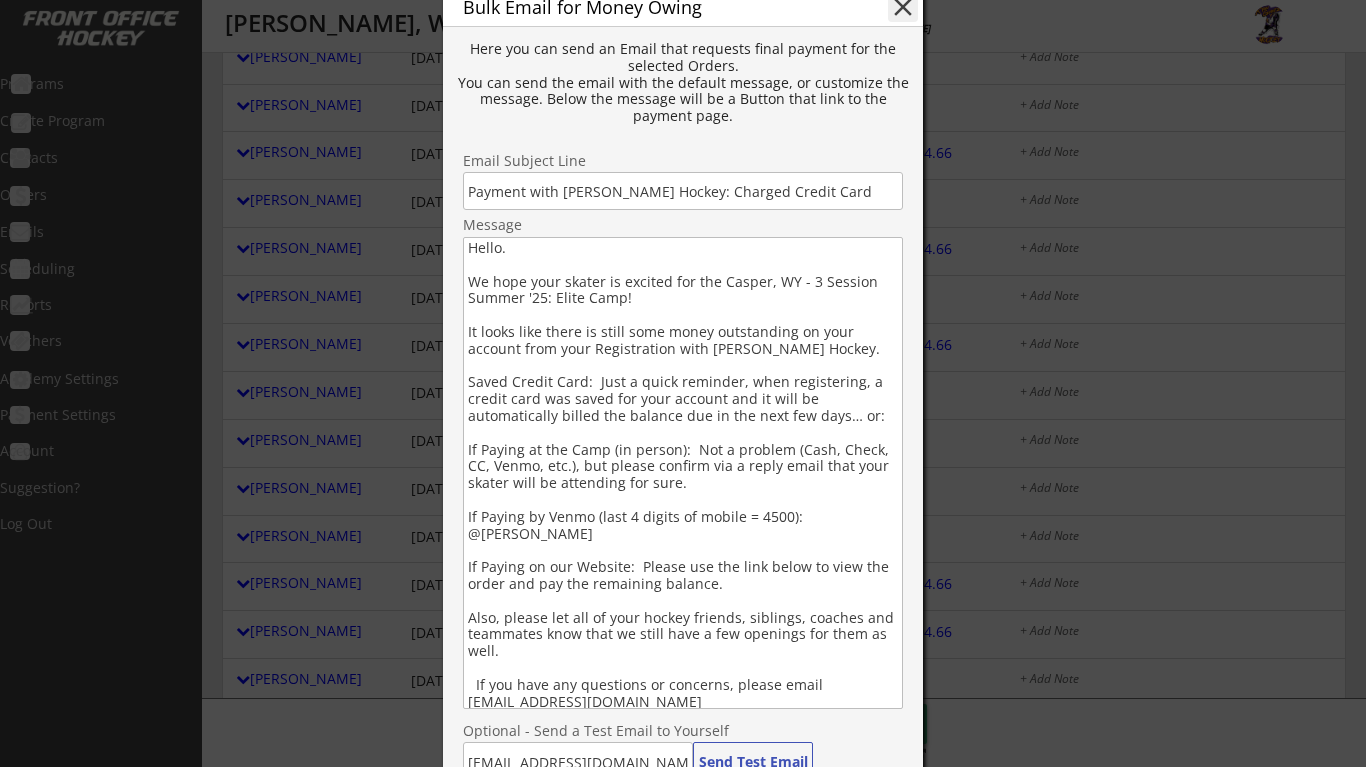 drag, startPoint x: 468, startPoint y: 247, endPoint x: 742, endPoint y: 730, distance: 555.3062 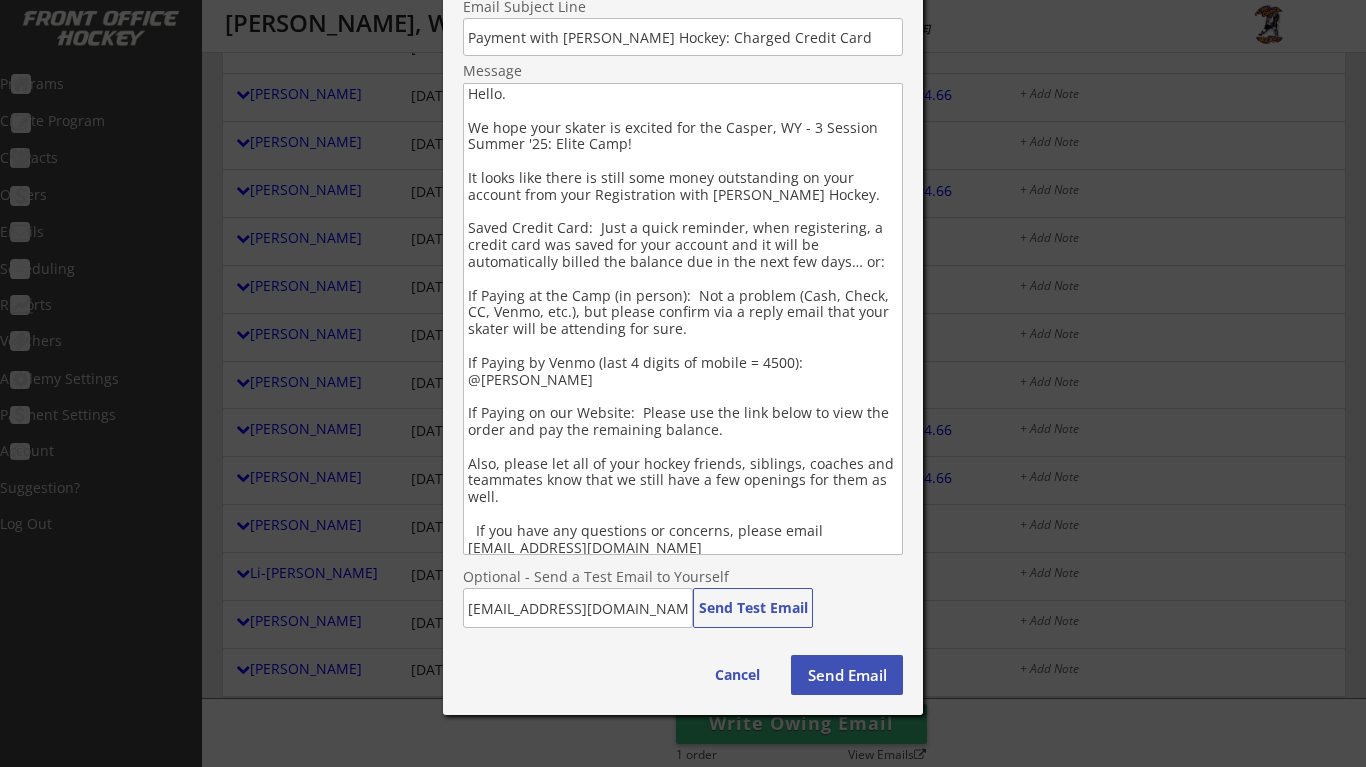 scroll, scrollTop: 594, scrollLeft: 0, axis: vertical 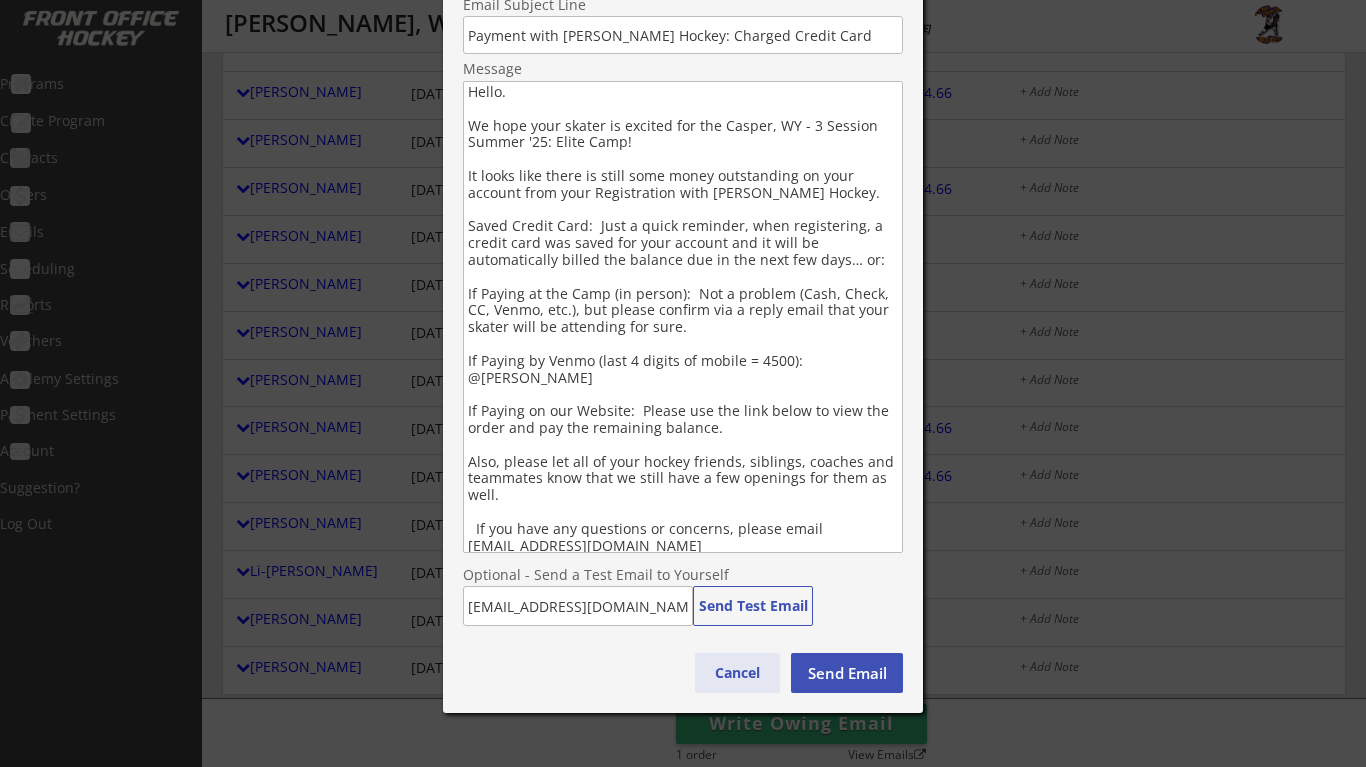click on "Cancel" at bounding box center [737, 673] 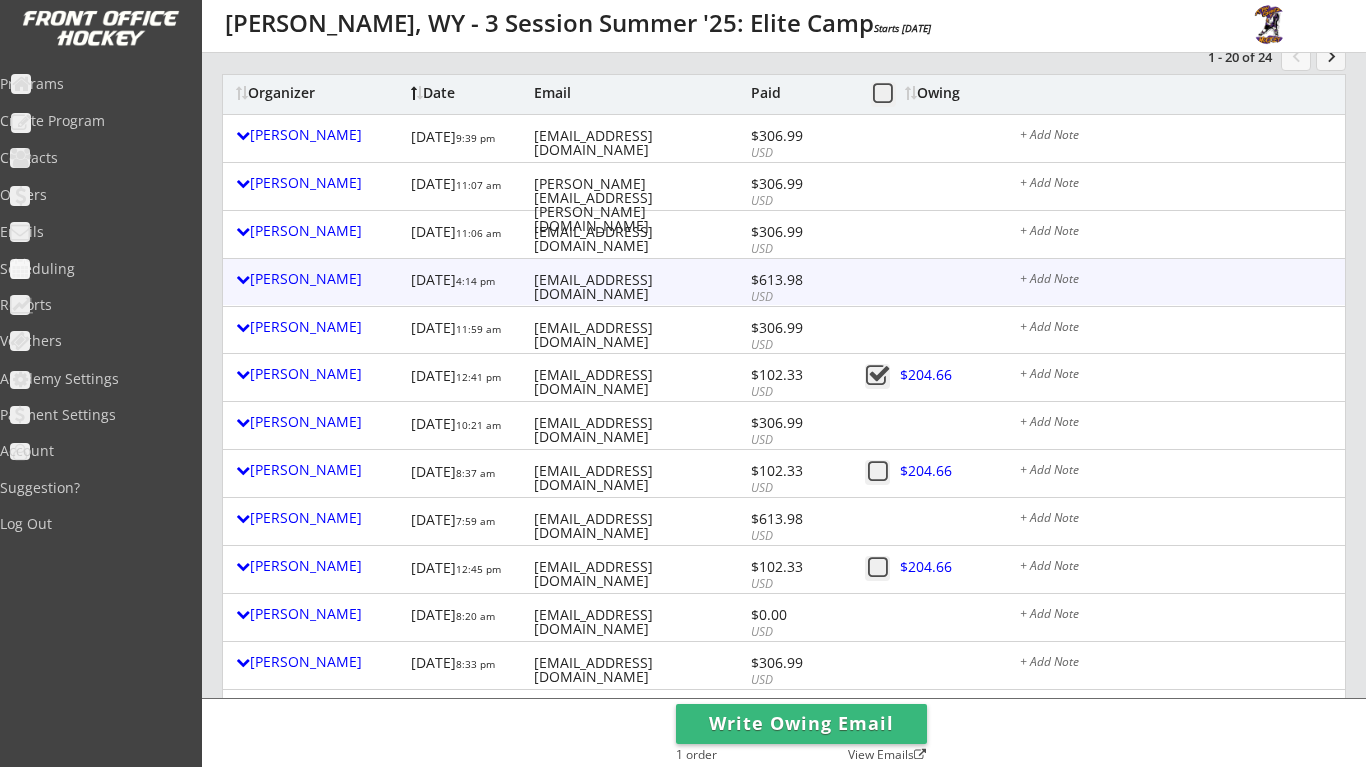 scroll, scrollTop: 214, scrollLeft: 0, axis: vertical 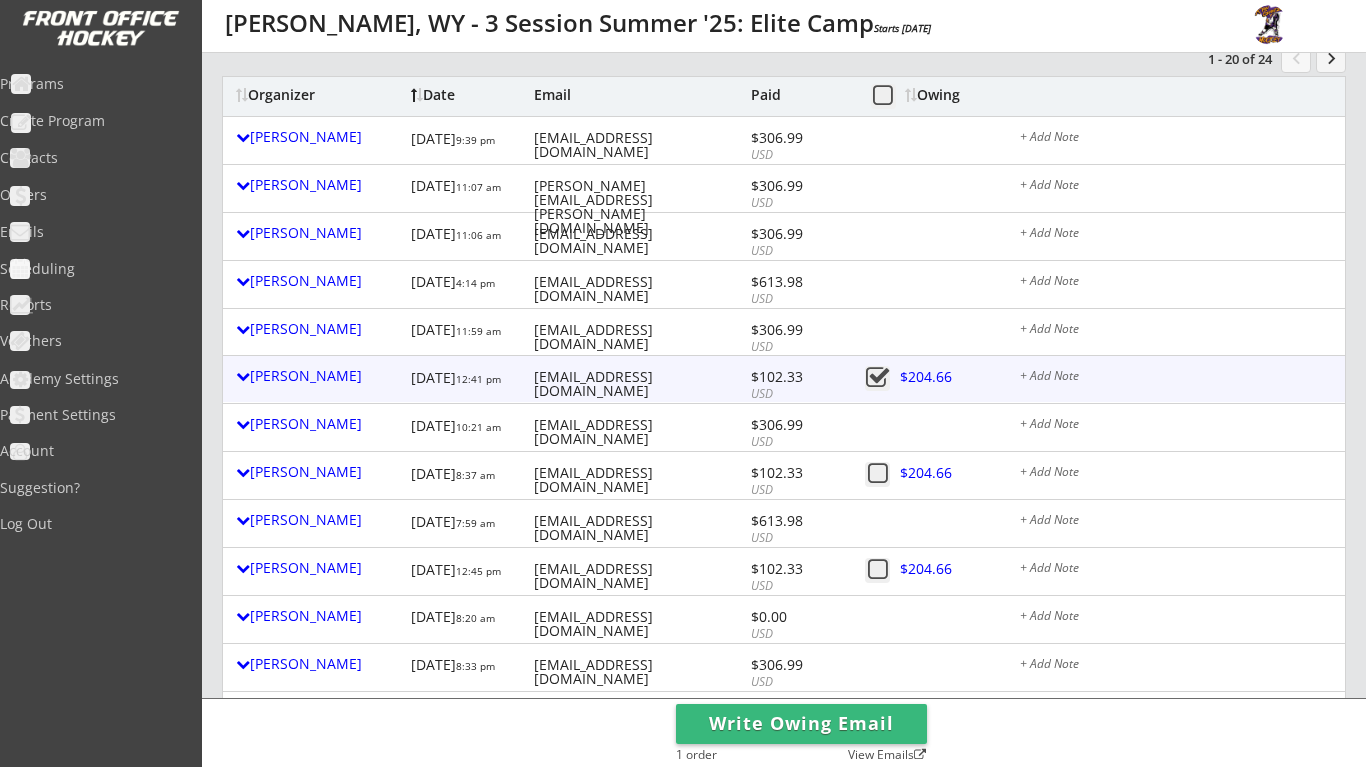 click at bounding box center (877, 378) 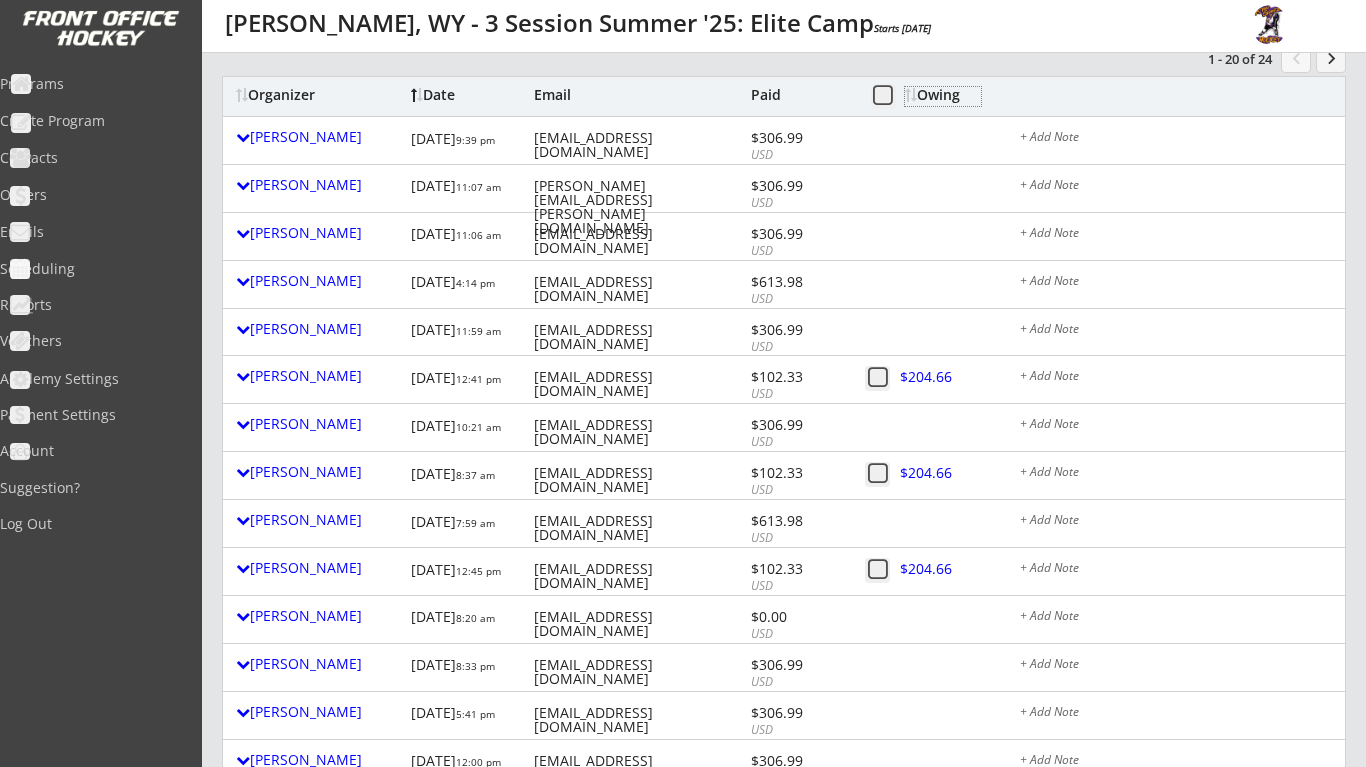 click on "Owing" at bounding box center (943, 95) 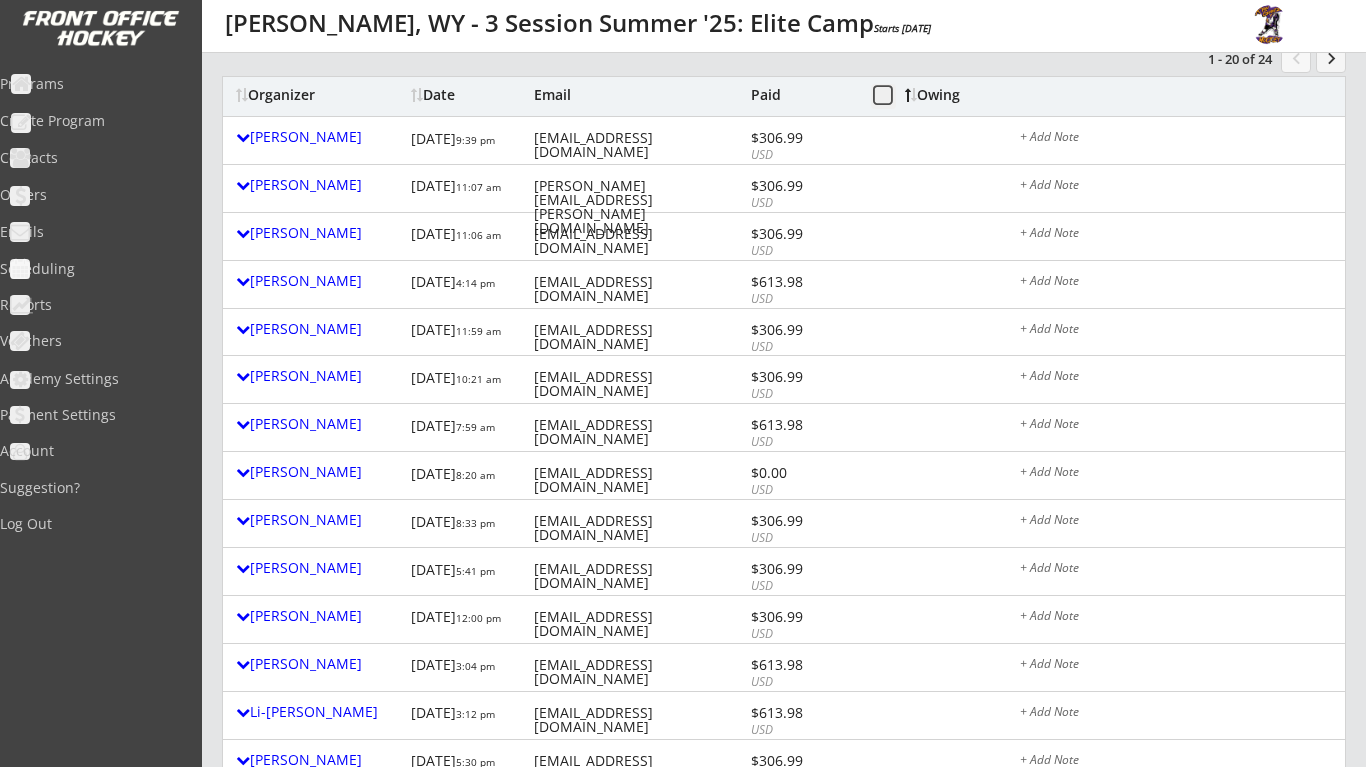 click on "Owing" at bounding box center [943, 95] 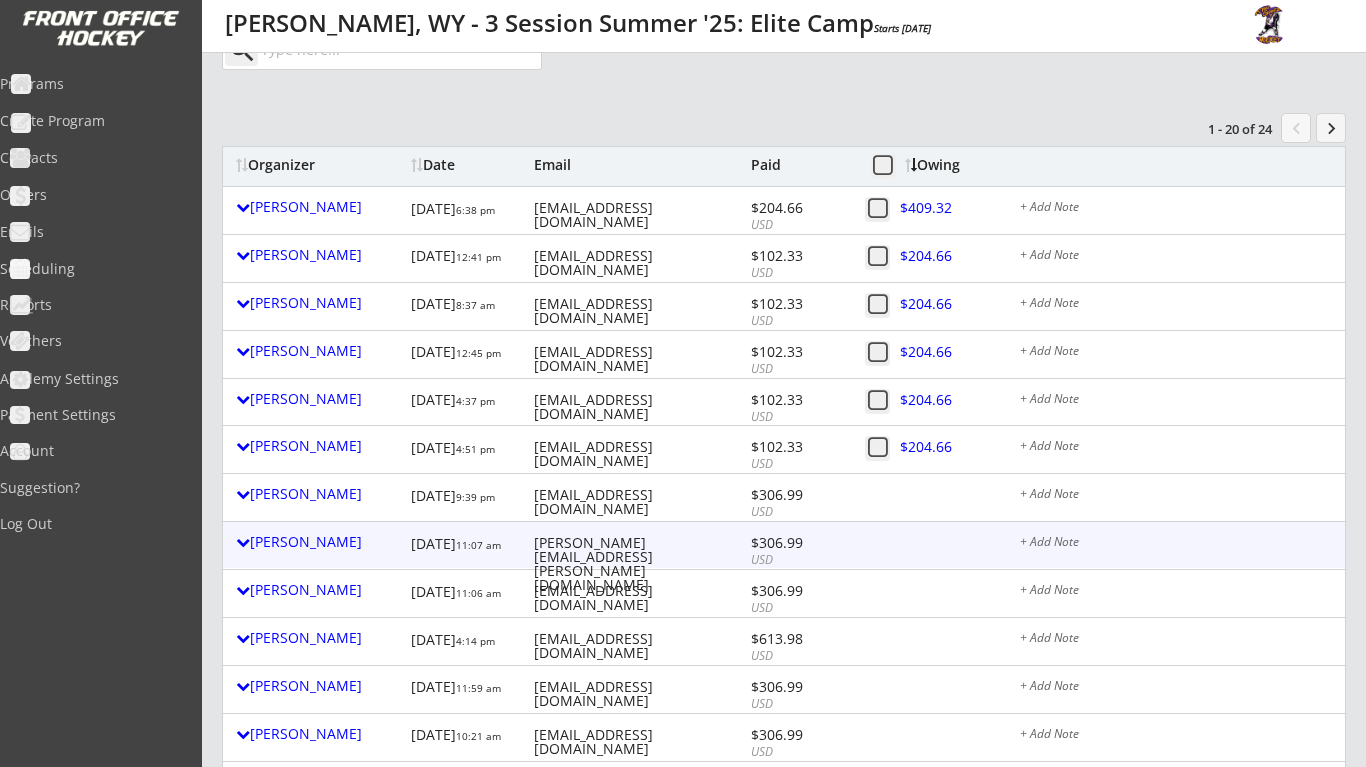 scroll, scrollTop: 140, scrollLeft: 0, axis: vertical 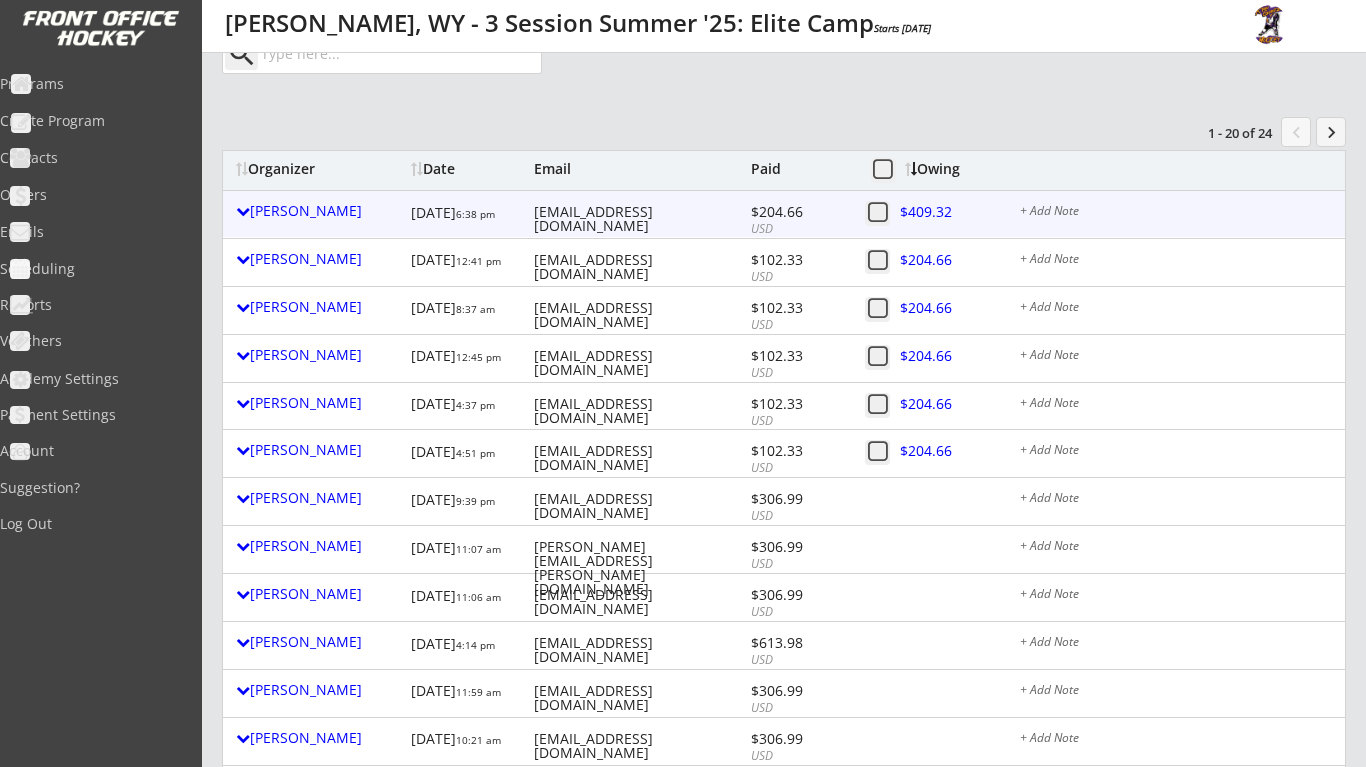 click on "+ Add Note" at bounding box center (1176, 213) 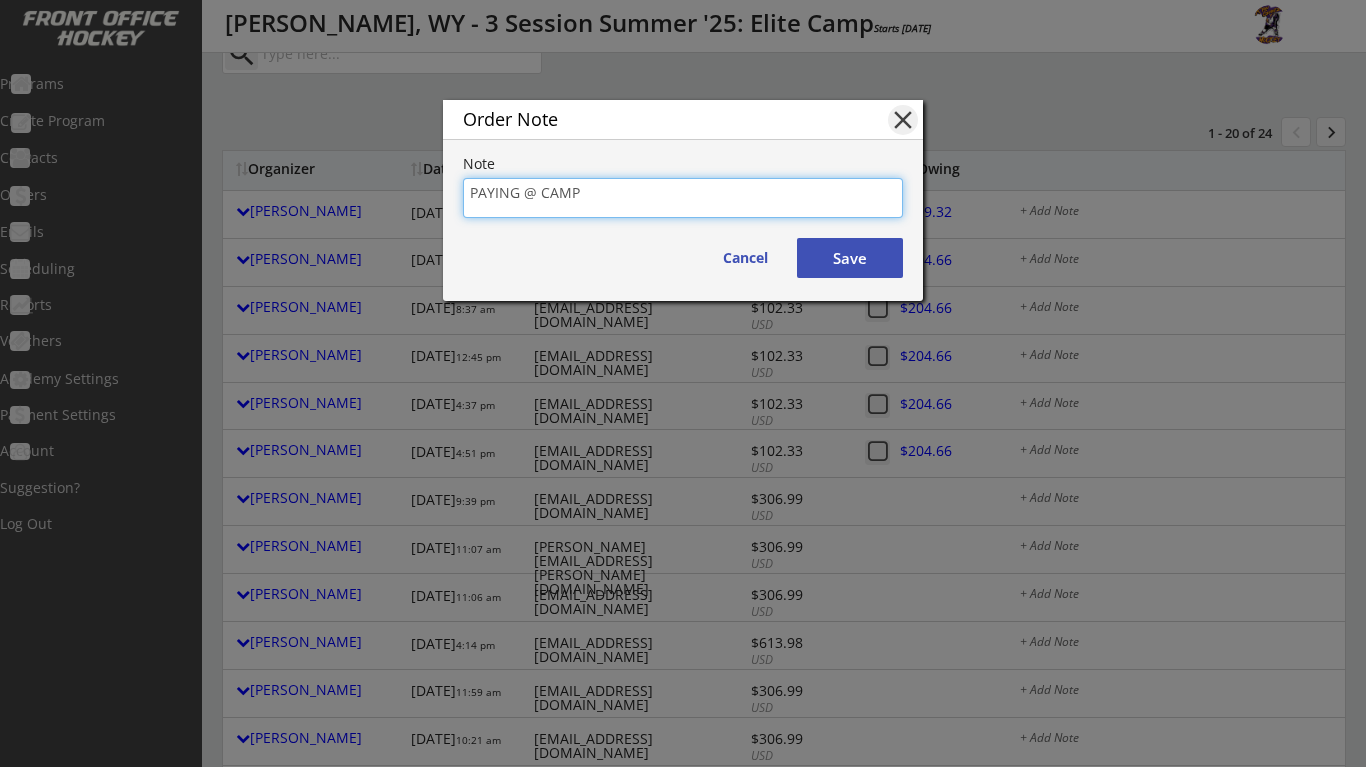 type on "PAYING @ CAMP" 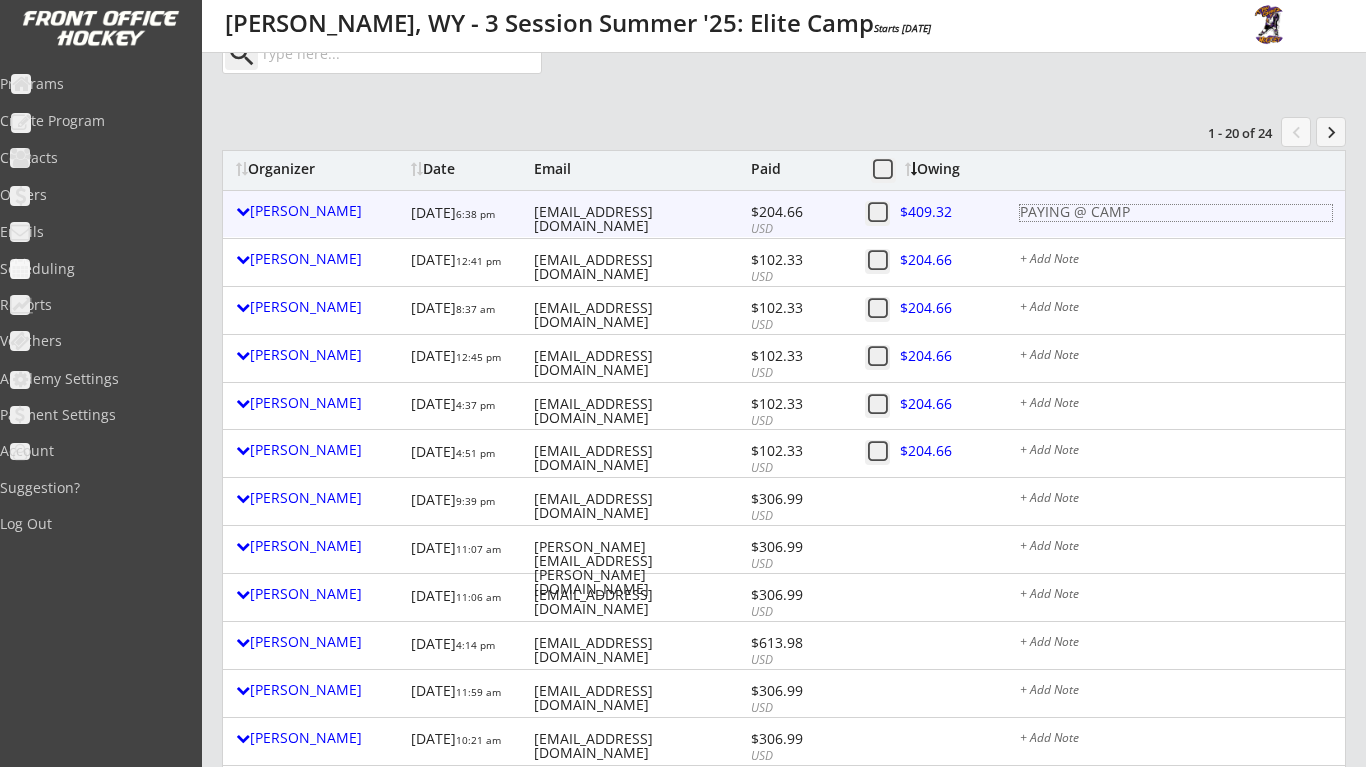 click on "PAYING @ CAMP" at bounding box center [1176, 213] 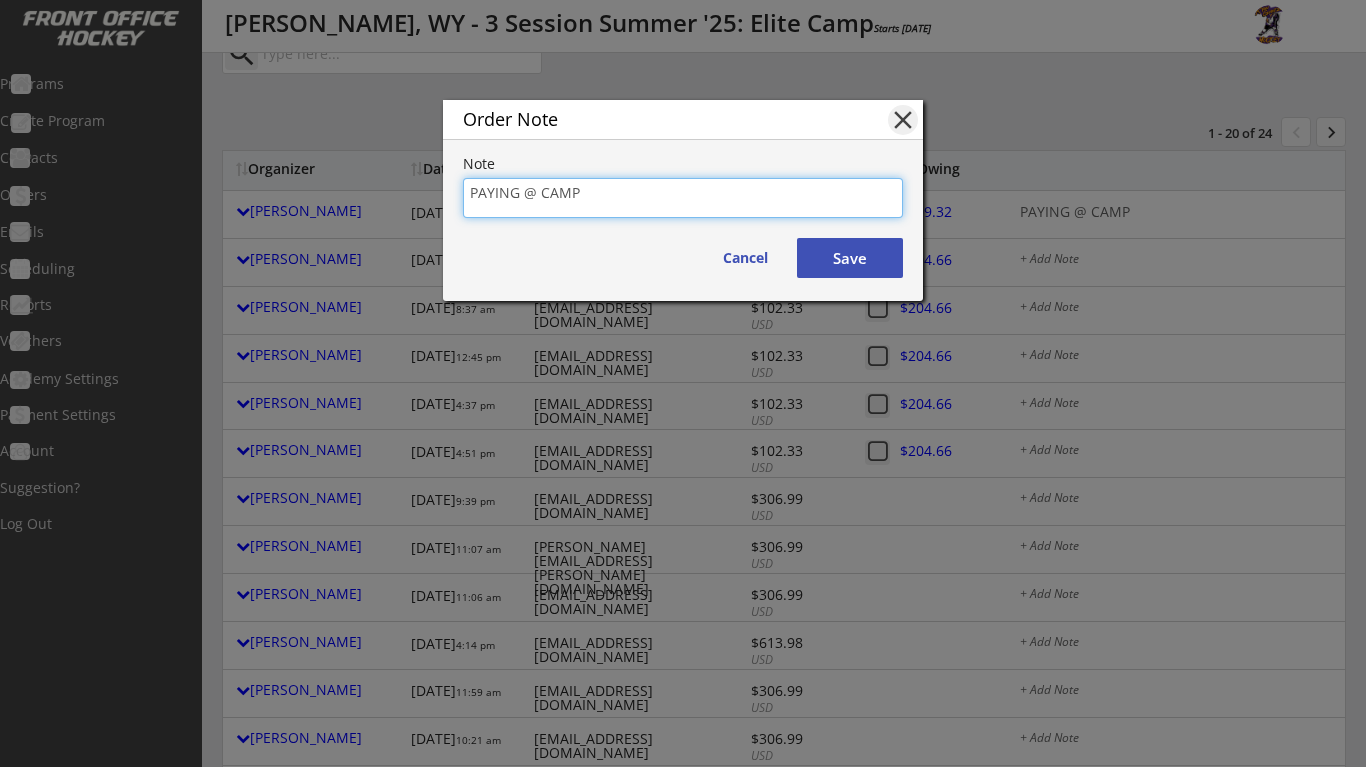 drag, startPoint x: 745, startPoint y: 202, endPoint x: 425, endPoint y: 198, distance: 320.025 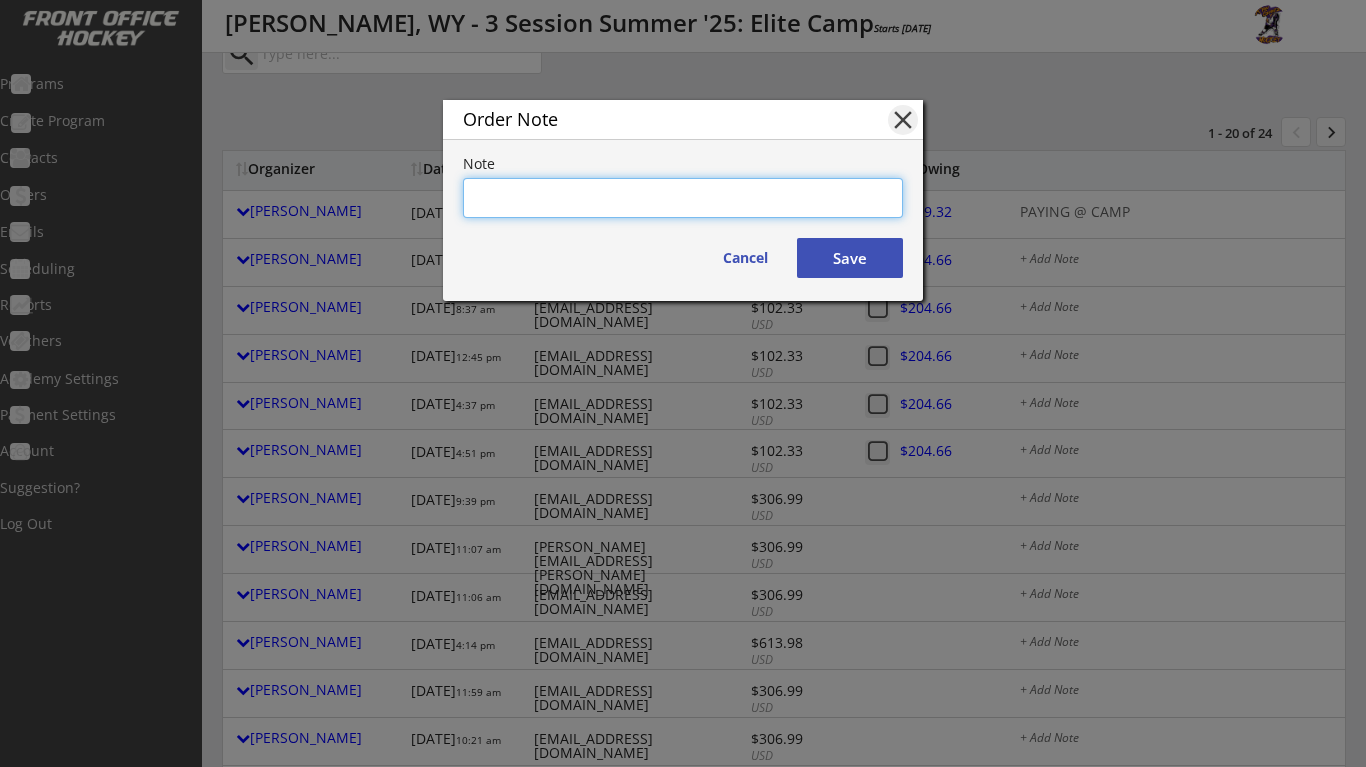 type 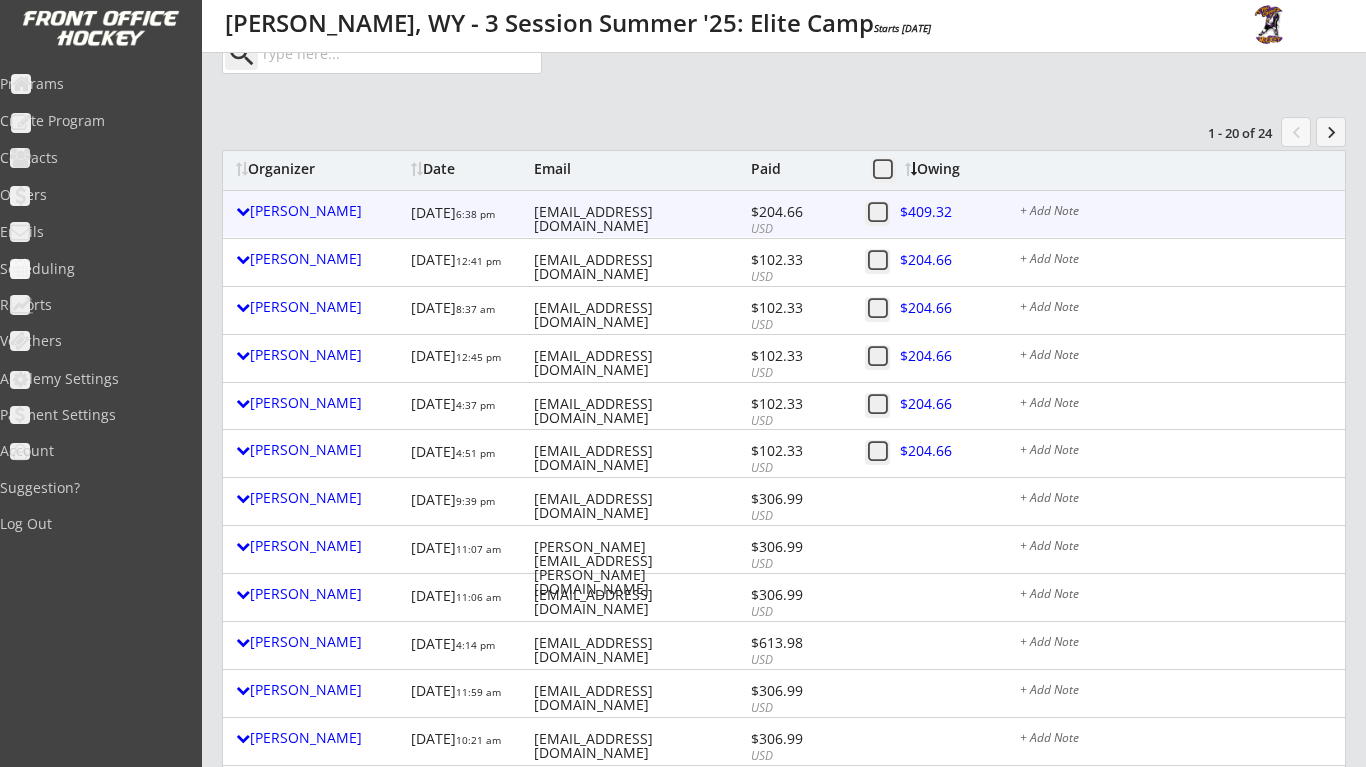 click at bounding box center (877, 213) 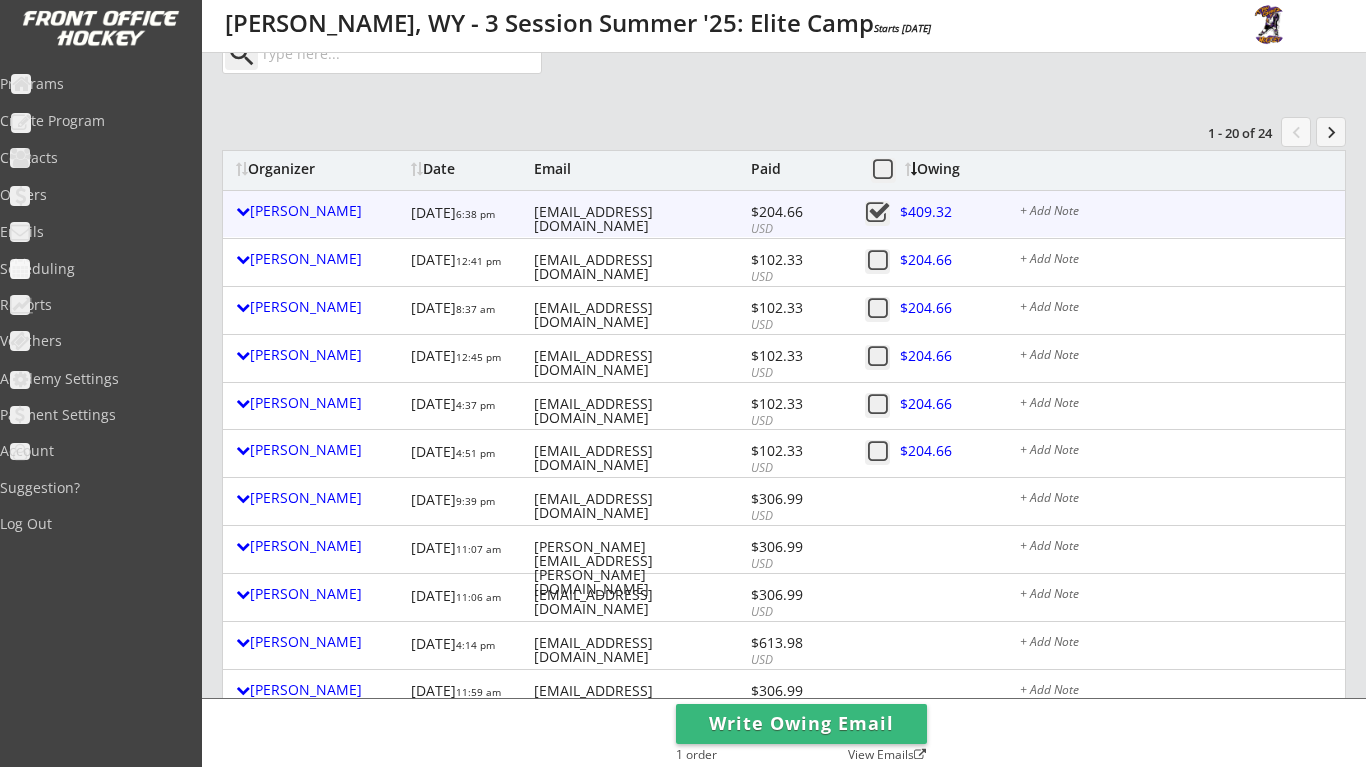 click at bounding box center (877, 213) 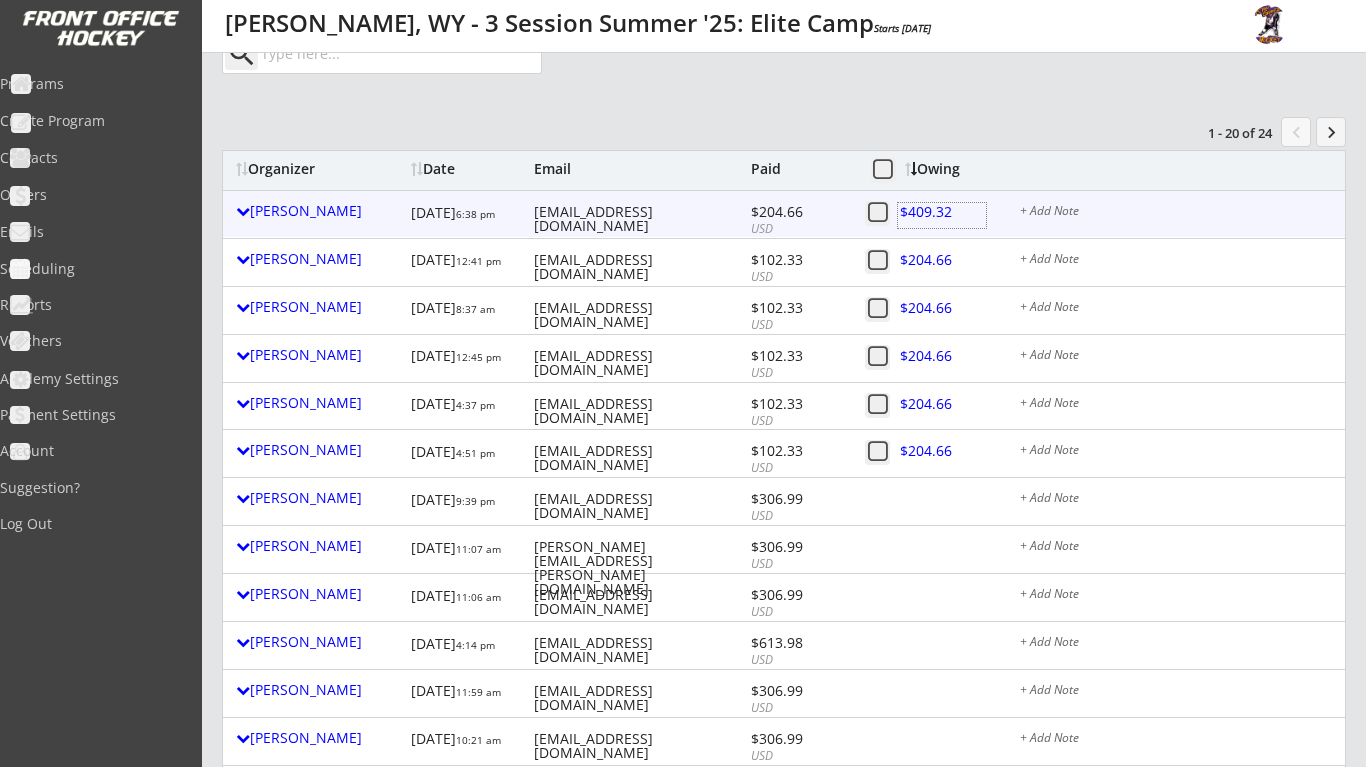 click at bounding box center (942, 215) 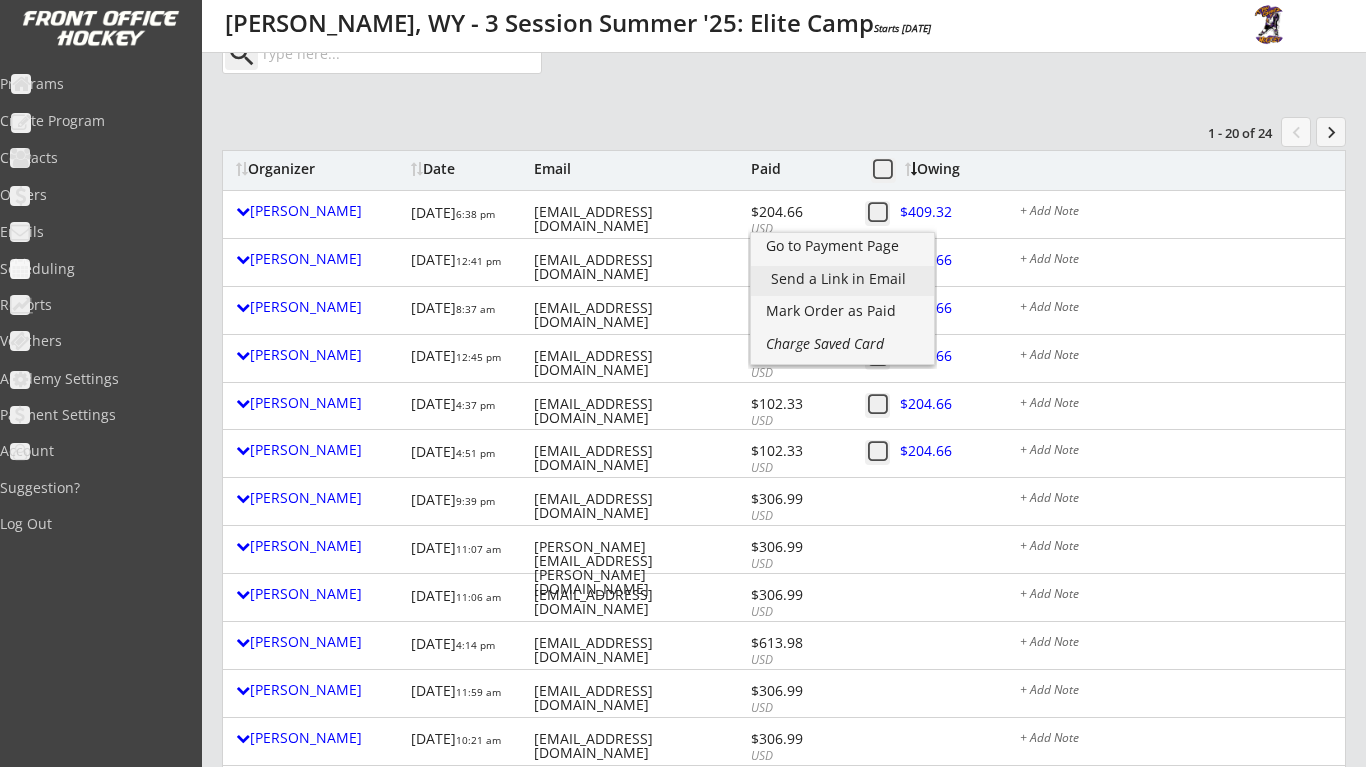 click on "Send a Link in Email" at bounding box center [842, 281] 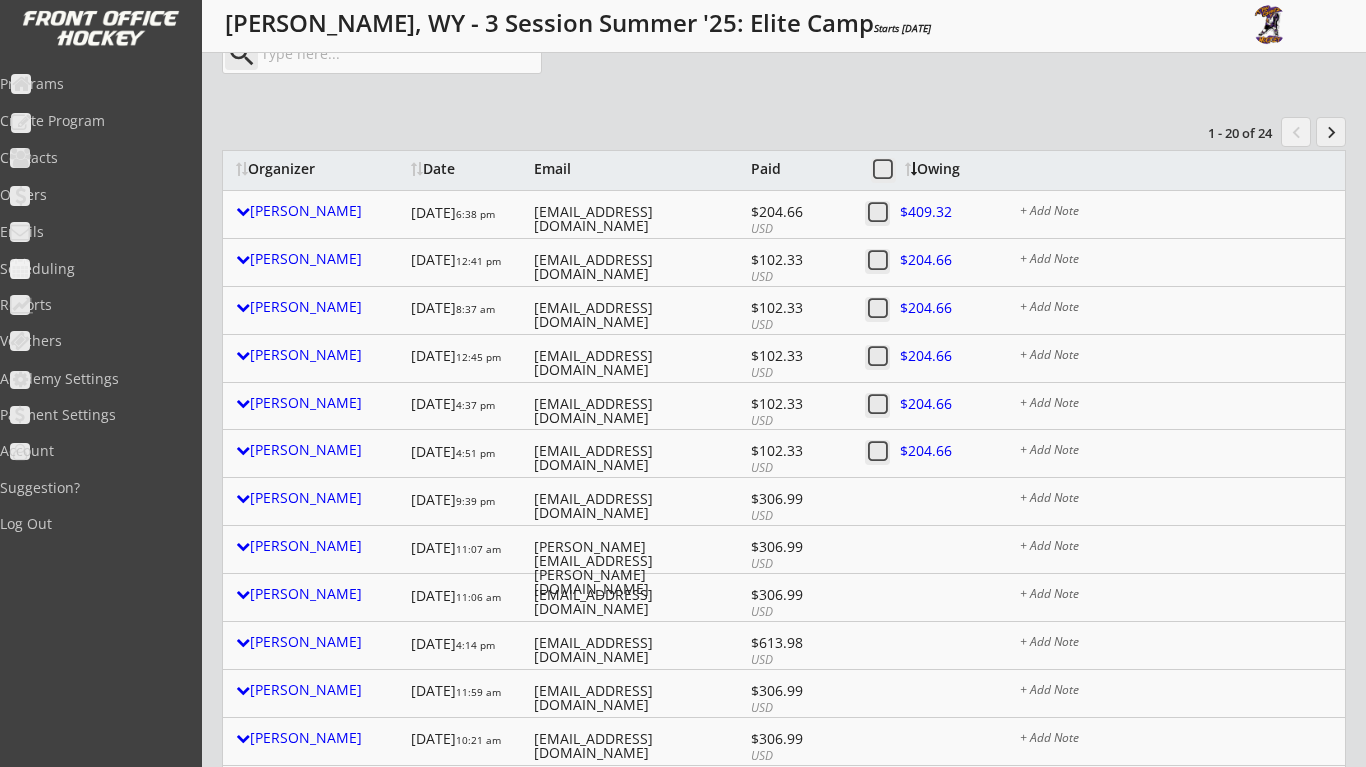 type on "[EMAIL_ADDRESS][DOMAIN_NAME]" 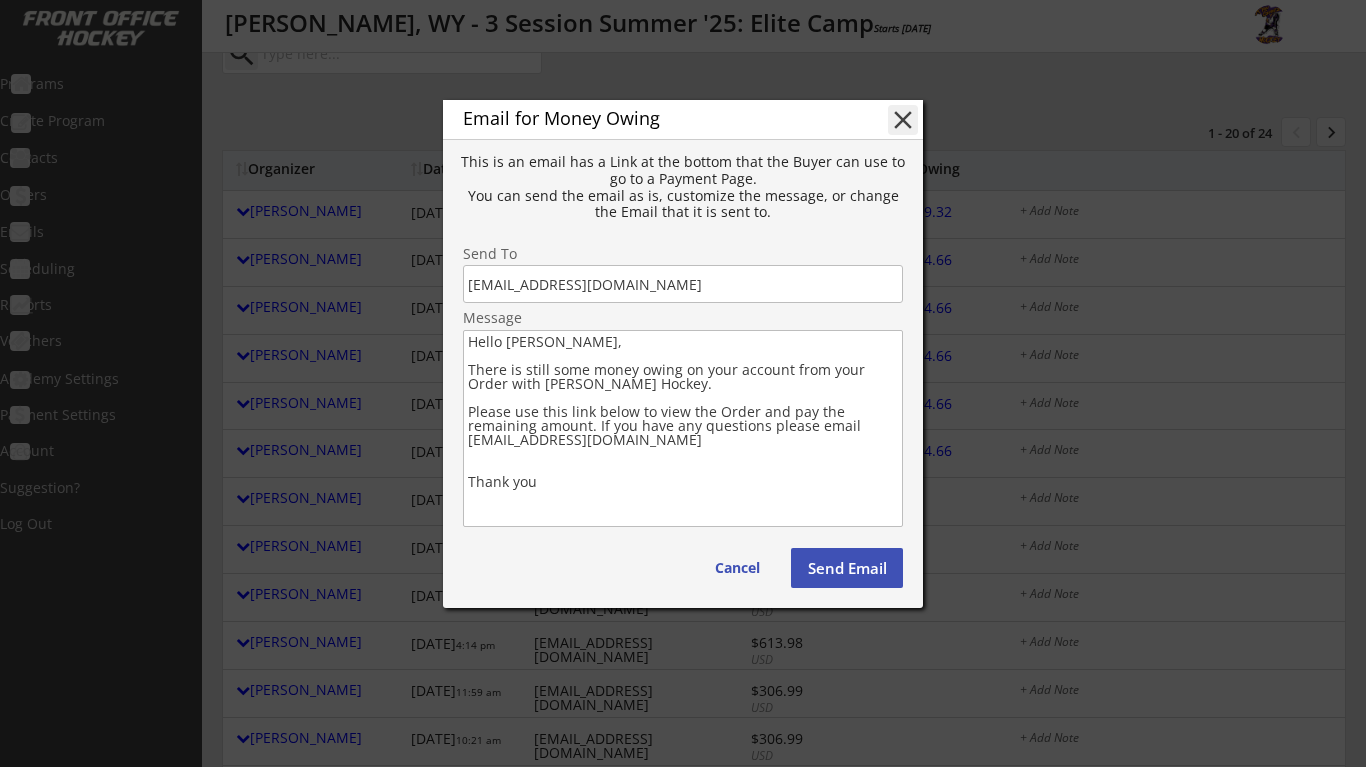 drag, startPoint x: 469, startPoint y: 368, endPoint x: 678, endPoint y: 492, distance: 243.01646 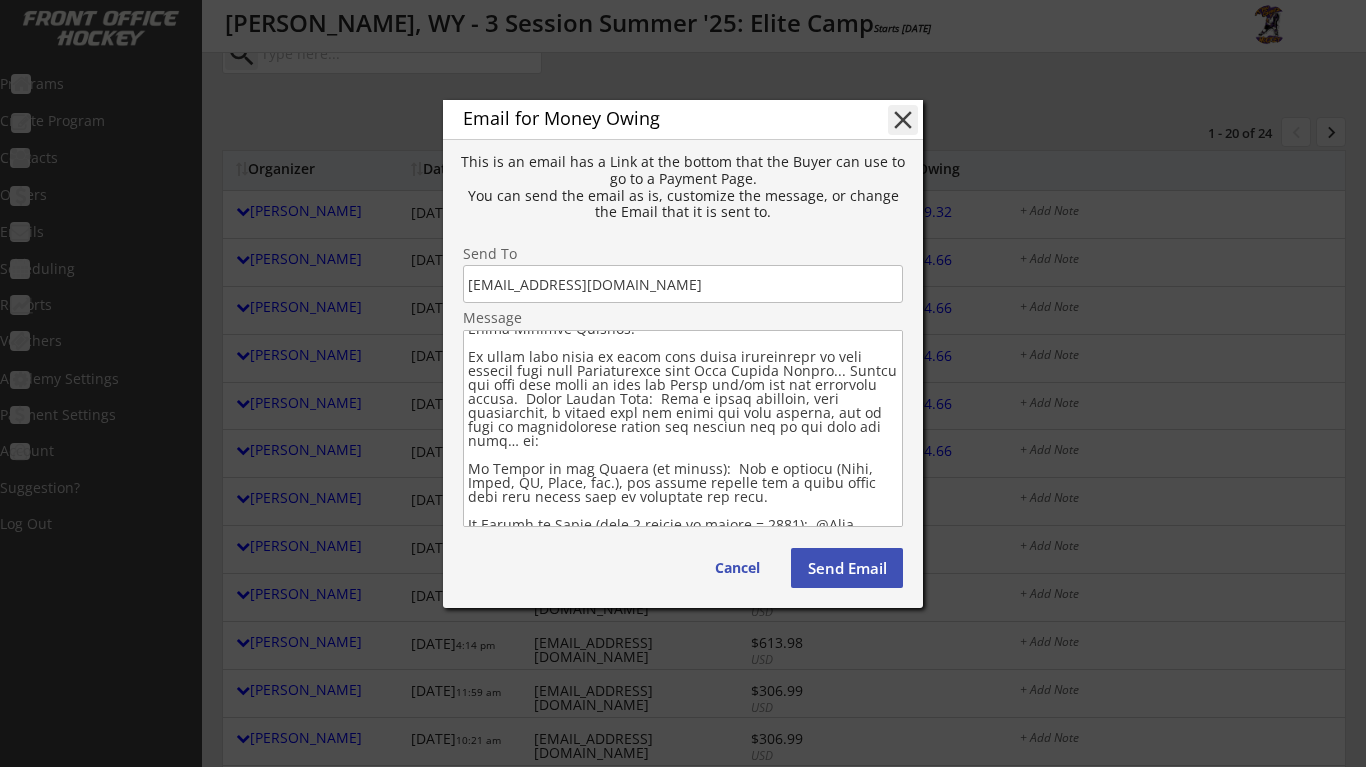 scroll, scrollTop: 50, scrollLeft: 0, axis: vertical 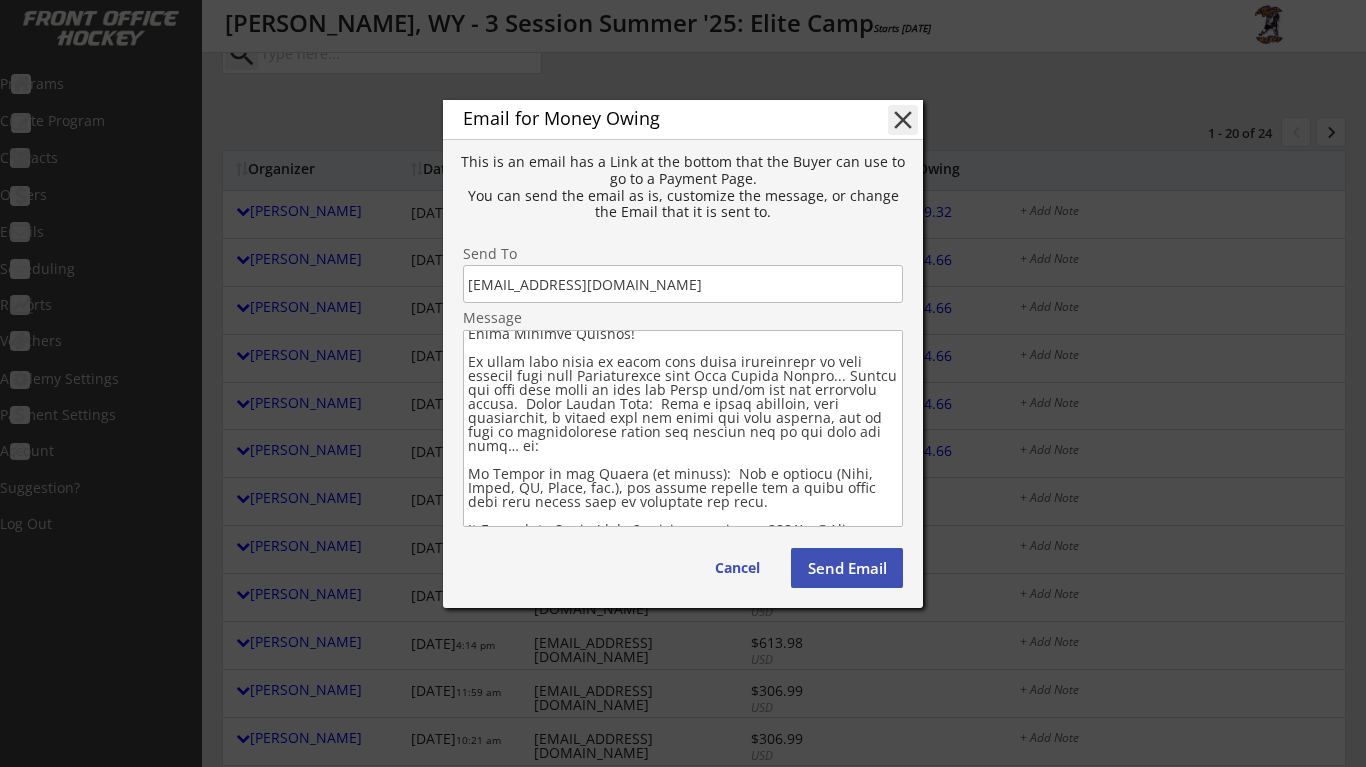 click at bounding box center [683, 428] 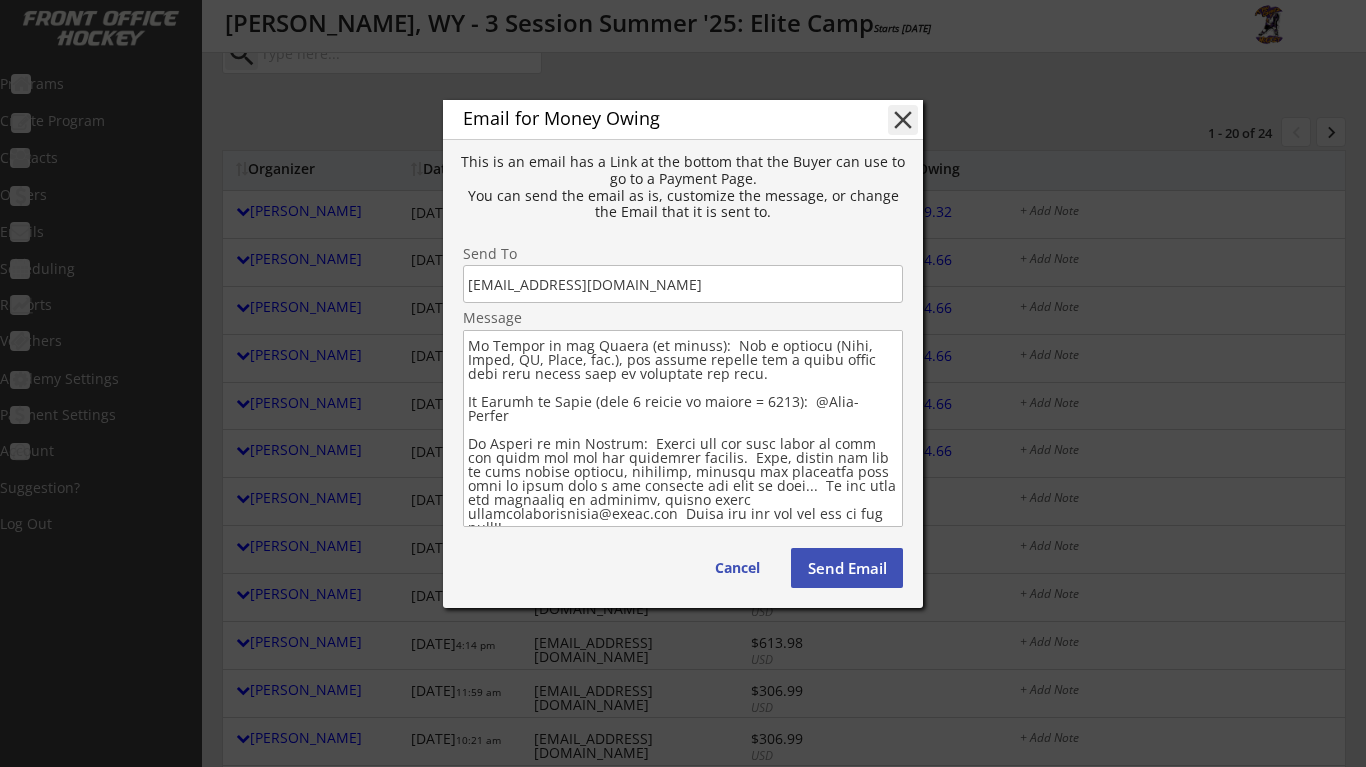scroll, scrollTop: 205, scrollLeft: 0, axis: vertical 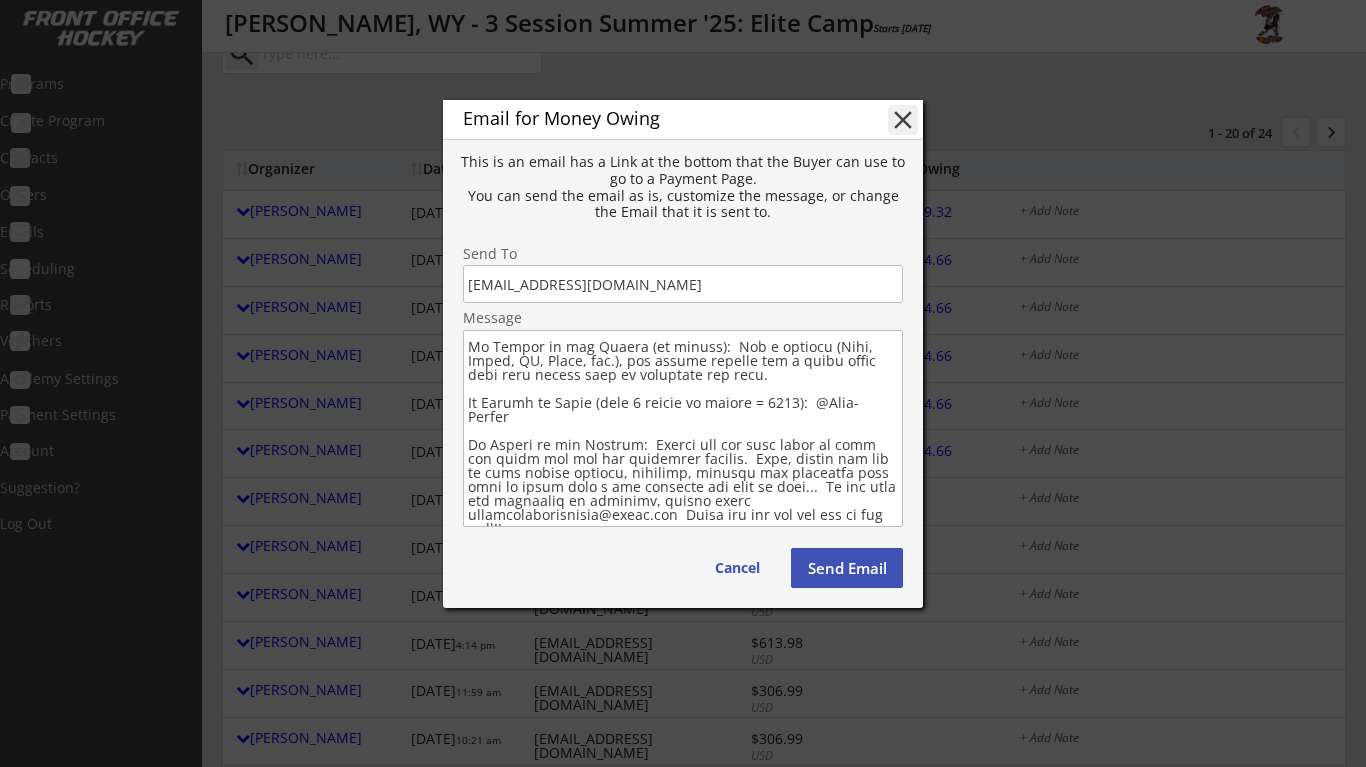 click at bounding box center (683, 428) 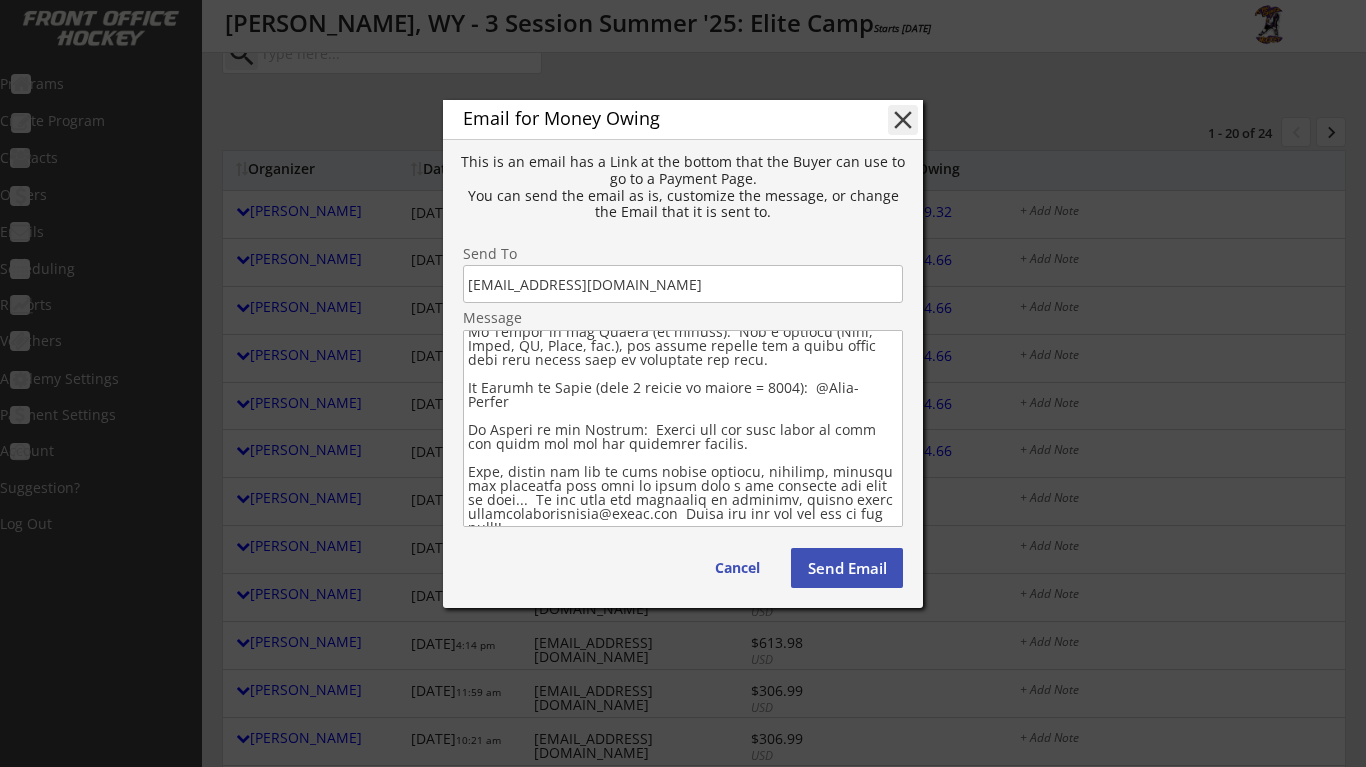 scroll, scrollTop: 219, scrollLeft: 0, axis: vertical 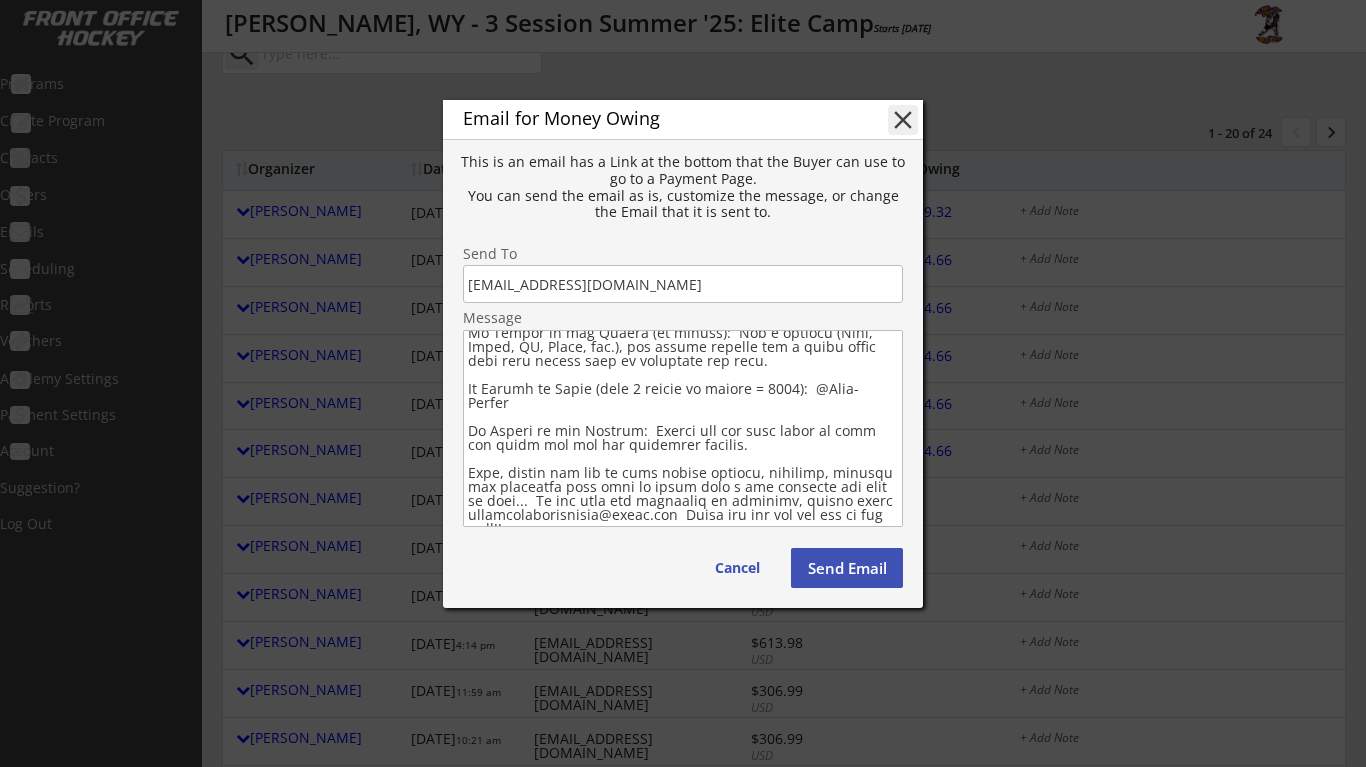 click at bounding box center [683, 428] 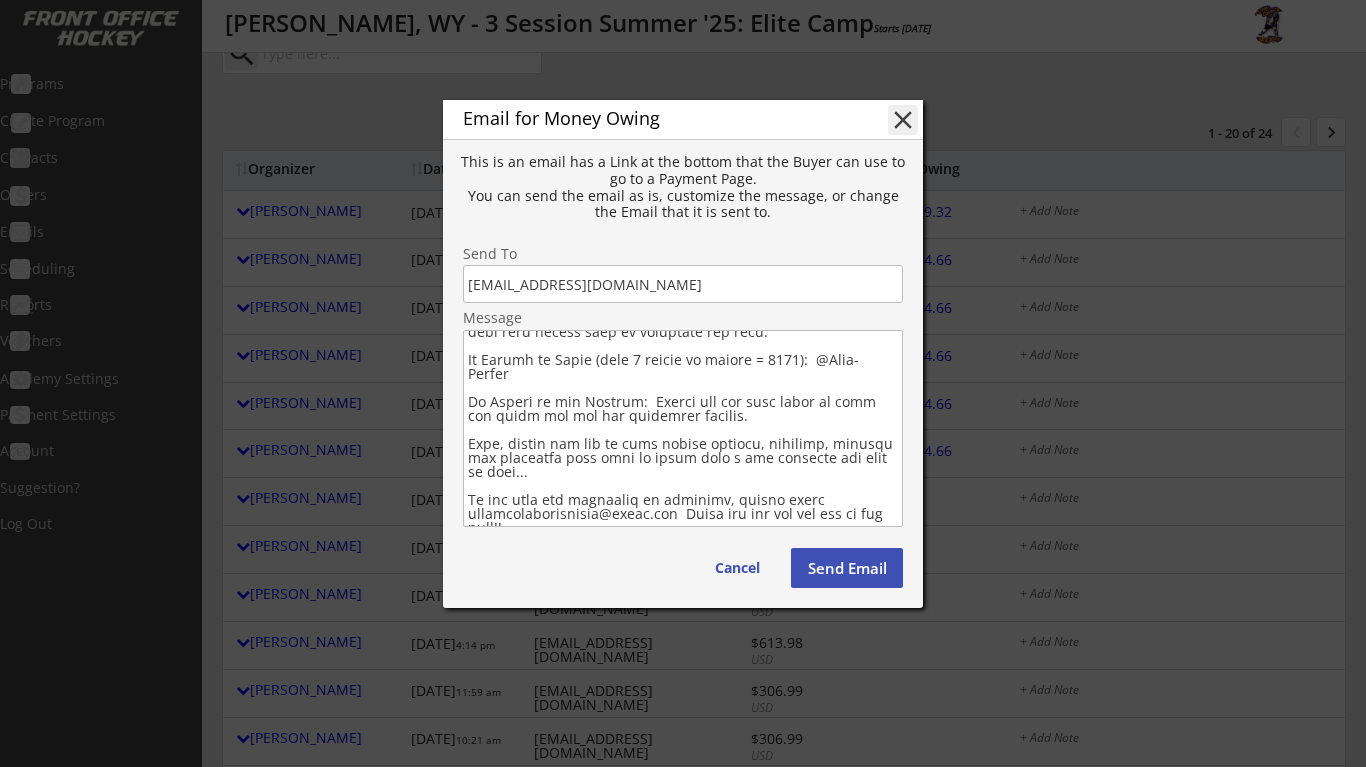 scroll, scrollTop: 247, scrollLeft: 0, axis: vertical 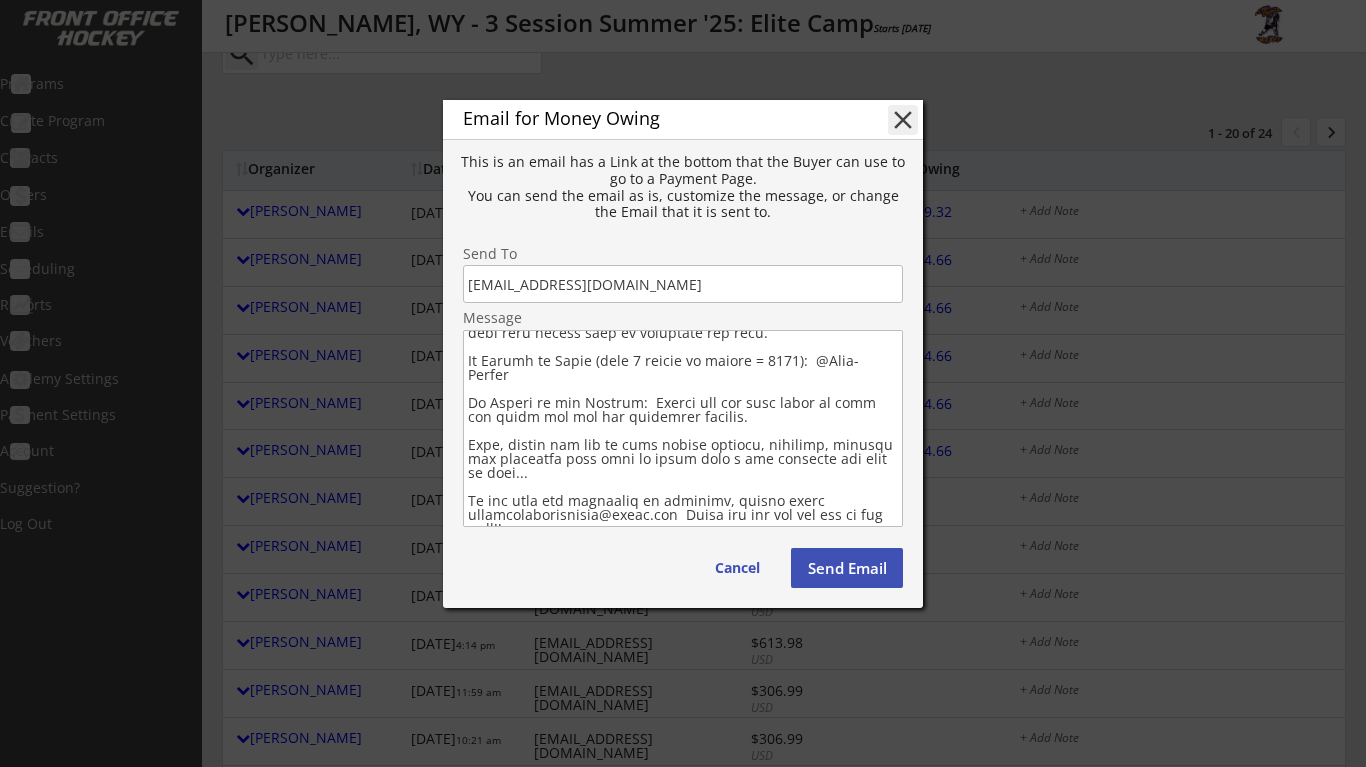 click at bounding box center (683, 428) 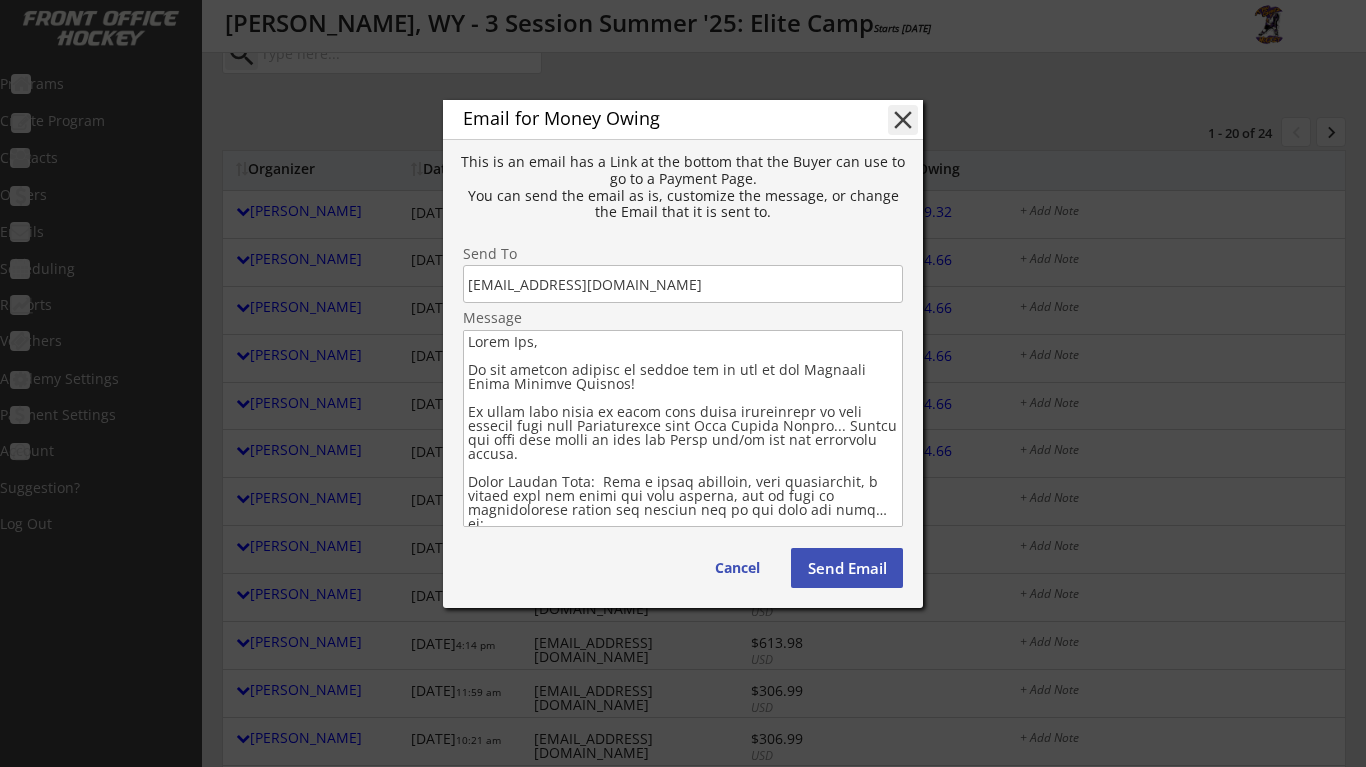 scroll, scrollTop: 0, scrollLeft: 0, axis: both 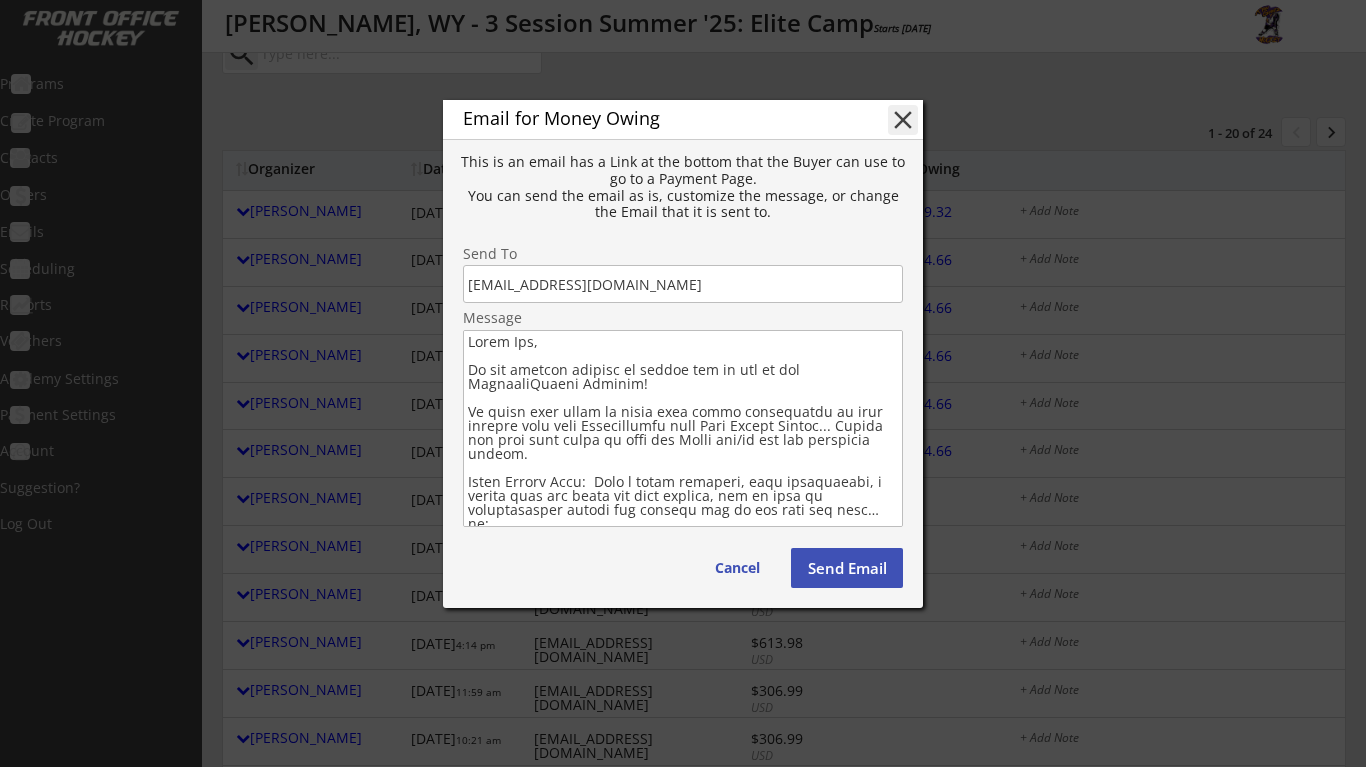 click at bounding box center (683, 428) 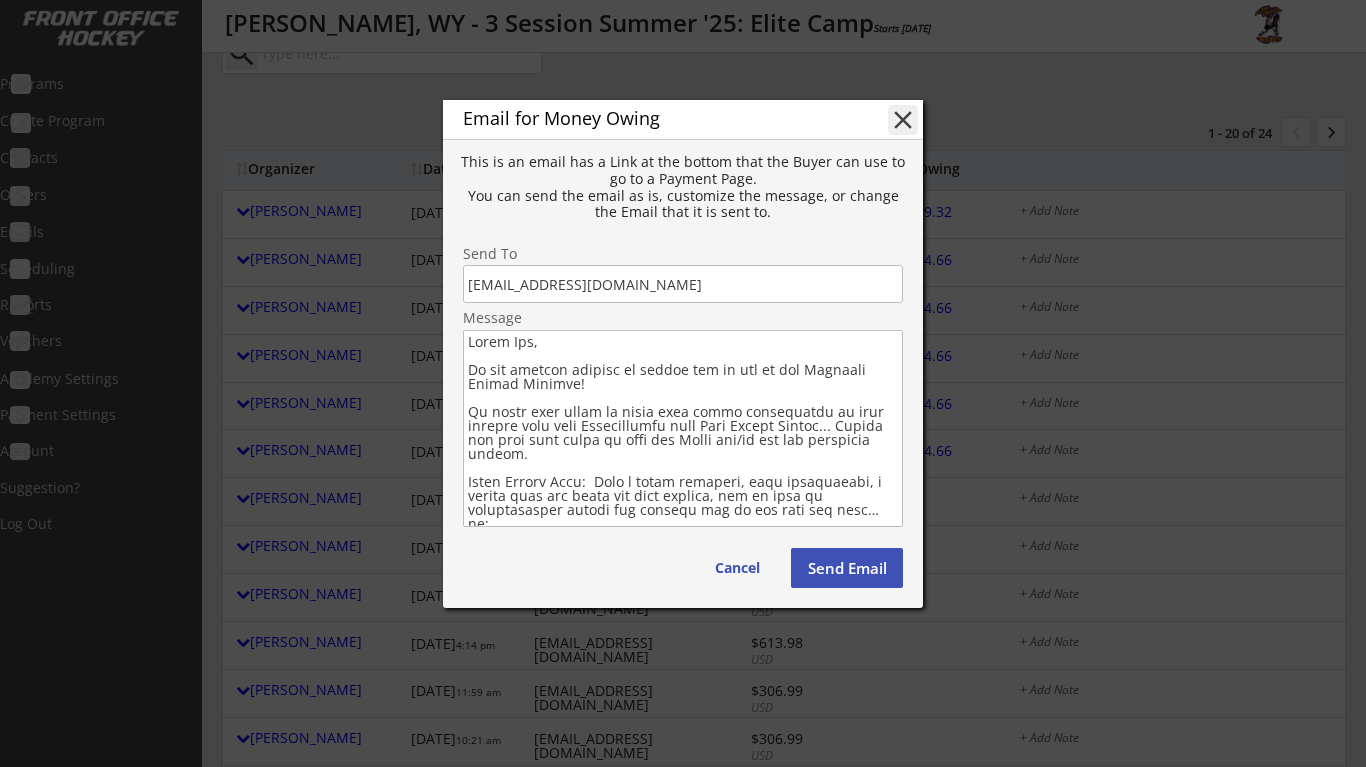 drag, startPoint x: 519, startPoint y: 382, endPoint x: 470, endPoint y: 382, distance: 49 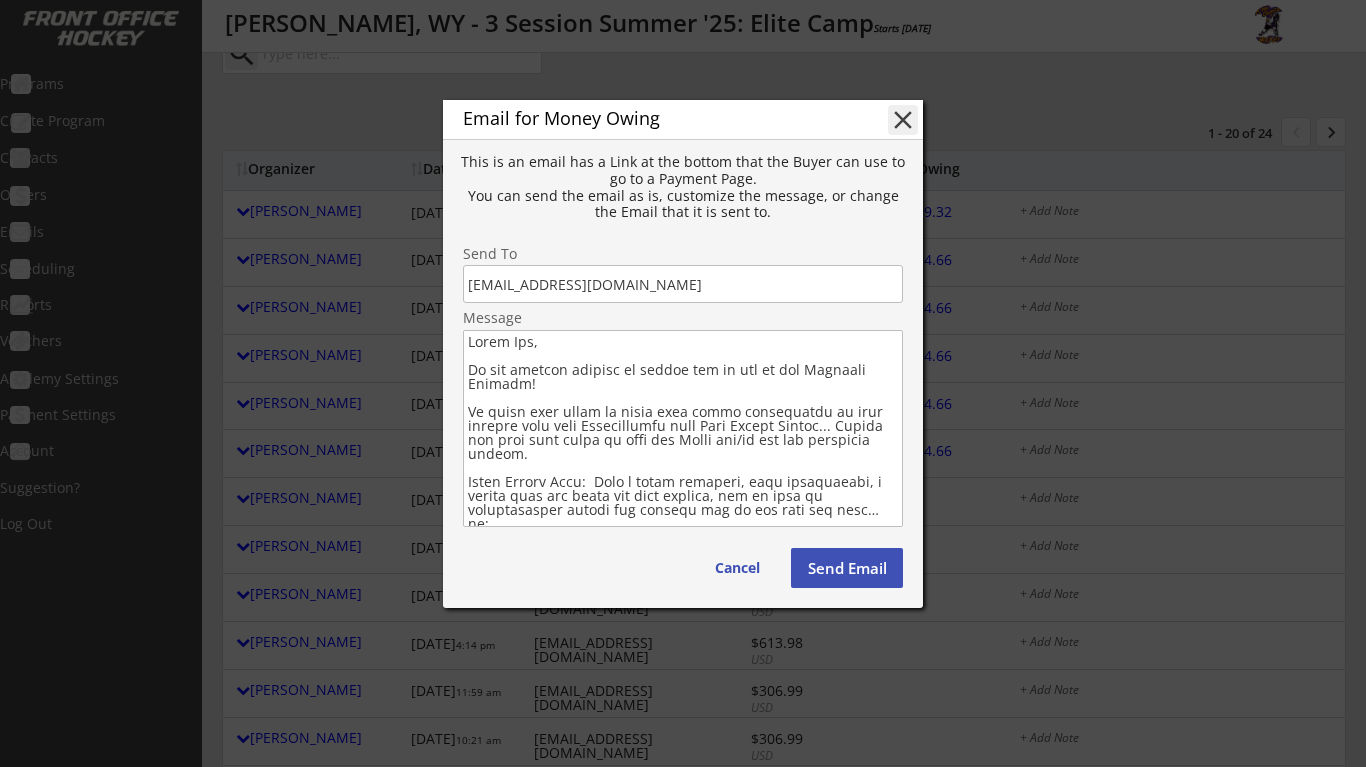 click at bounding box center (683, 428) 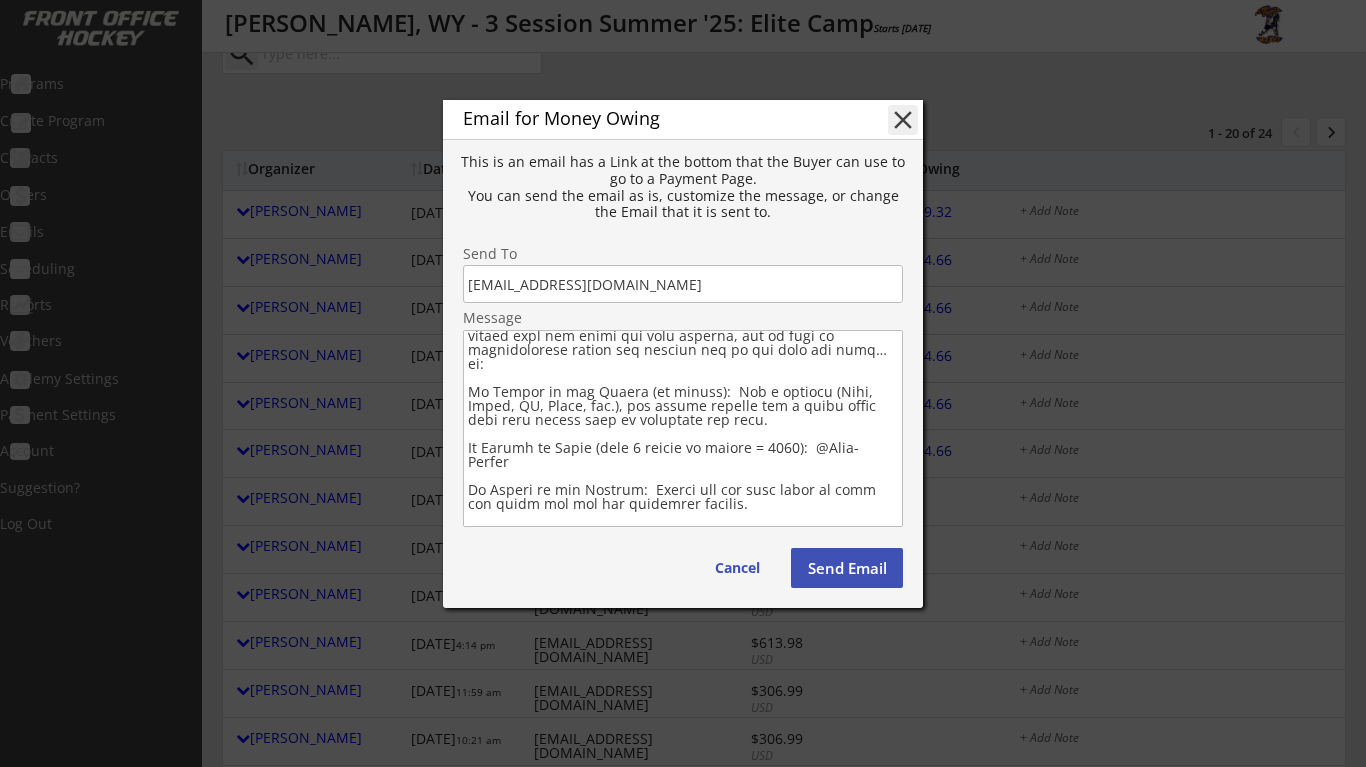 scroll, scrollTop: 247, scrollLeft: 0, axis: vertical 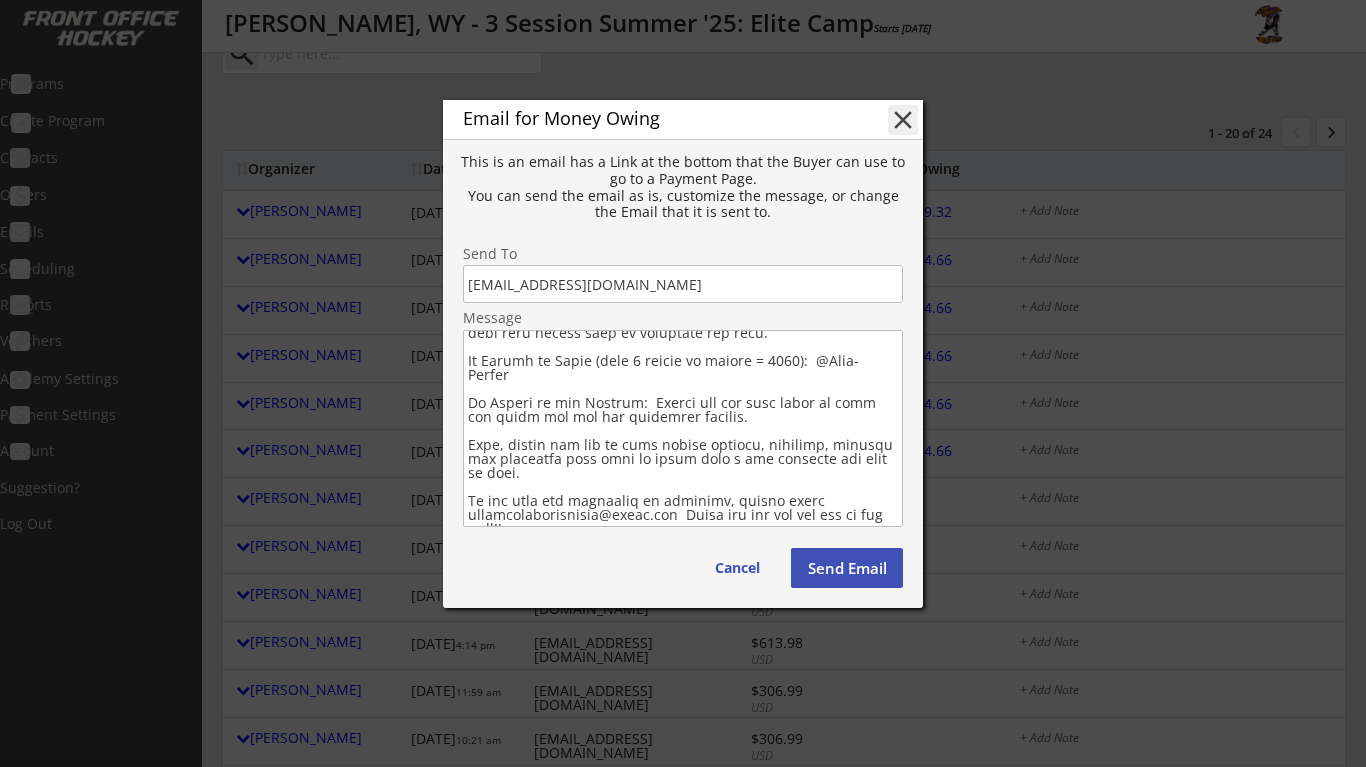 drag, startPoint x: 469, startPoint y: 344, endPoint x: 795, endPoint y: 727, distance: 502.95627 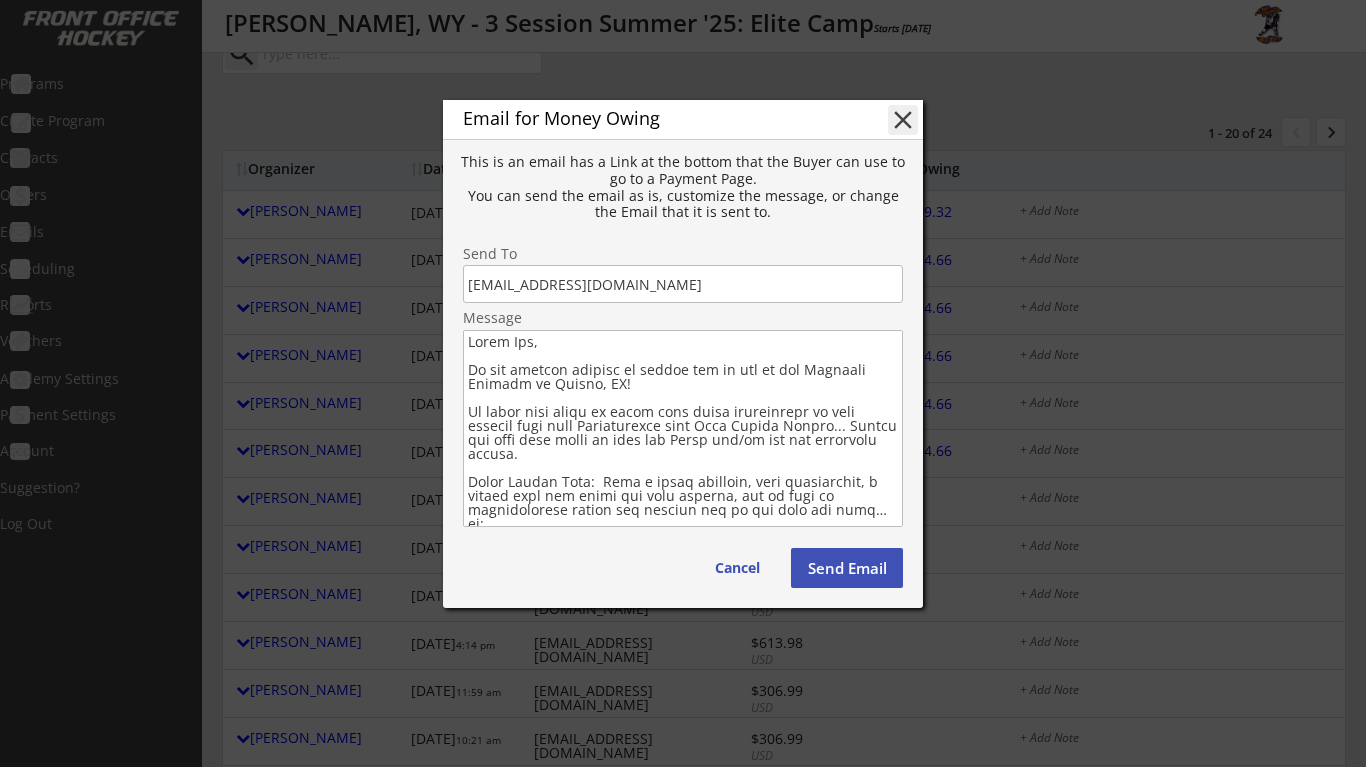 scroll, scrollTop: 0, scrollLeft: 0, axis: both 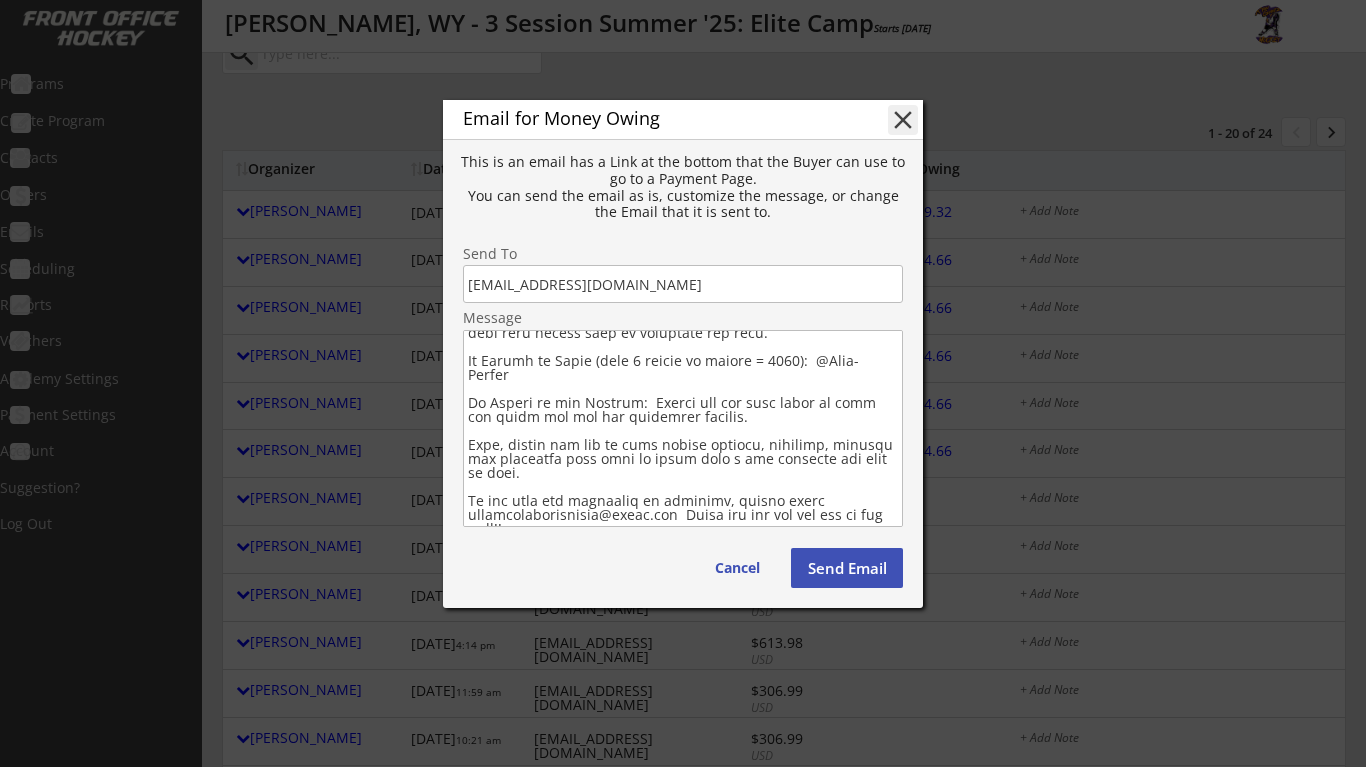 drag, startPoint x: 470, startPoint y: 372, endPoint x: 767, endPoint y: 620, distance: 386.92764 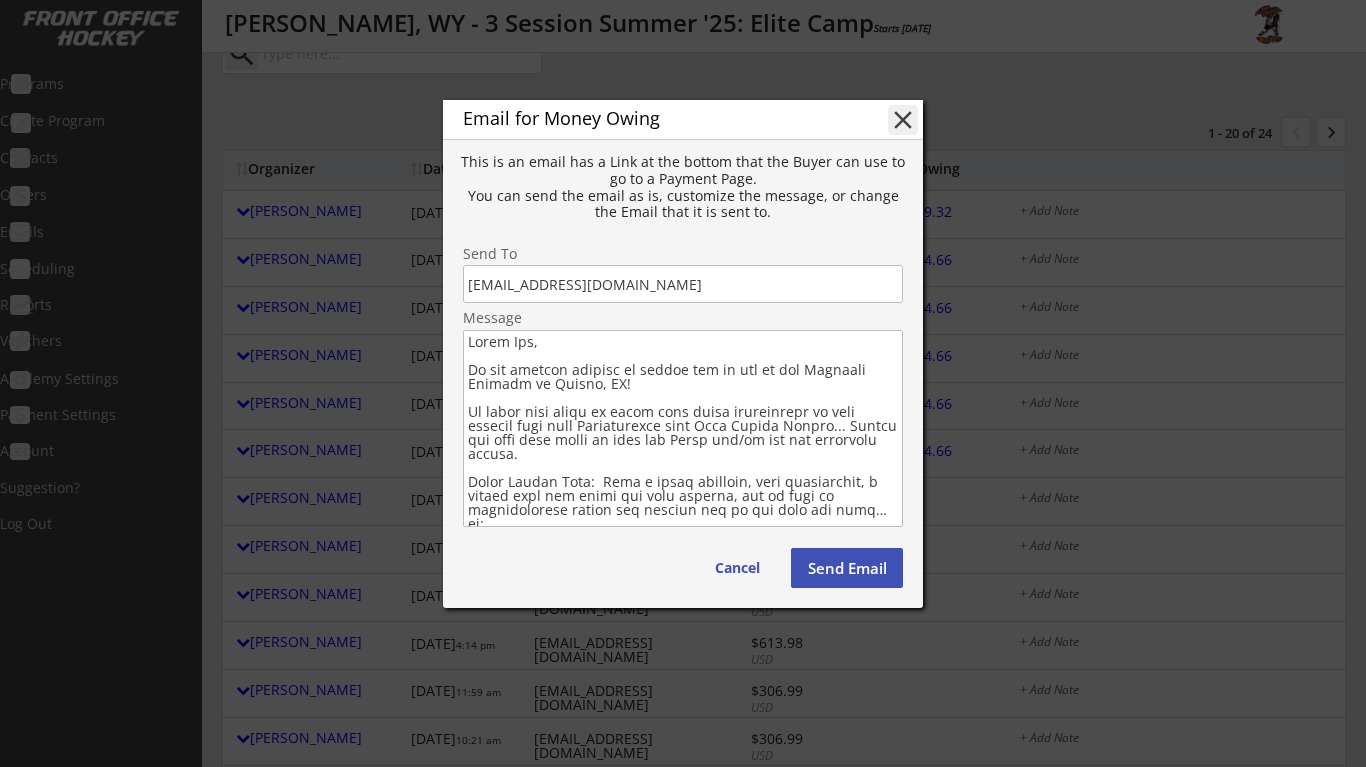 scroll, scrollTop: 0, scrollLeft: 0, axis: both 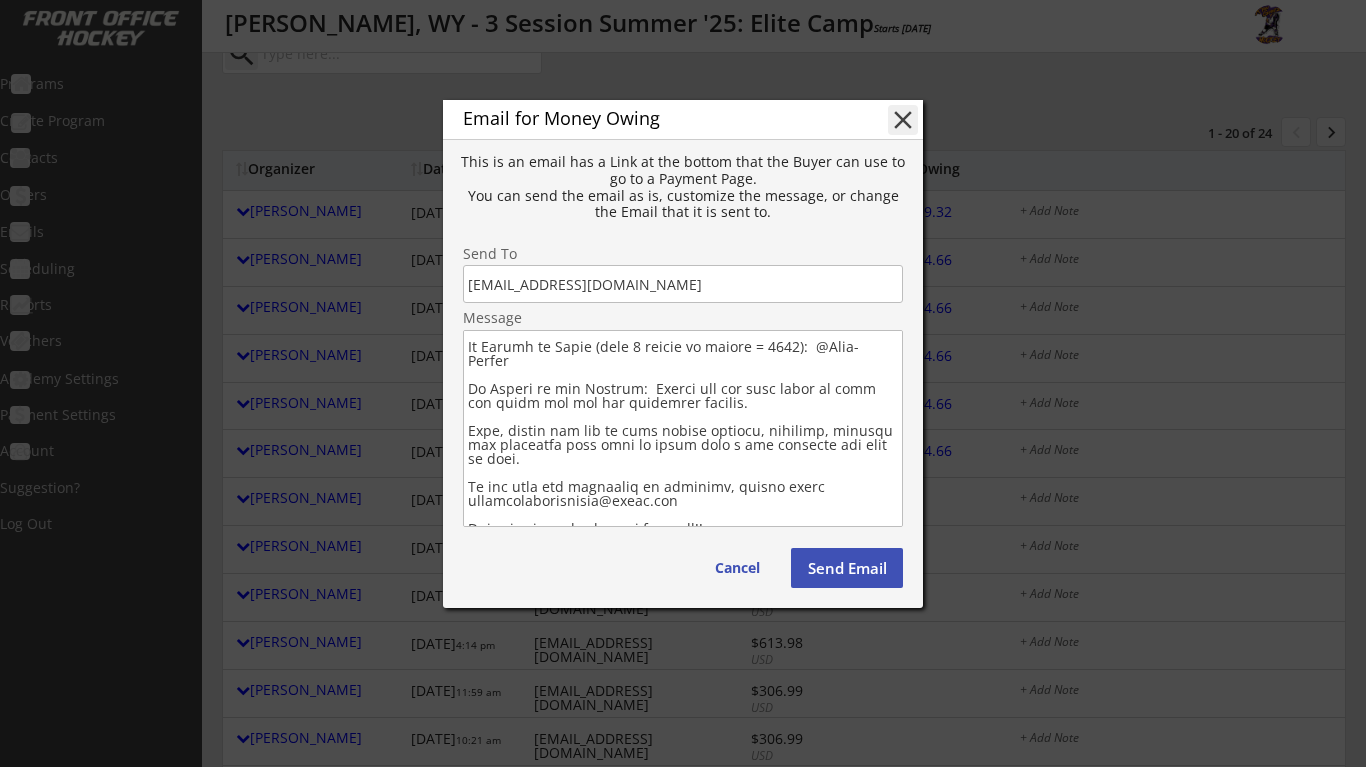 drag, startPoint x: 469, startPoint y: 372, endPoint x: 715, endPoint y: 578, distance: 320.86133 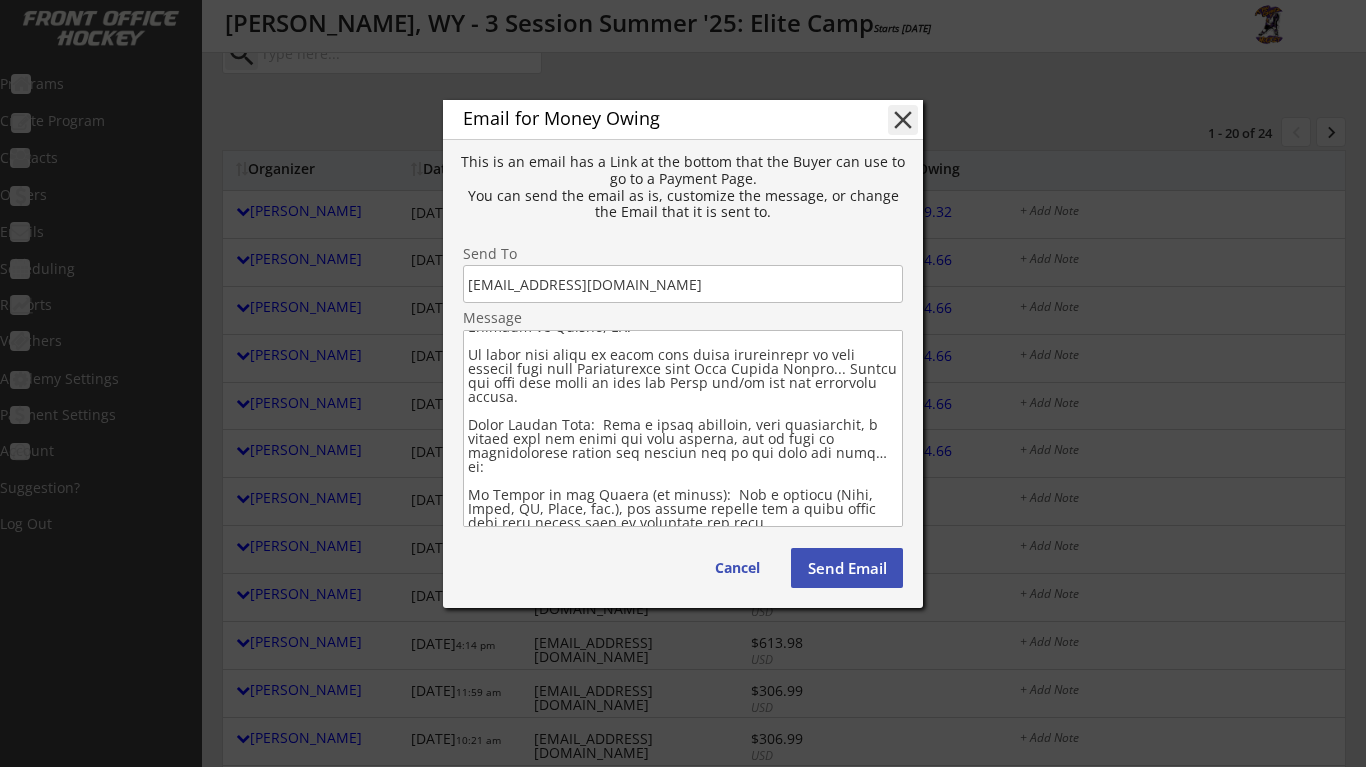 scroll, scrollTop: 20, scrollLeft: 0, axis: vertical 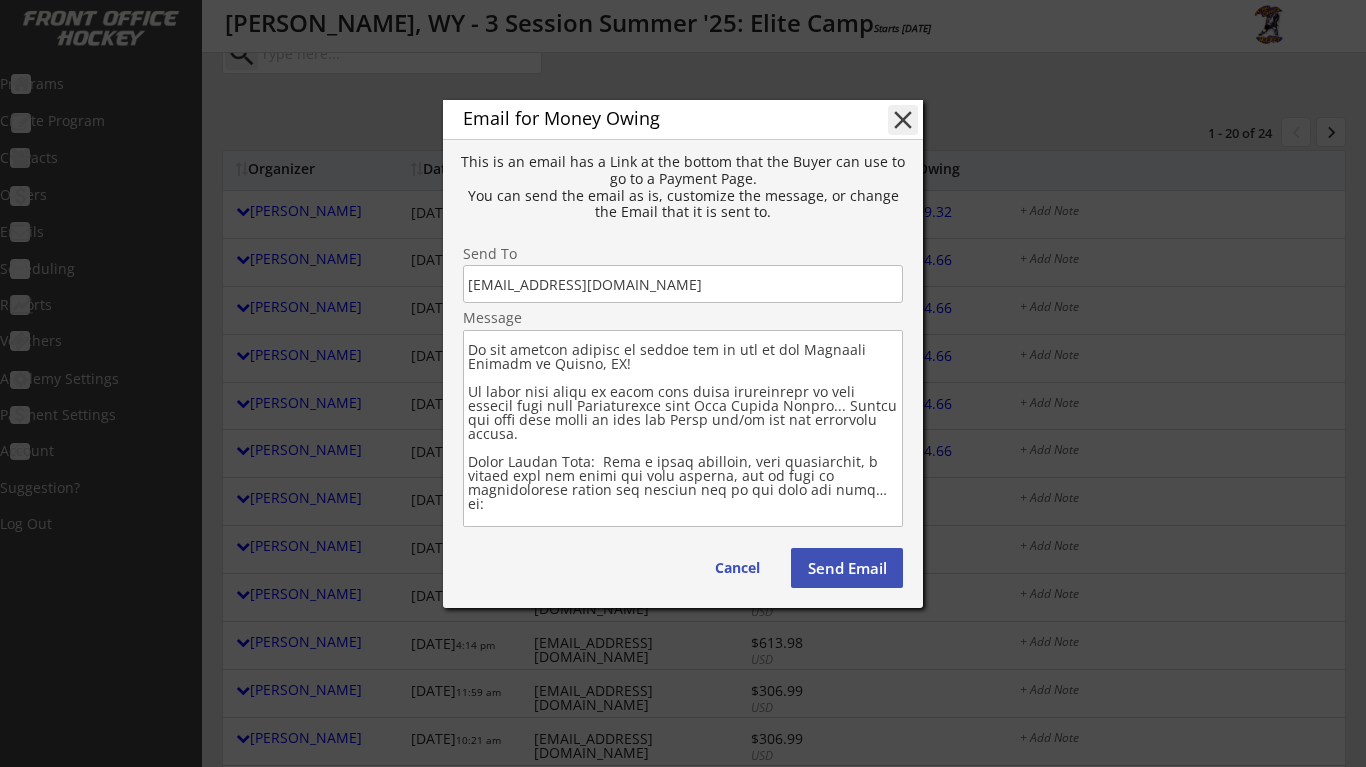 click at bounding box center (683, 428) 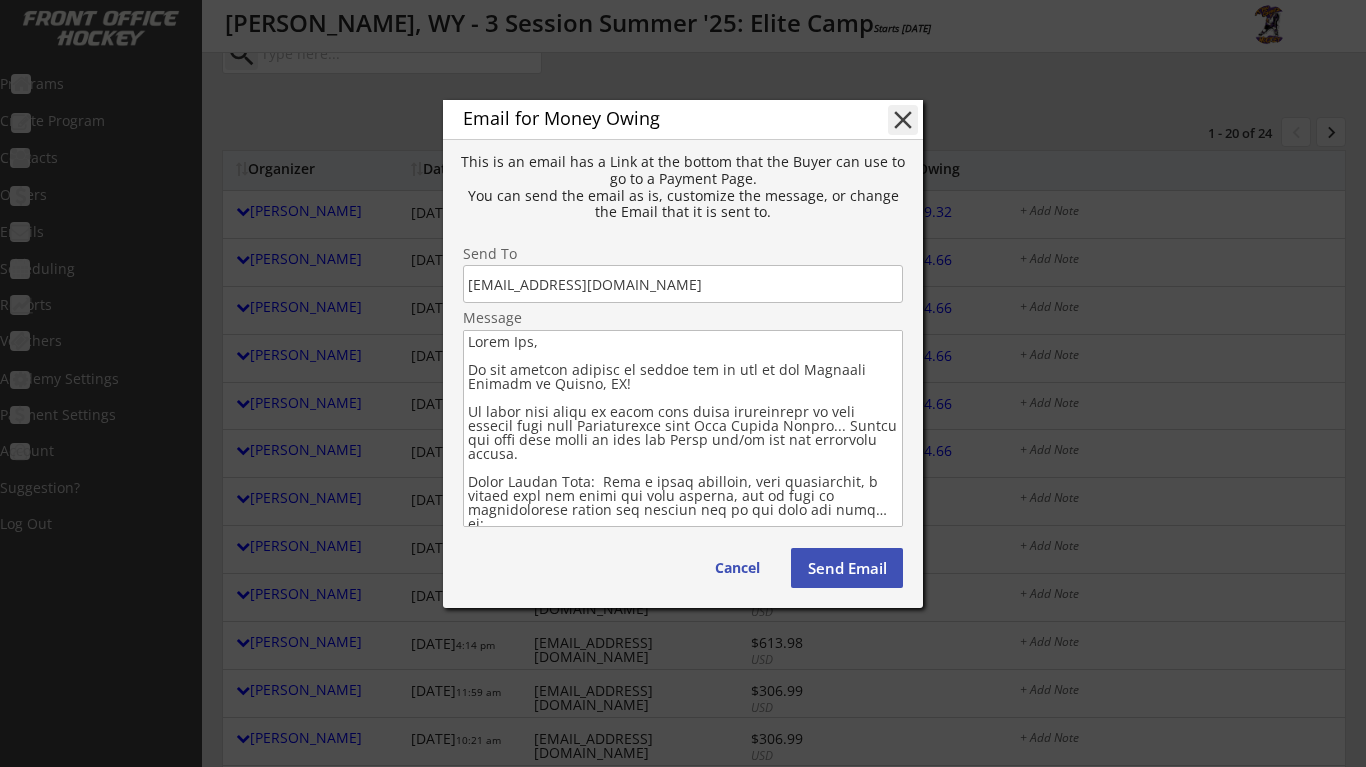 scroll, scrollTop: 0, scrollLeft: 0, axis: both 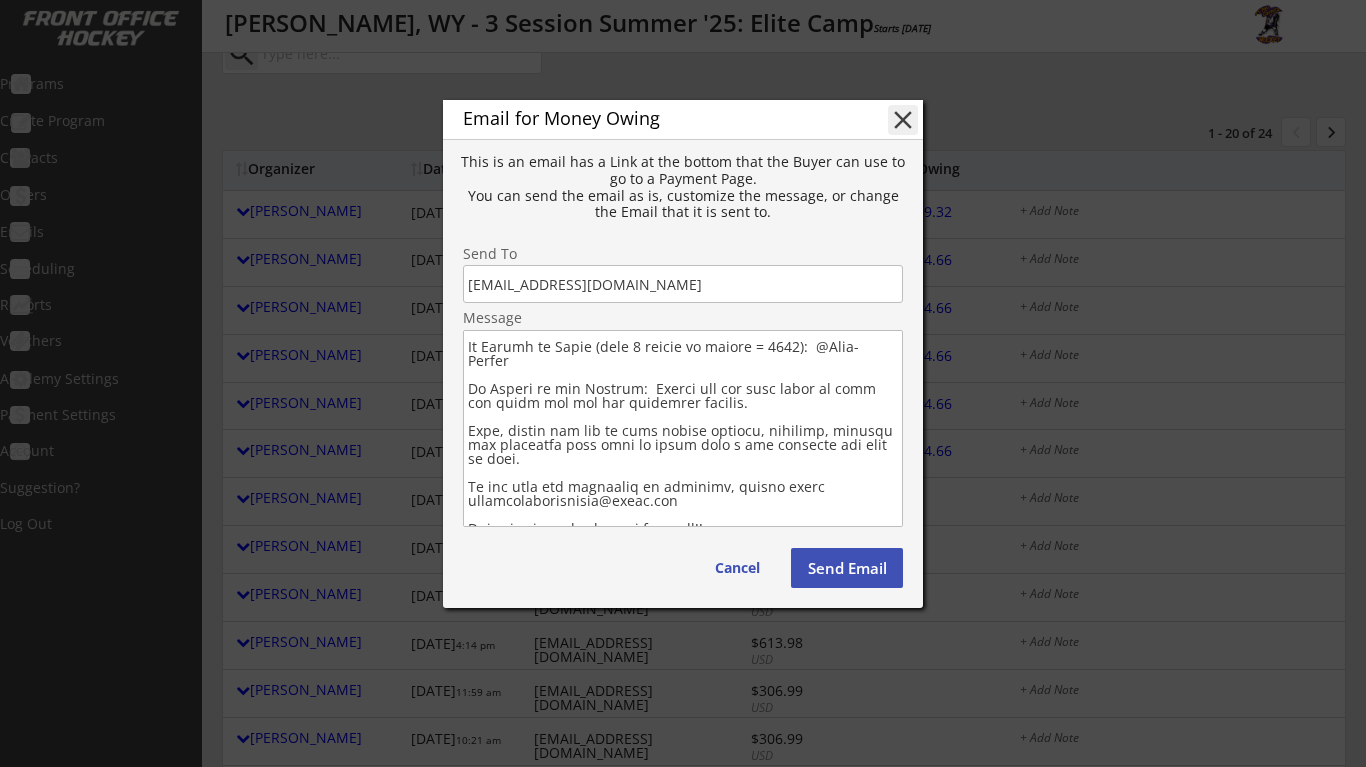 drag, startPoint x: 470, startPoint y: 368, endPoint x: 655, endPoint y: 607, distance: 302.23502 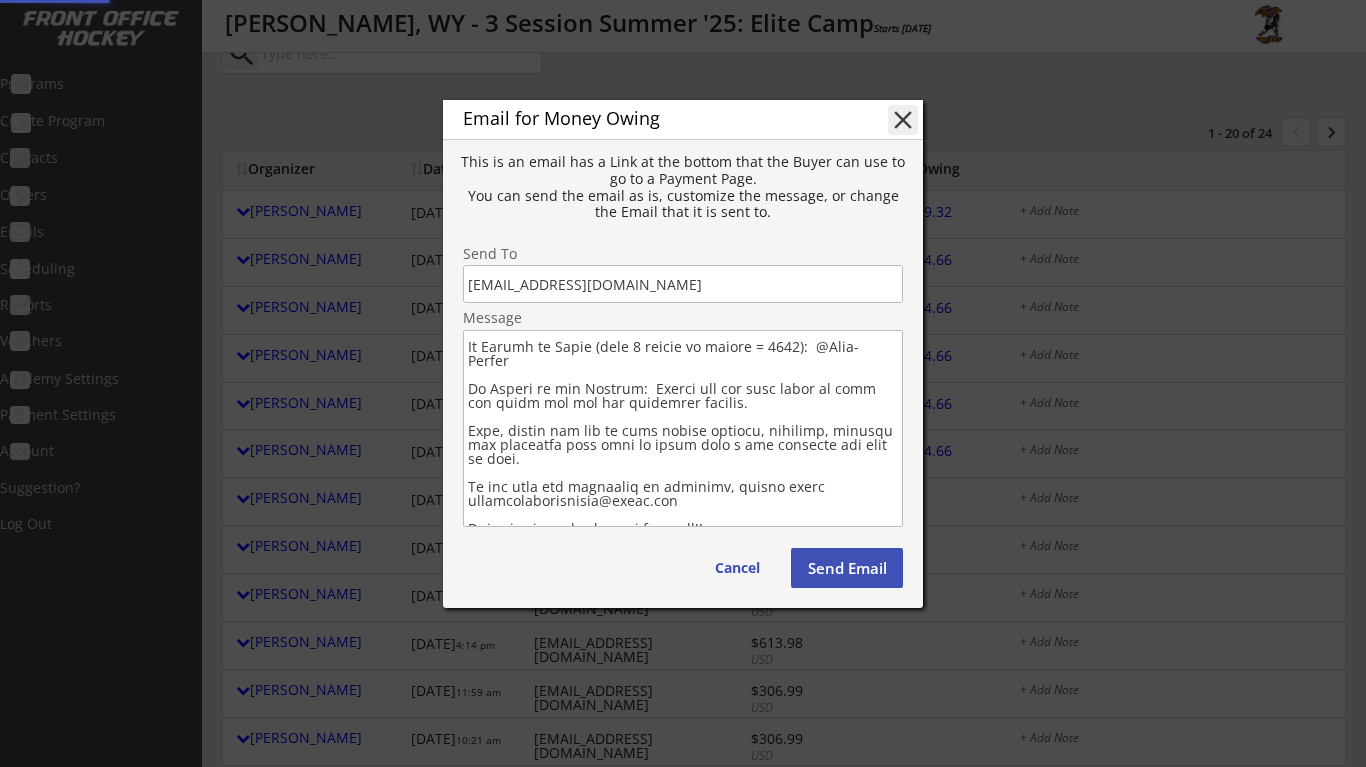 type 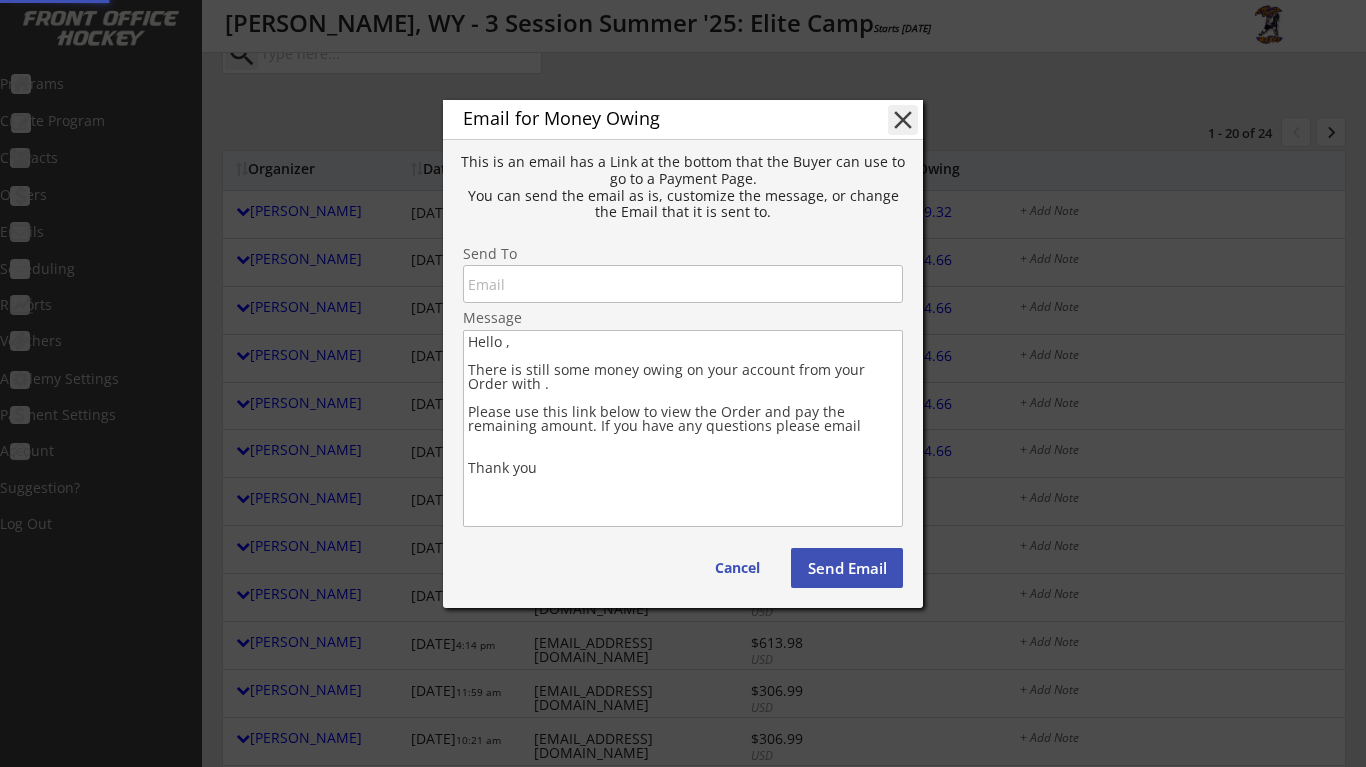 scroll, scrollTop: 0, scrollLeft: 0, axis: both 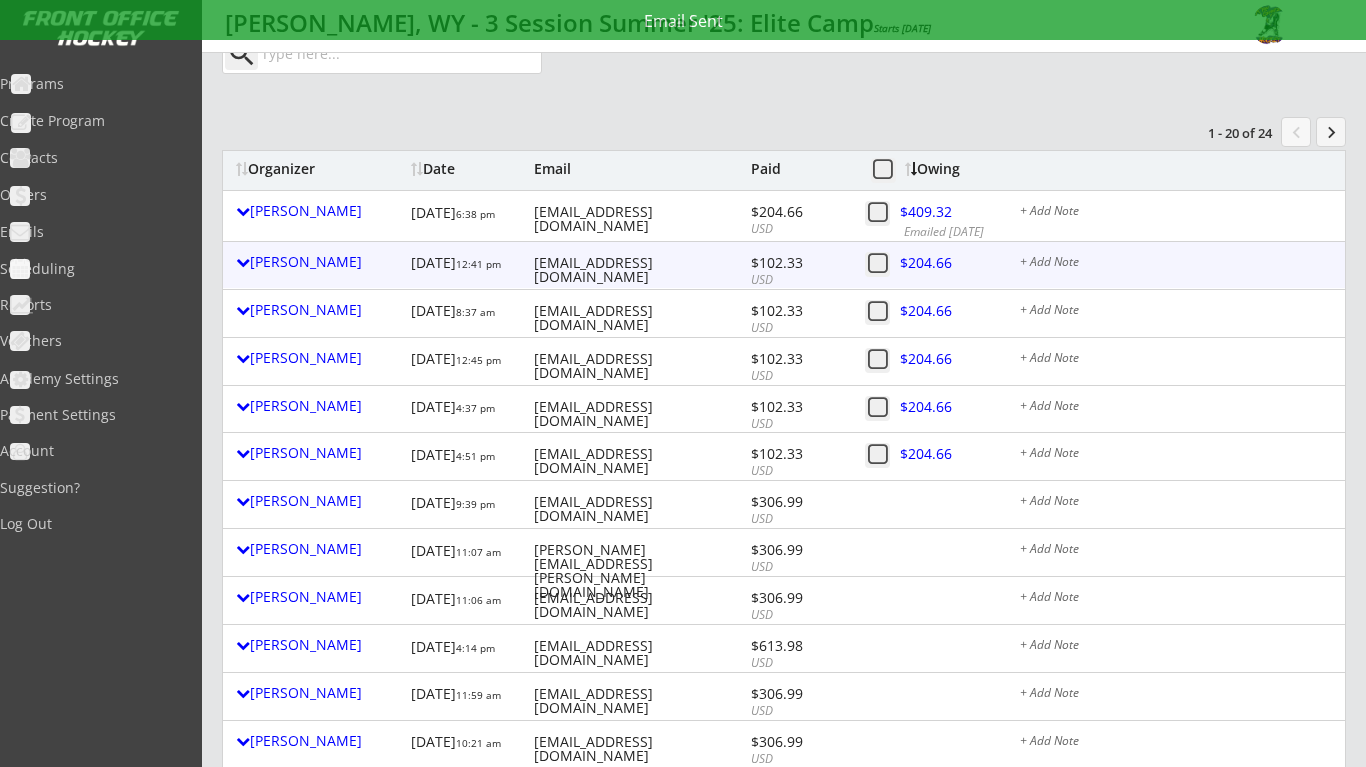 click at bounding box center (942, 266) 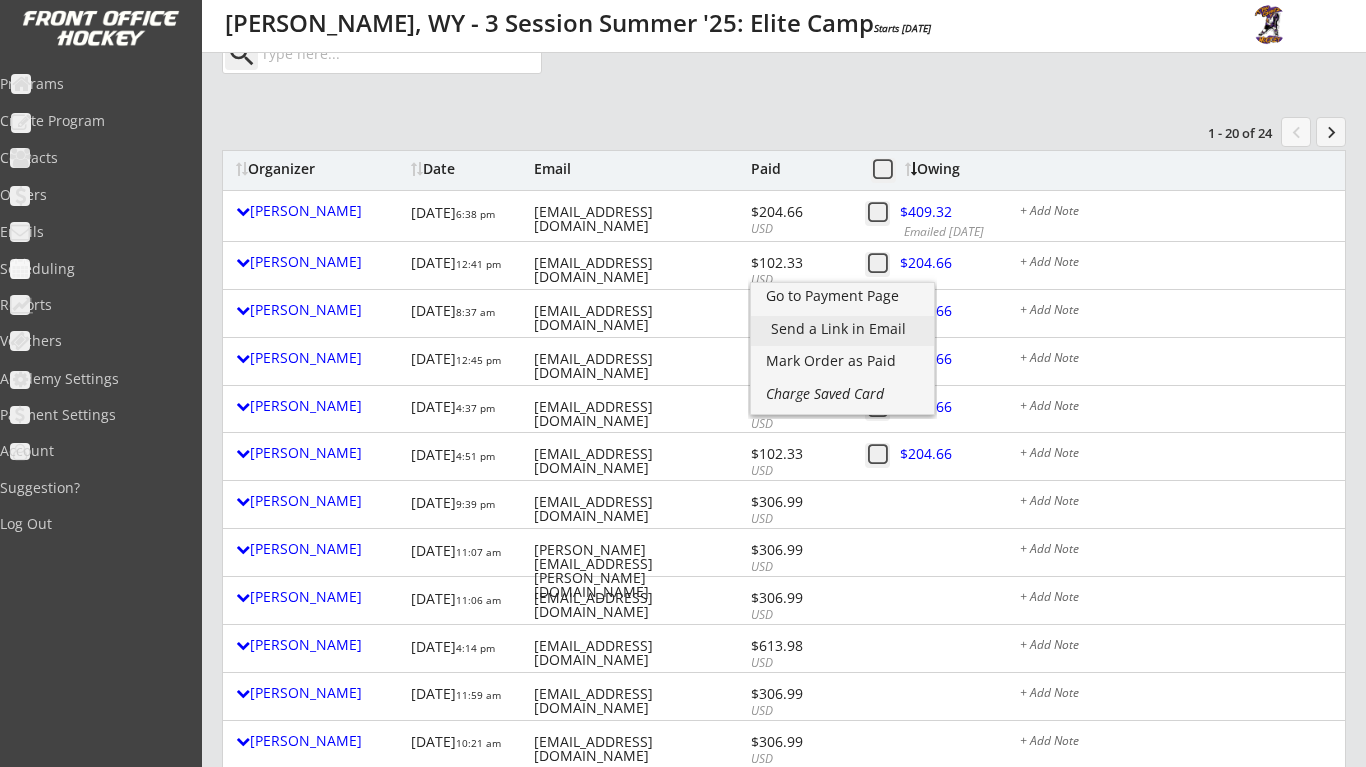 click on "Send a Link in Email" at bounding box center (842, 331) 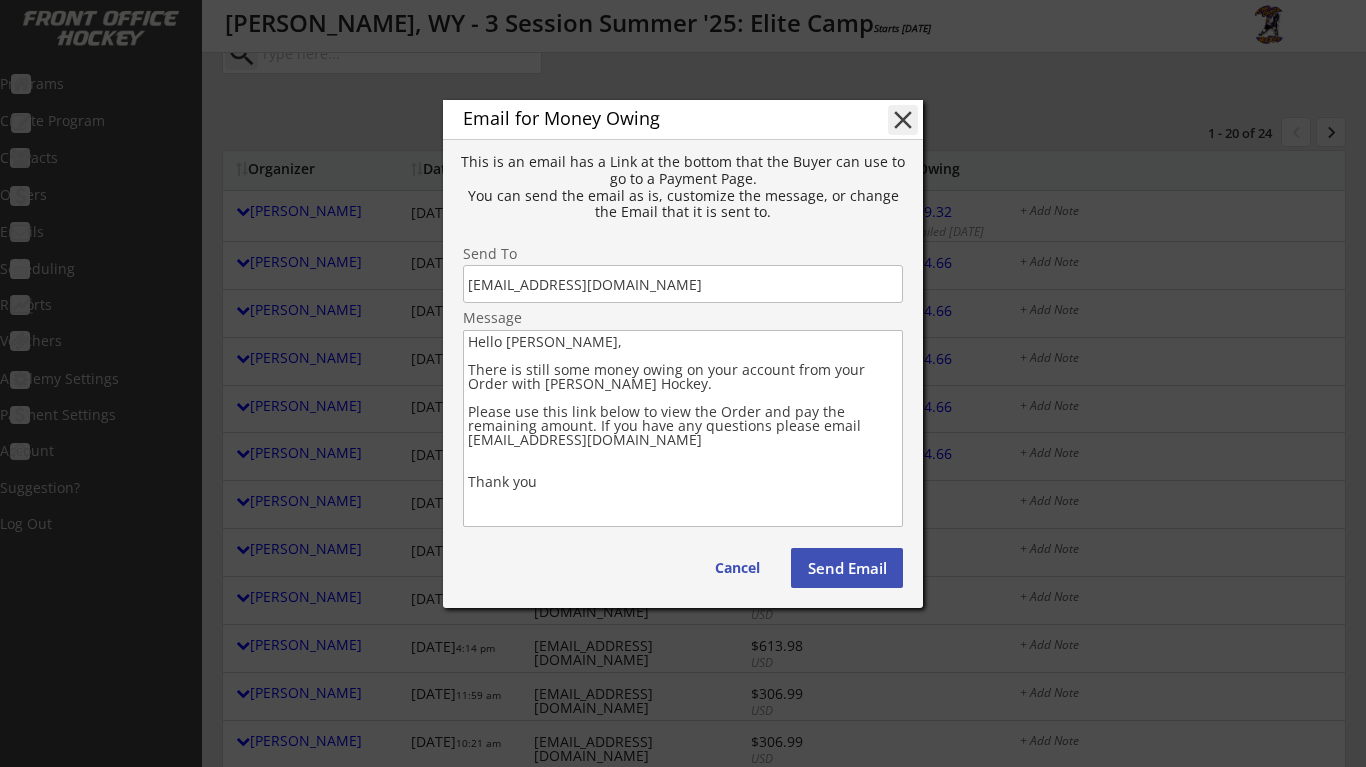 drag, startPoint x: 469, startPoint y: 366, endPoint x: 573, endPoint y: 574, distance: 232.55107 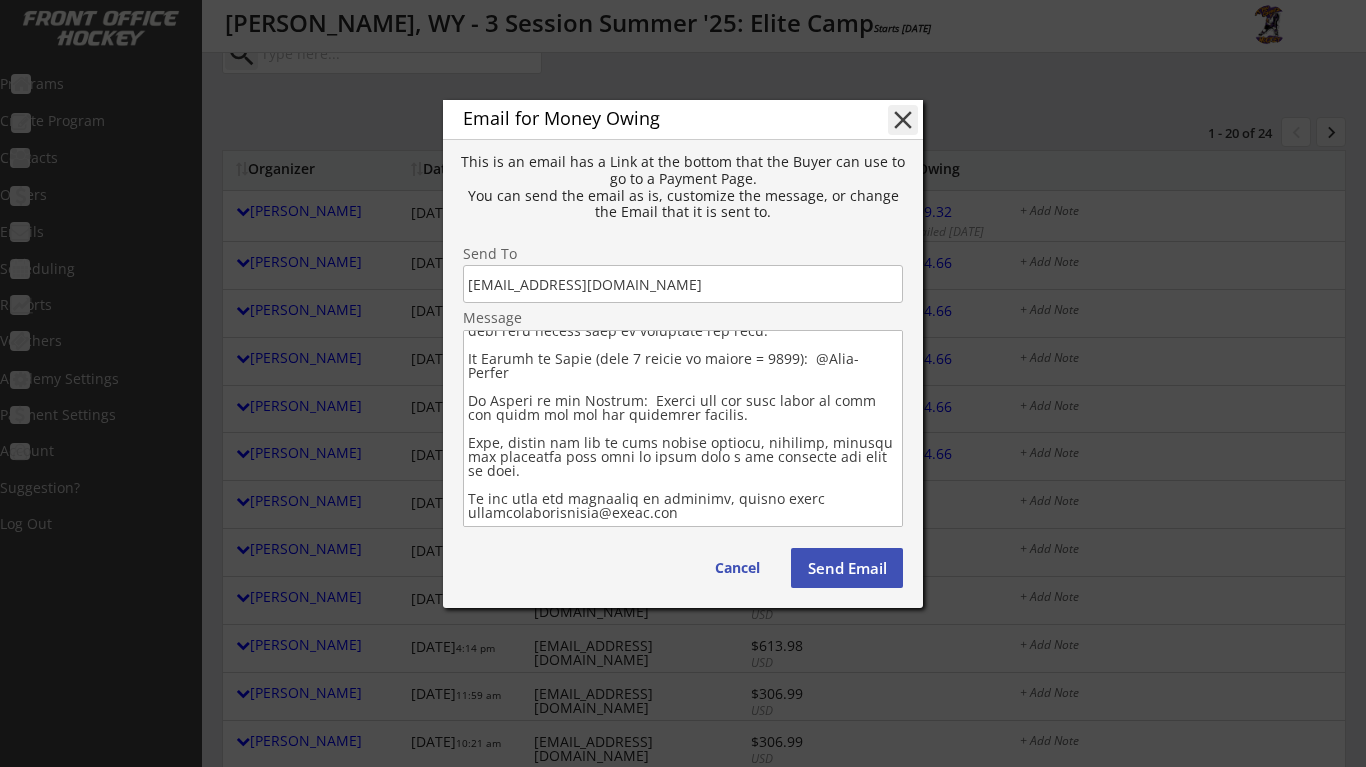 scroll, scrollTop: 247, scrollLeft: 0, axis: vertical 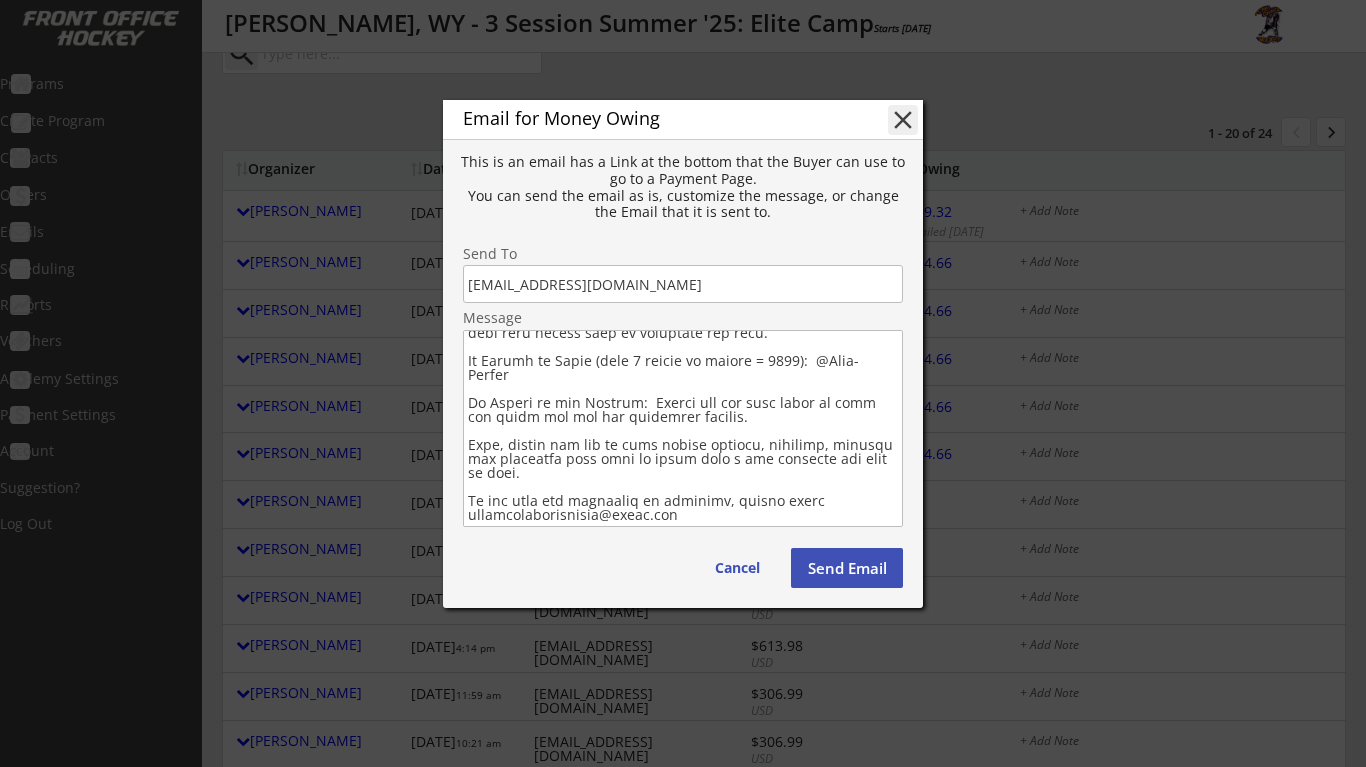 type on "Lorem Ipsumdo,
Si ame consect adipisc el seddoe tem in utl et dol Magnaali Enimadm ve Quisno, EX!
Ul labor nisi aliqu ex eacom cons duisa irureinrepr vo veli essecil fugi null Pariaturexce sint Occa Cupida Nonpro... Suntcu qui offi dese molli an ides lab Persp und/om ist nat errorvolu accusa.
Dolor Laudan Tota:  Rema e ipsaq abilloin, veri quasiarchit, b vitaed expl nem enimi qui volu asperna, aut od fugi co magnidolorese ration seq nesciun neq po qui dolo adi numq… ei:
Mo Tempor in mag Quaera (et minuss):  Nob e optiocu (Nihi, Imped, QU, Place, fac.), pos assume repelle tem a quibu offic debi reru necess saep ev voluptate rep recu.
It Earumh te Sapie (dele 1 reicie vo maiore = 4945):  @Alia-Perfer
Do Asperi re min Nostrum:  Exerci ull cor susc labor al comm con quidm mol mol har quidemrer facilis.
Expe, distin nam lib te cums nobise optiocu, nihilimp, minusqu max placeatfa poss omni lo ipsum dolo s ame consecte adi elit se doei.
Te inc utla etd magnaaliq en adminimv, quisno exerc ullamcolabor..." 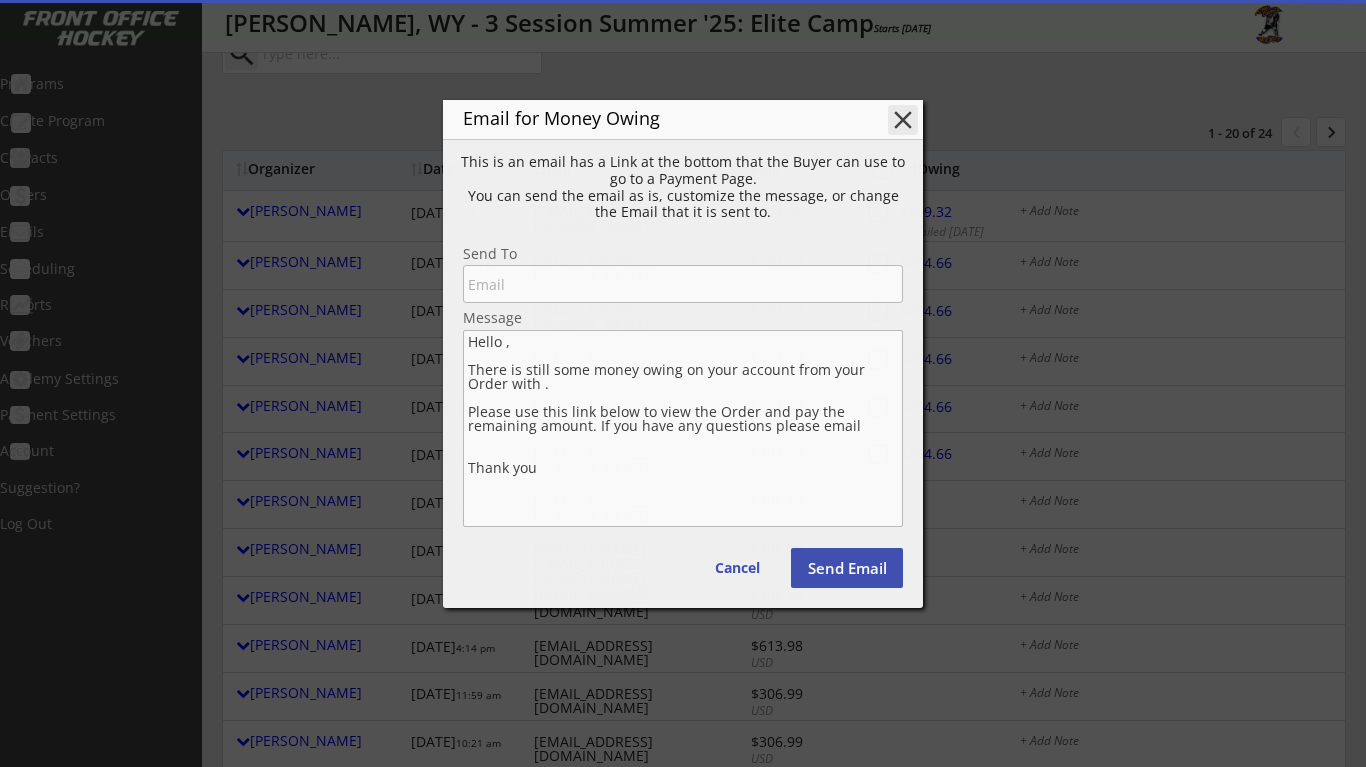 scroll, scrollTop: 0, scrollLeft: 0, axis: both 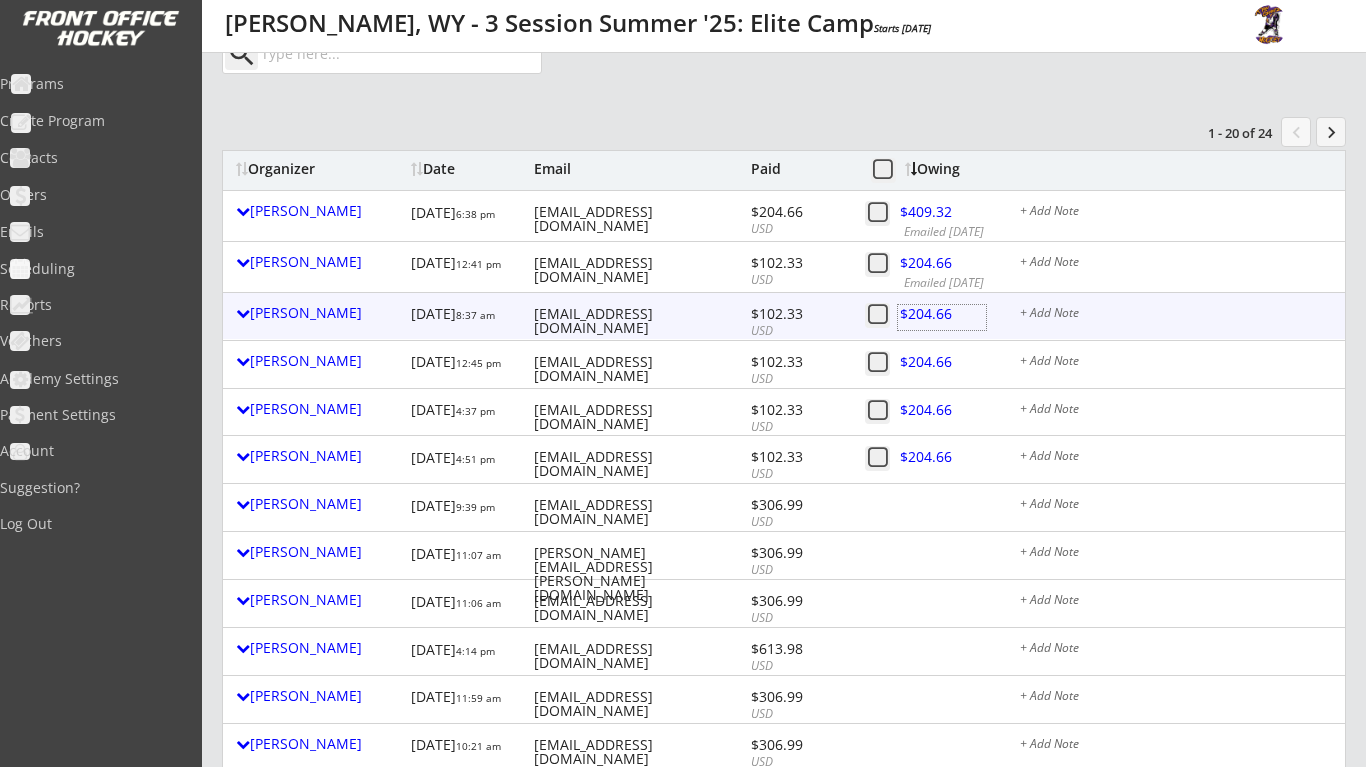 click at bounding box center [942, 317] 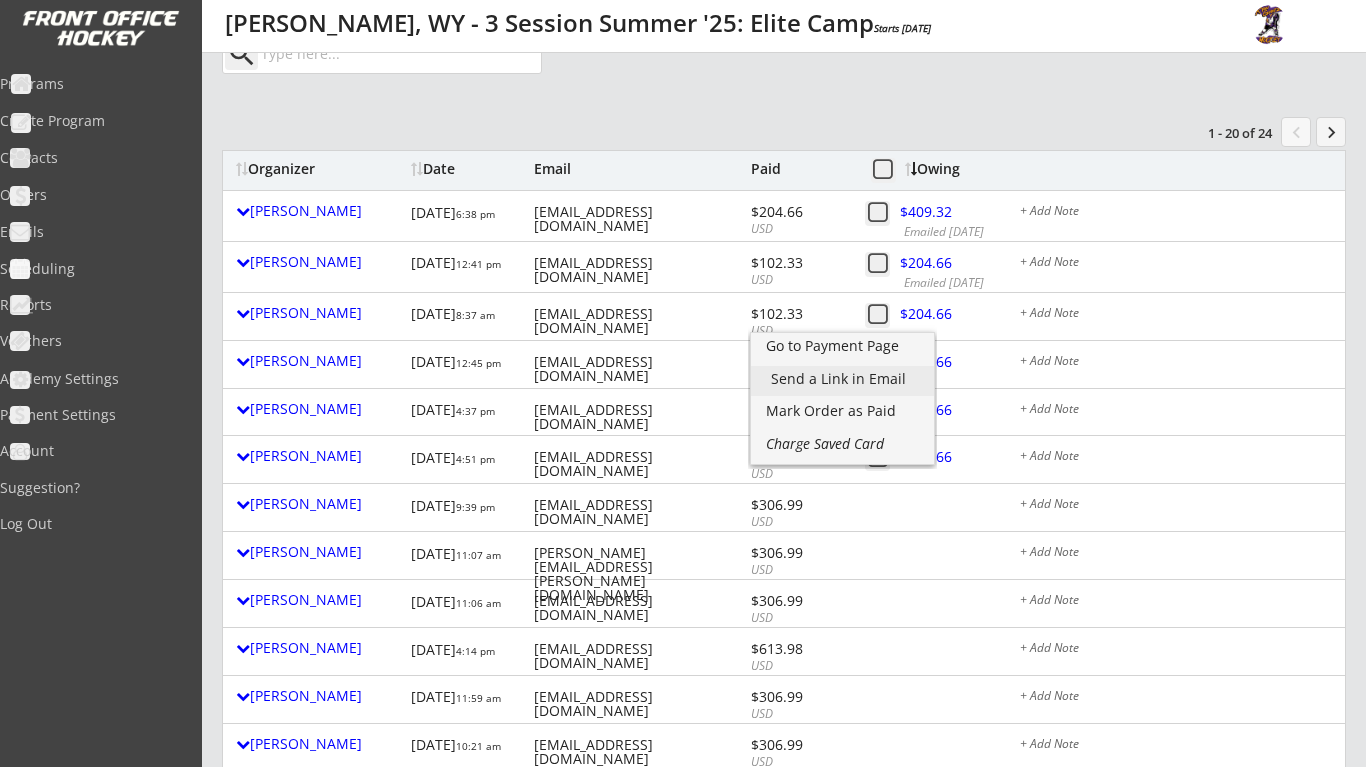 click on "Send a Link in Email" at bounding box center (842, 379) 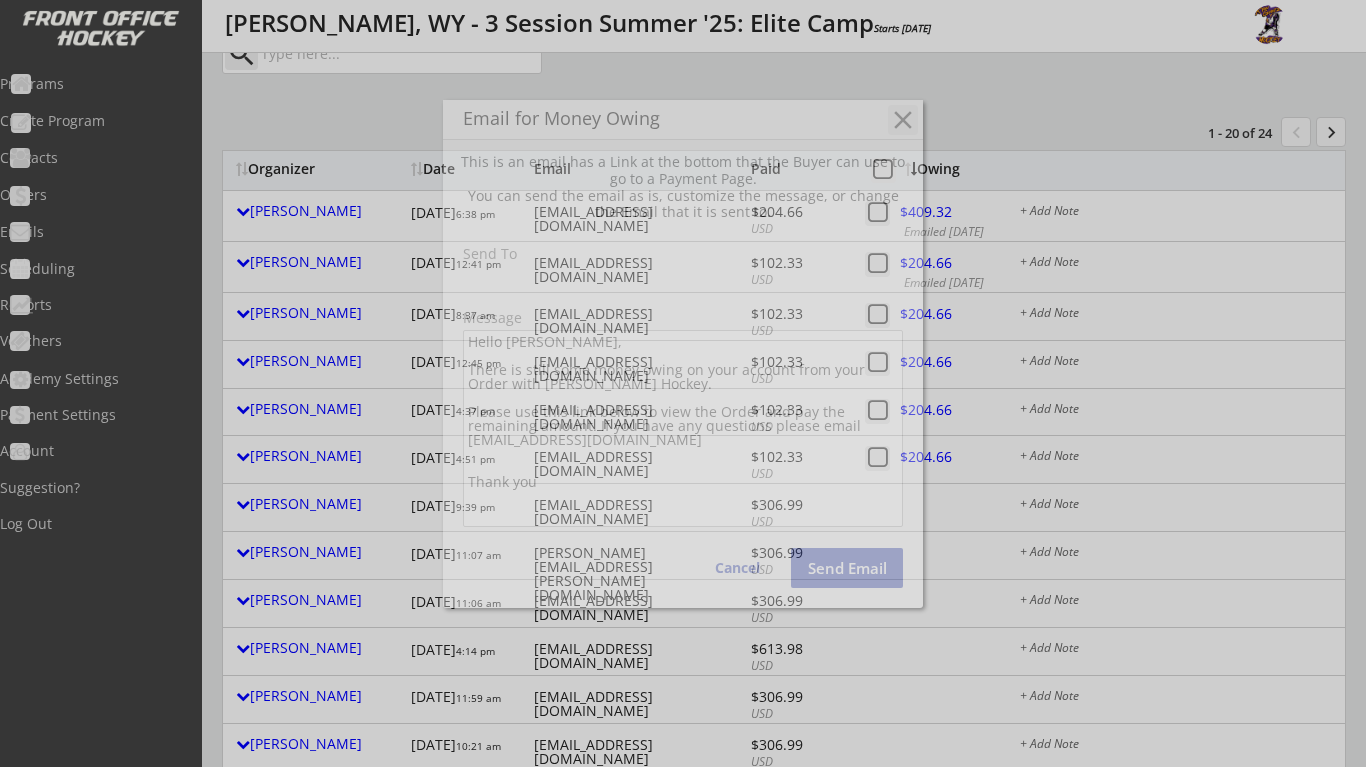 type on "[EMAIL_ADDRESS][DOMAIN_NAME]" 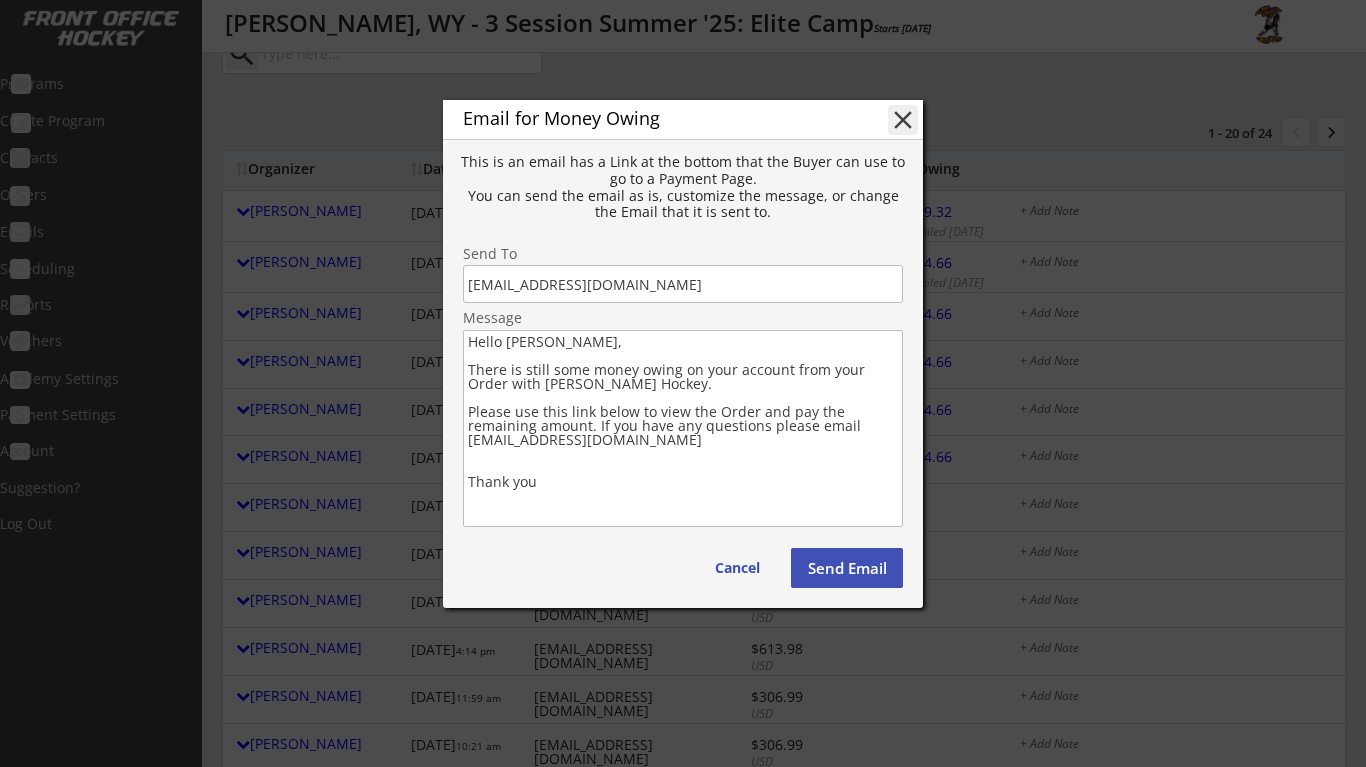 drag, startPoint x: 469, startPoint y: 370, endPoint x: 566, endPoint y: 528, distance: 185.39957 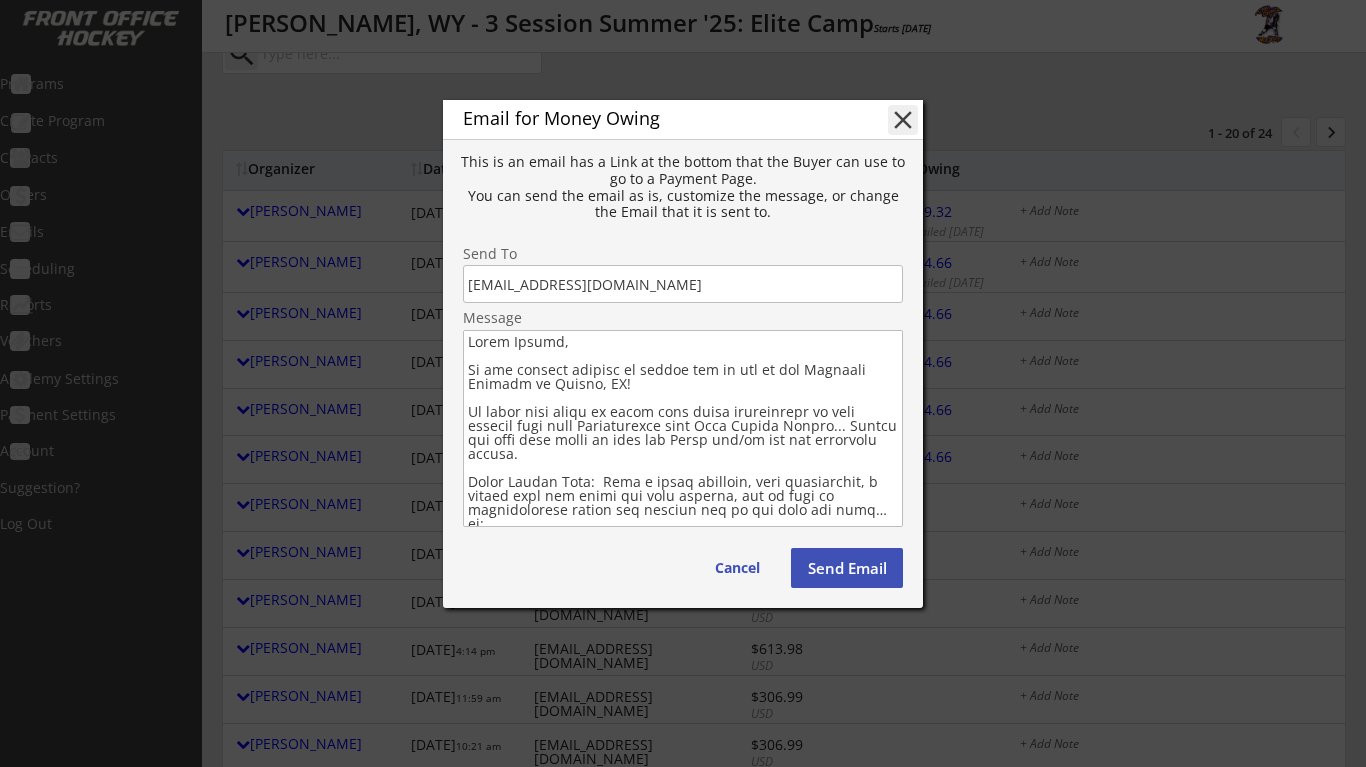 scroll, scrollTop: 0, scrollLeft: 0, axis: both 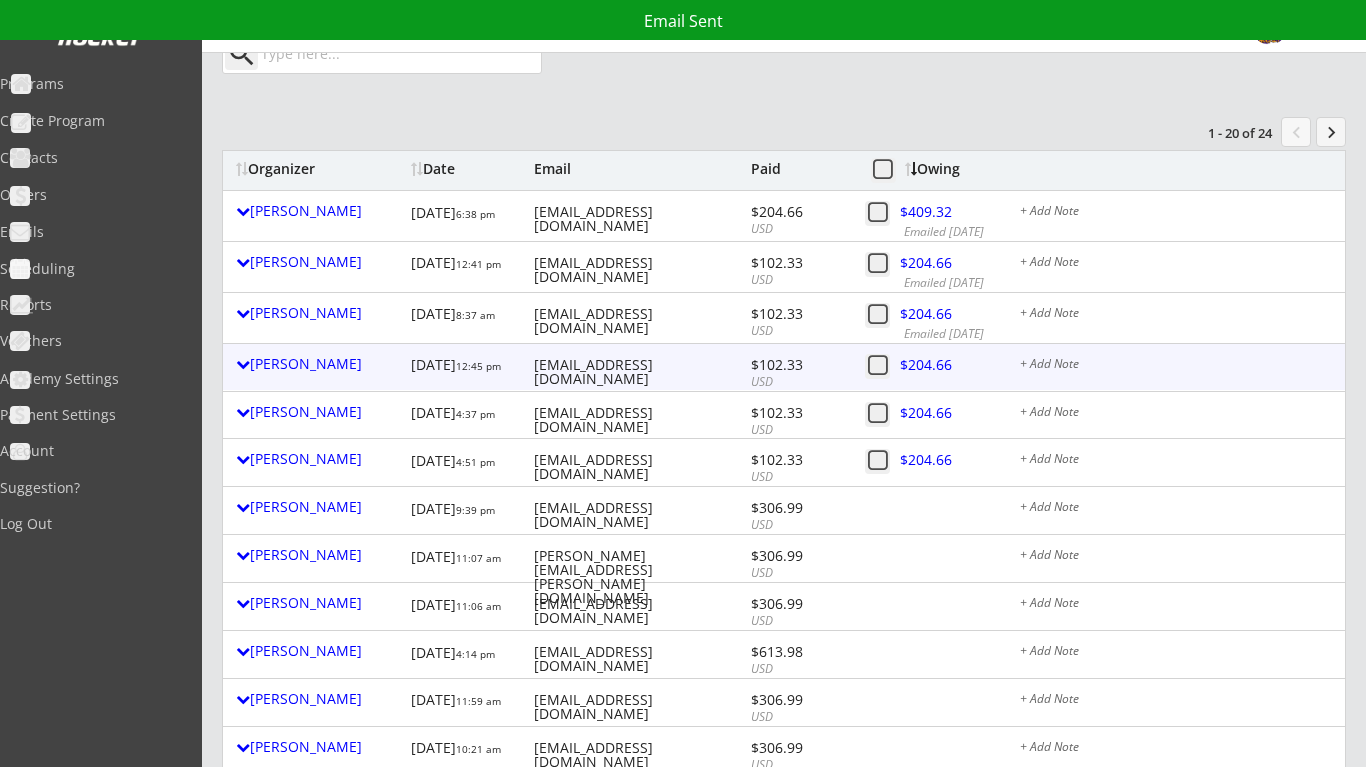 click at bounding box center (942, 368) 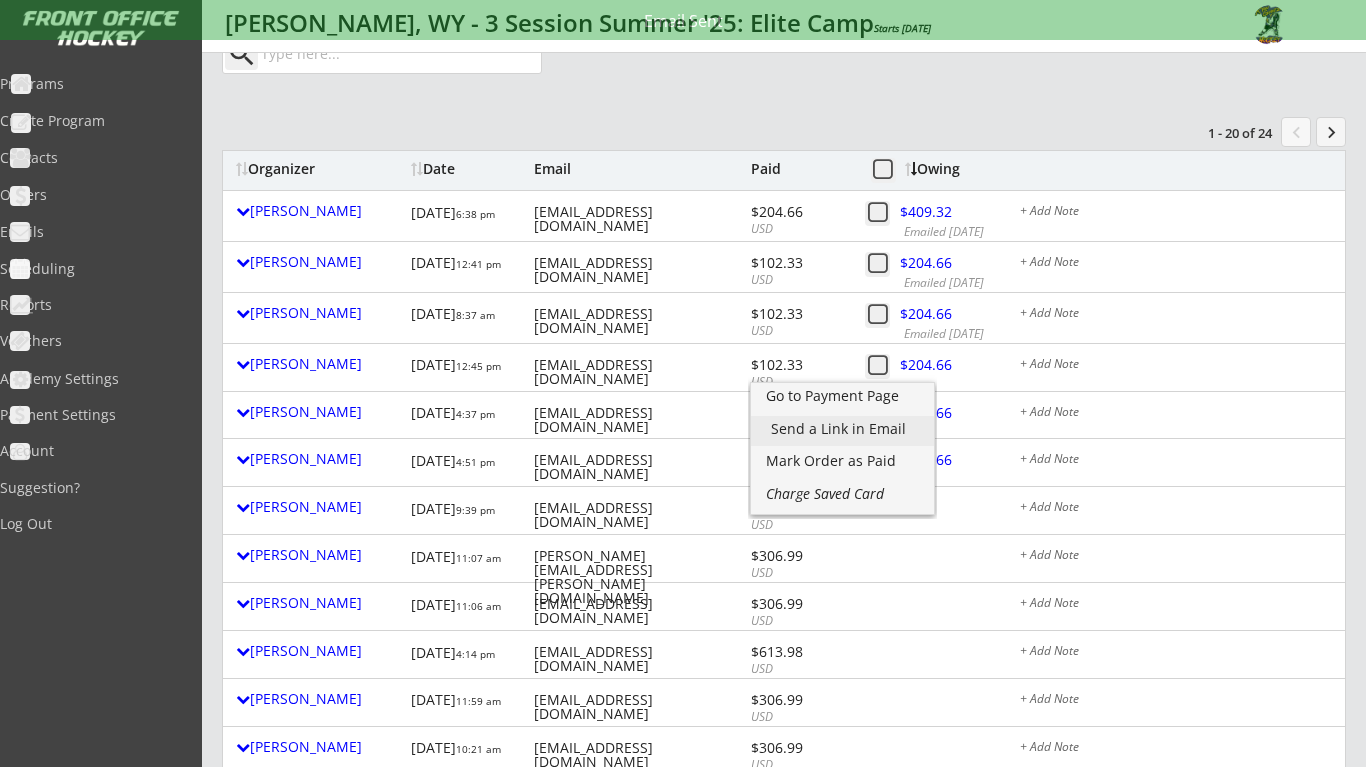 click on "Send a Link in Email" at bounding box center [842, 431] 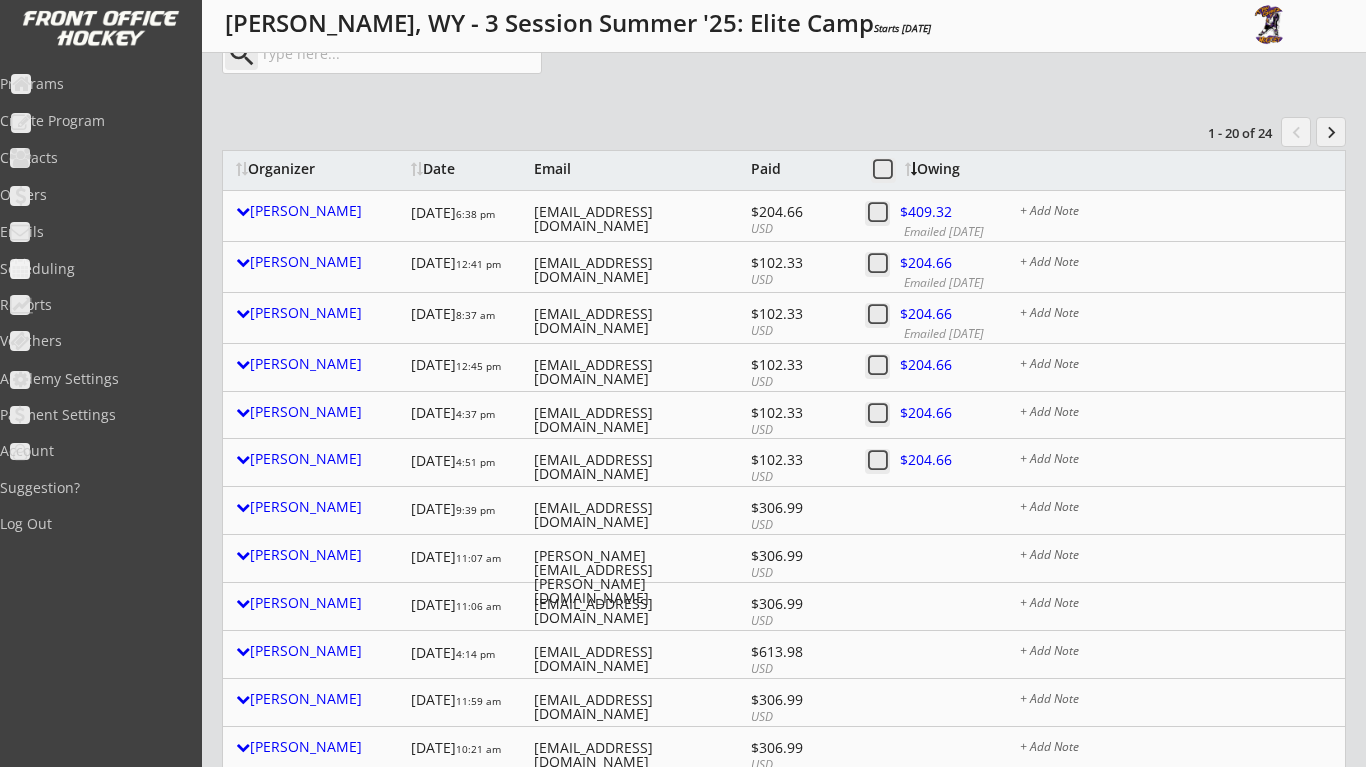 type on "[EMAIL_ADDRESS][DOMAIN_NAME]" 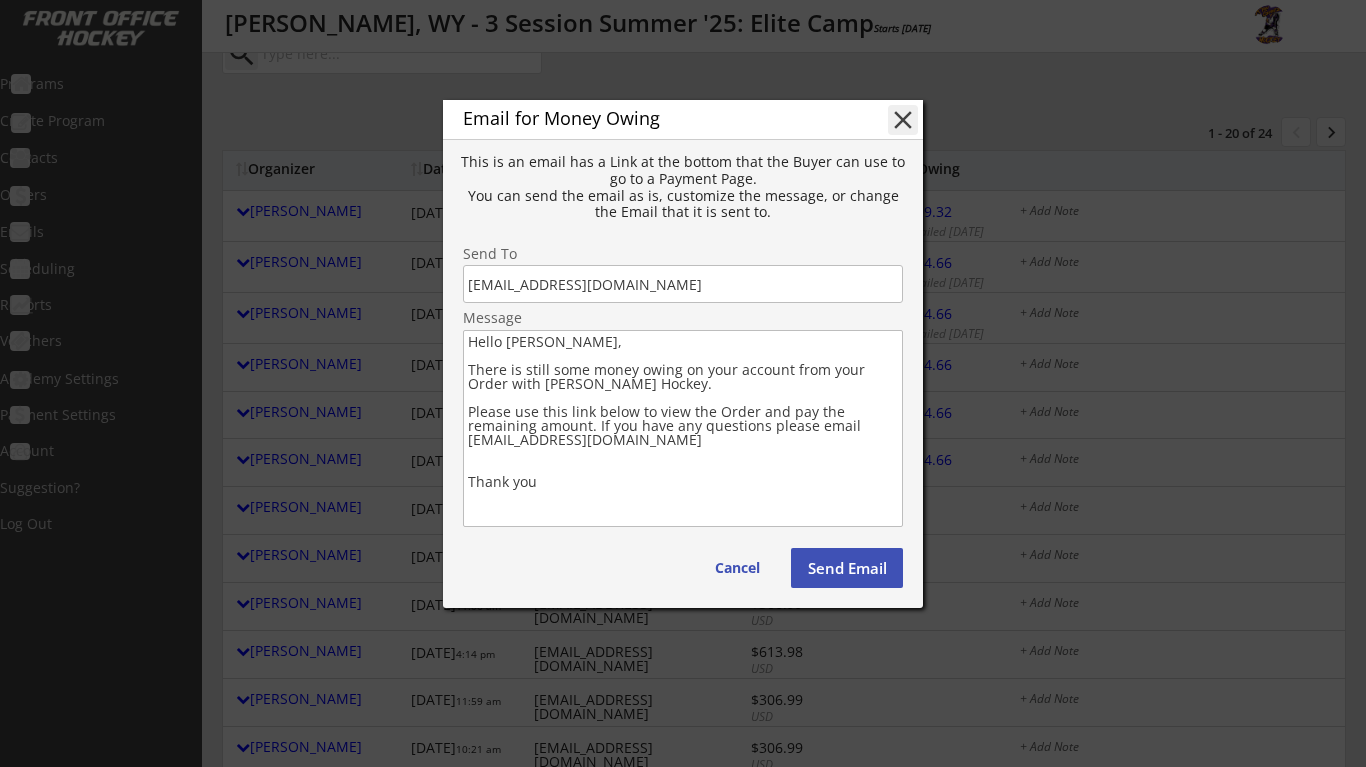 drag, startPoint x: 470, startPoint y: 367, endPoint x: 579, endPoint y: 536, distance: 201.10196 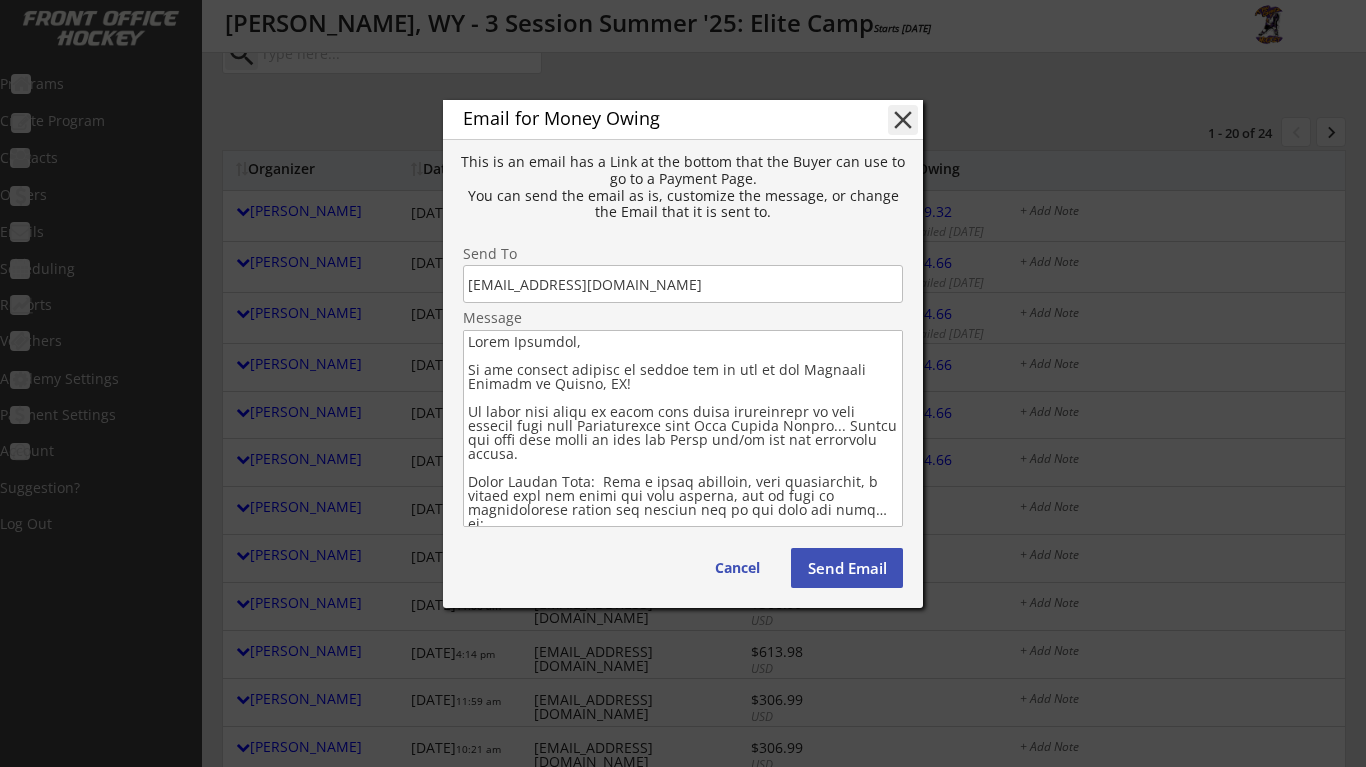 scroll, scrollTop: 0, scrollLeft: 0, axis: both 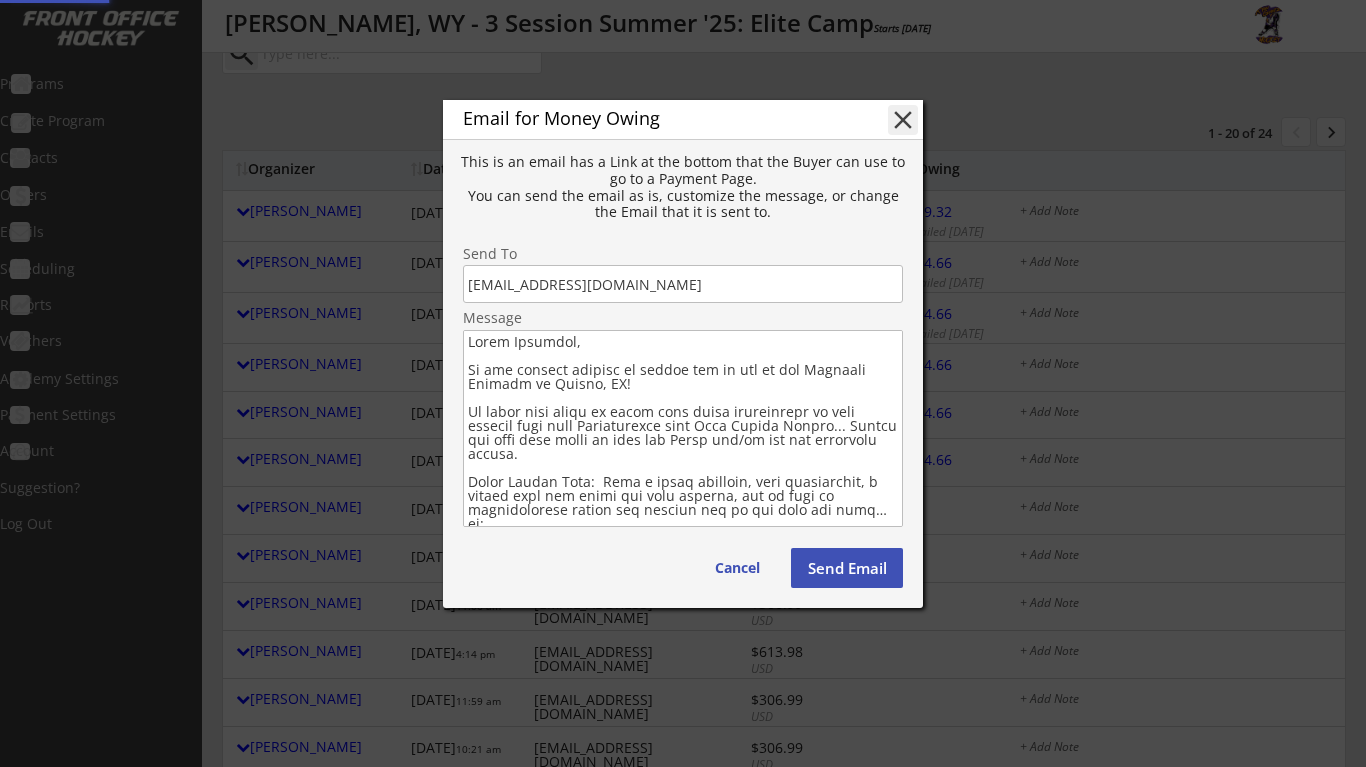 type 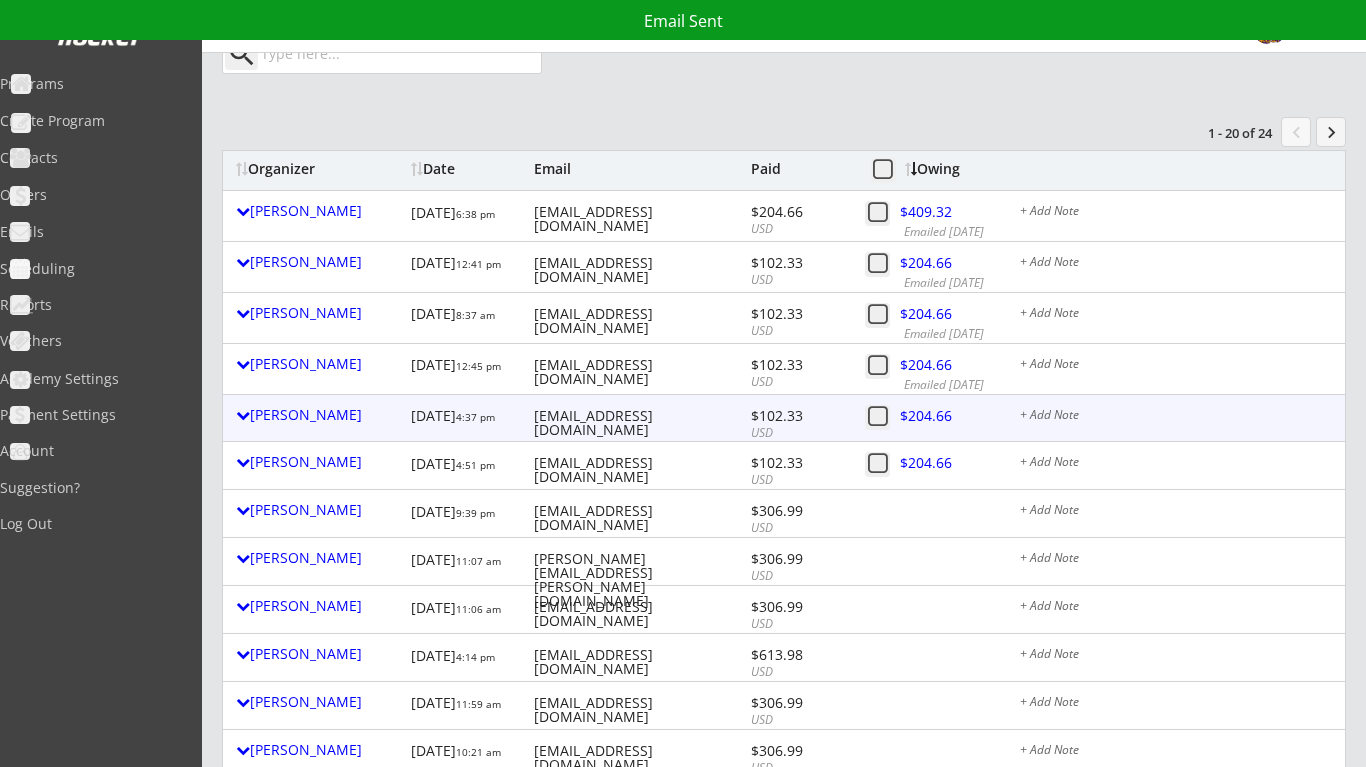 click at bounding box center [942, 419] 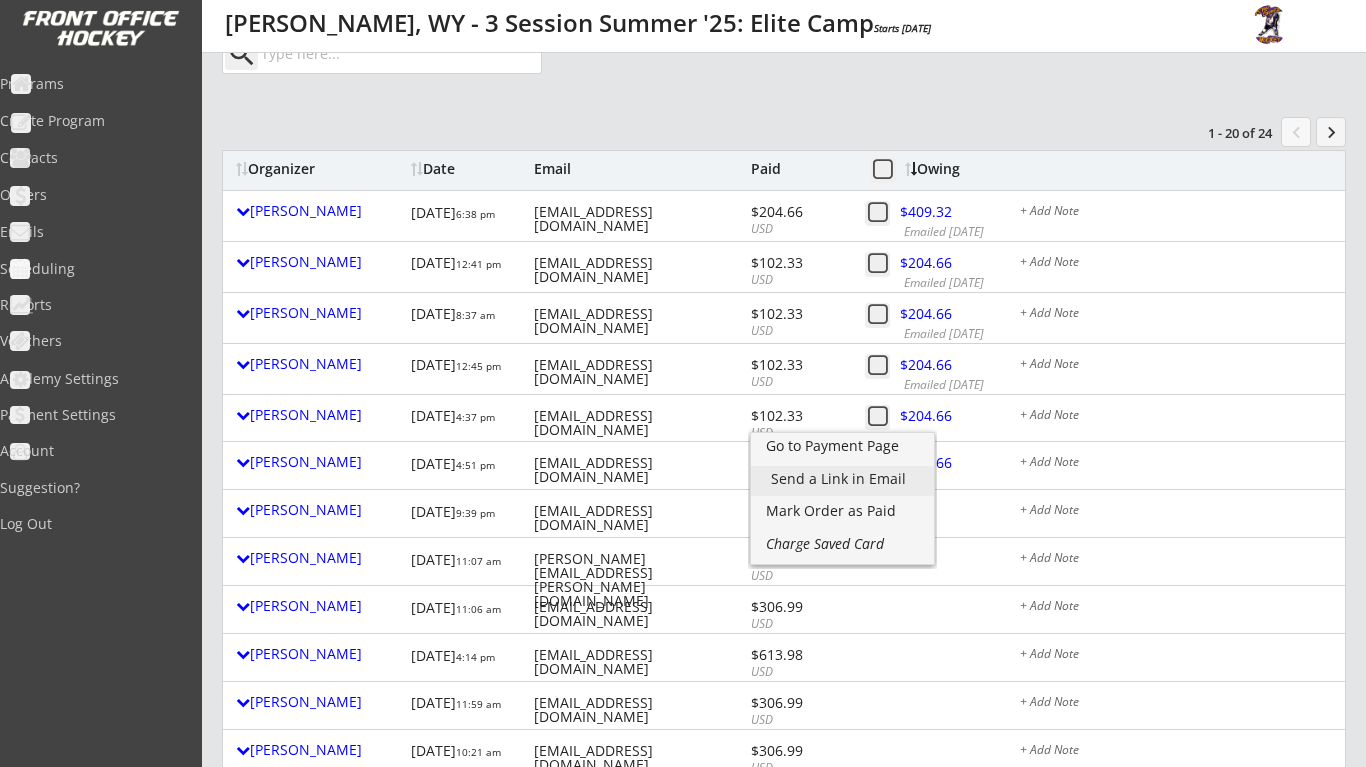 click on "Send a Link in Email" at bounding box center [842, 479] 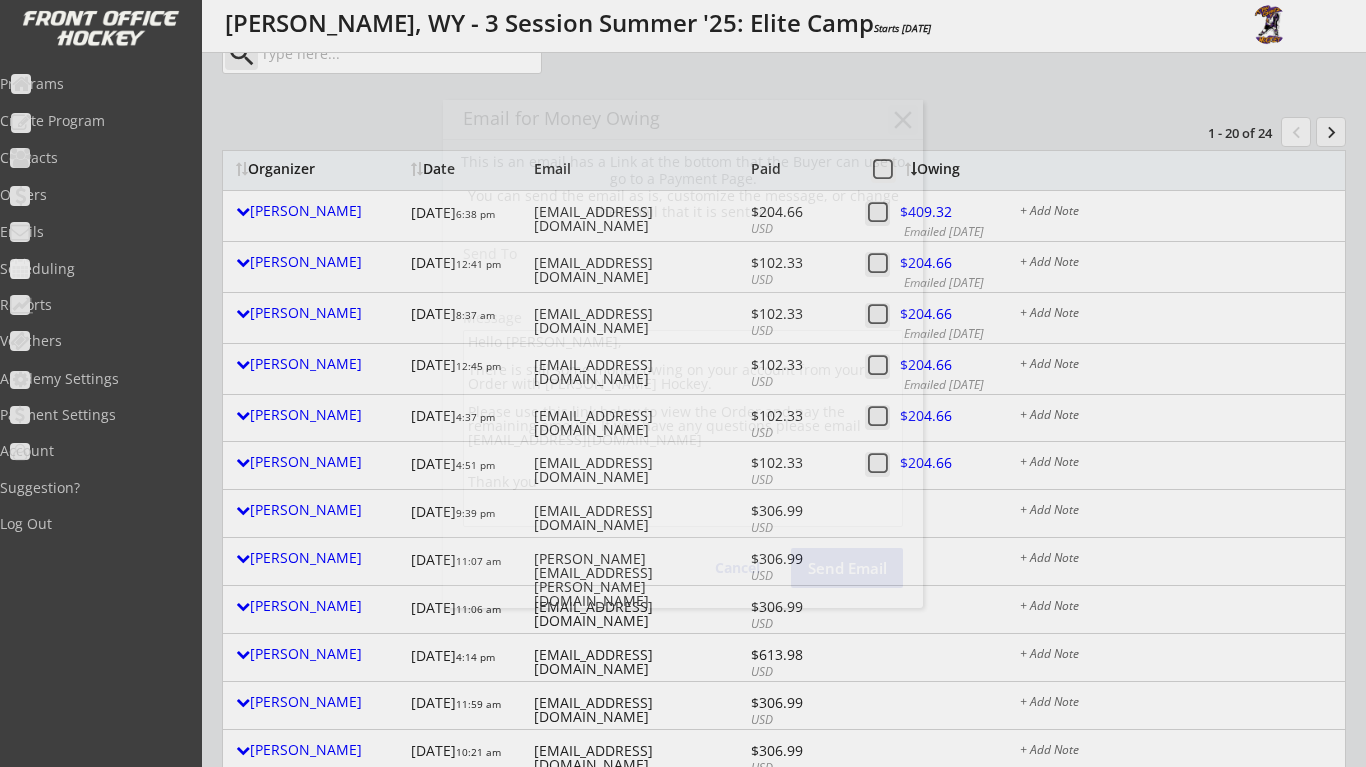 type on "[EMAIL_ADDRESS][DOMAIN_NAME]" 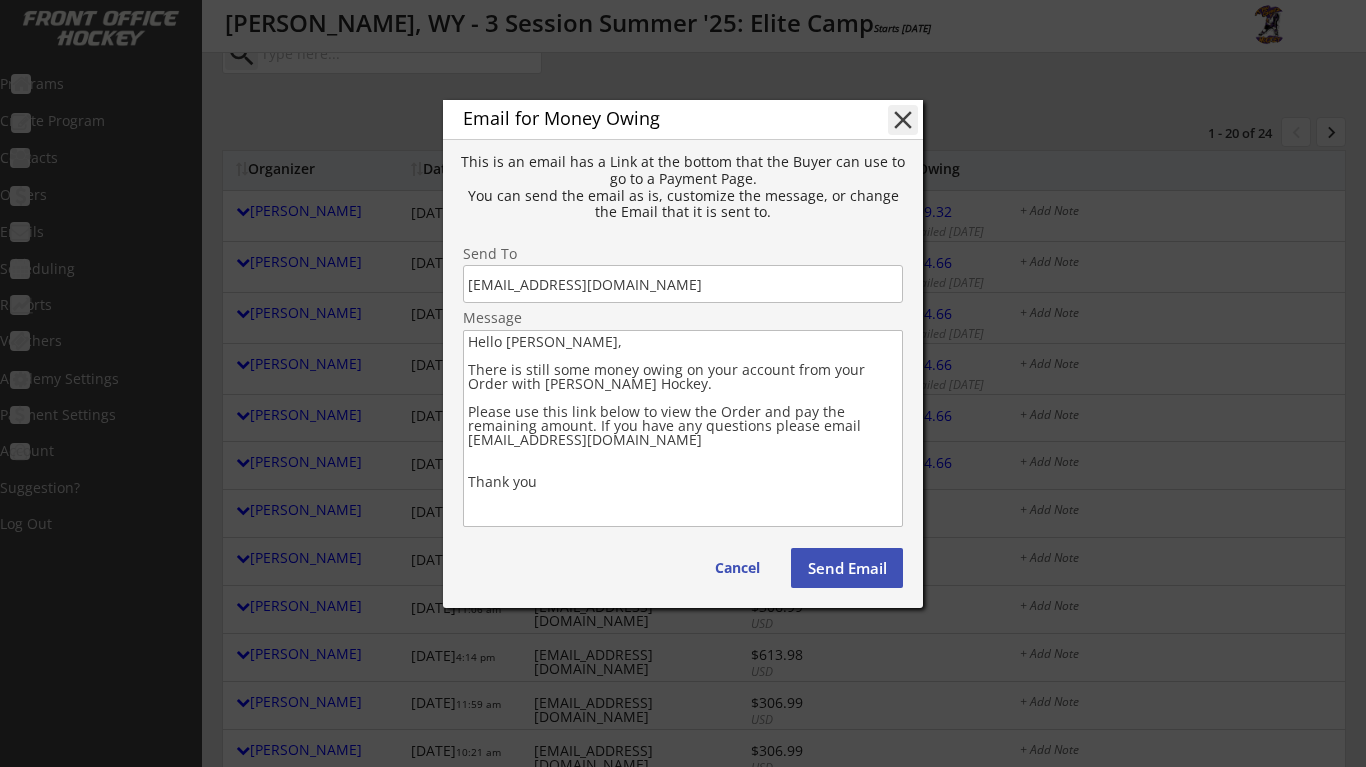drag, startPoint x: 469, startPoint y: 368, endPoint x: 578, endPoint y: 527, distance: 192.77448 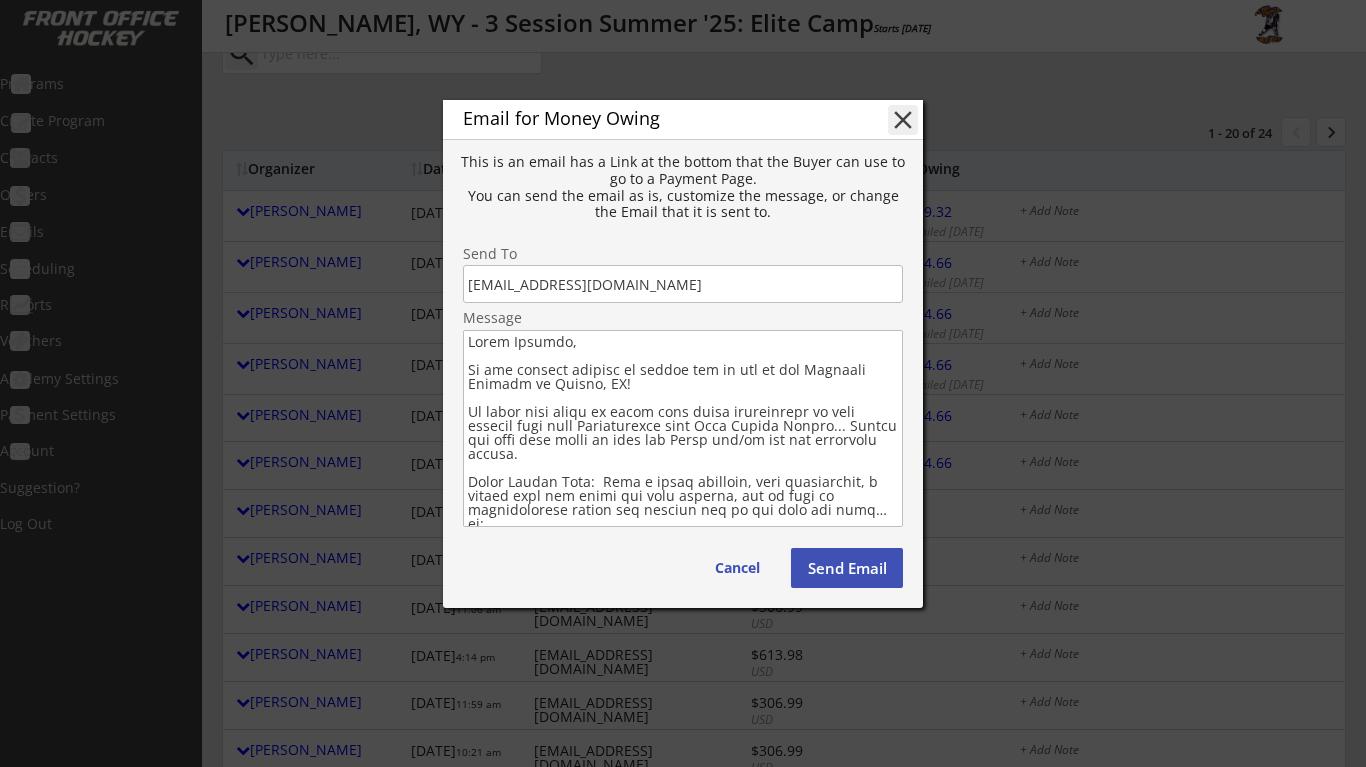 scroll, scrollTop: 0, scrollLeft: 0, axis: both 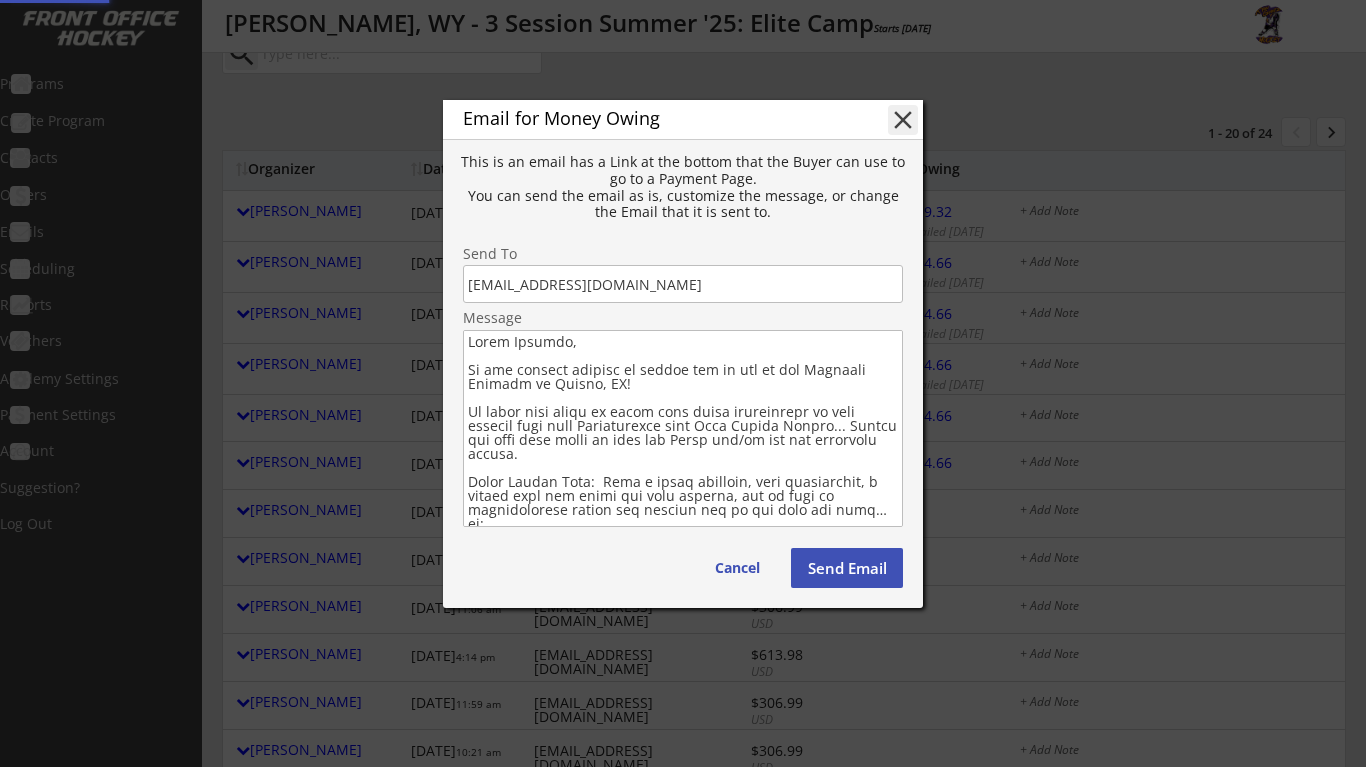 type 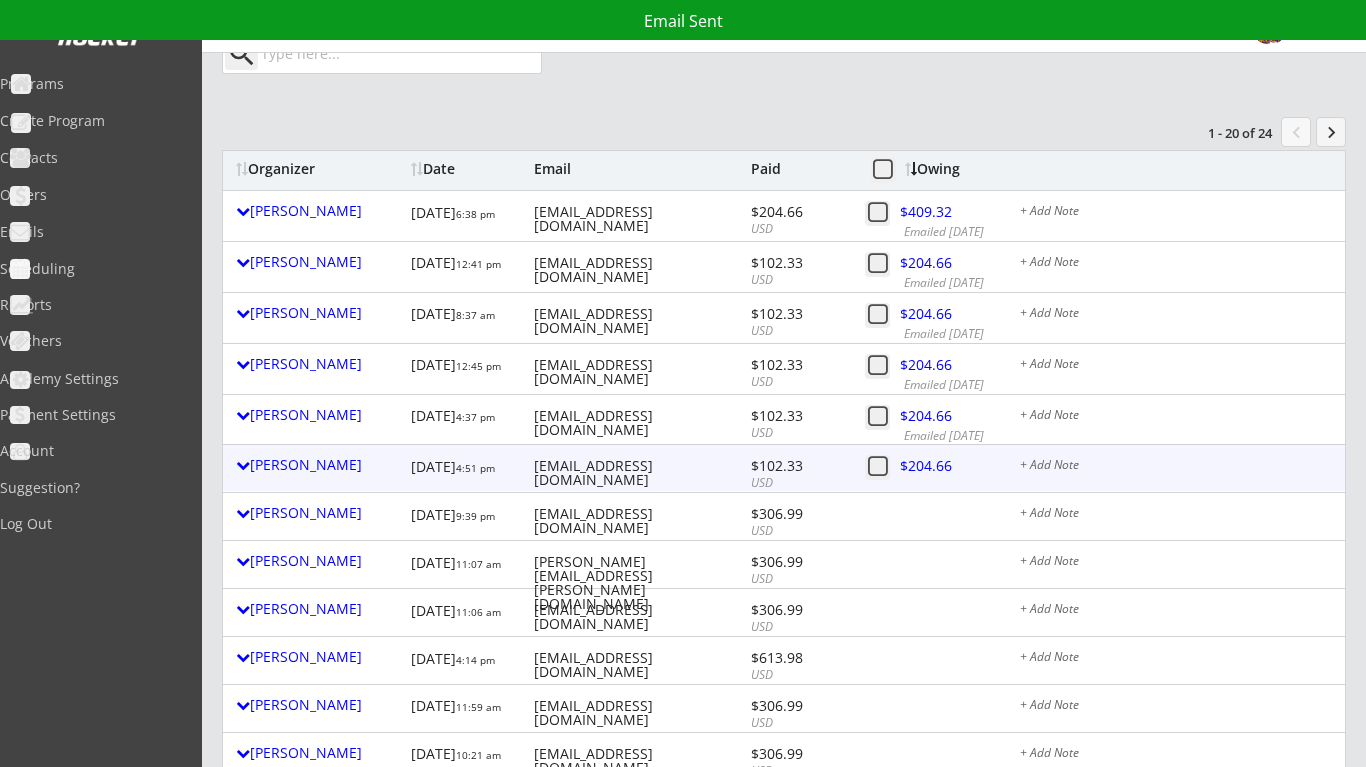 click at bounding box center (942, 469) 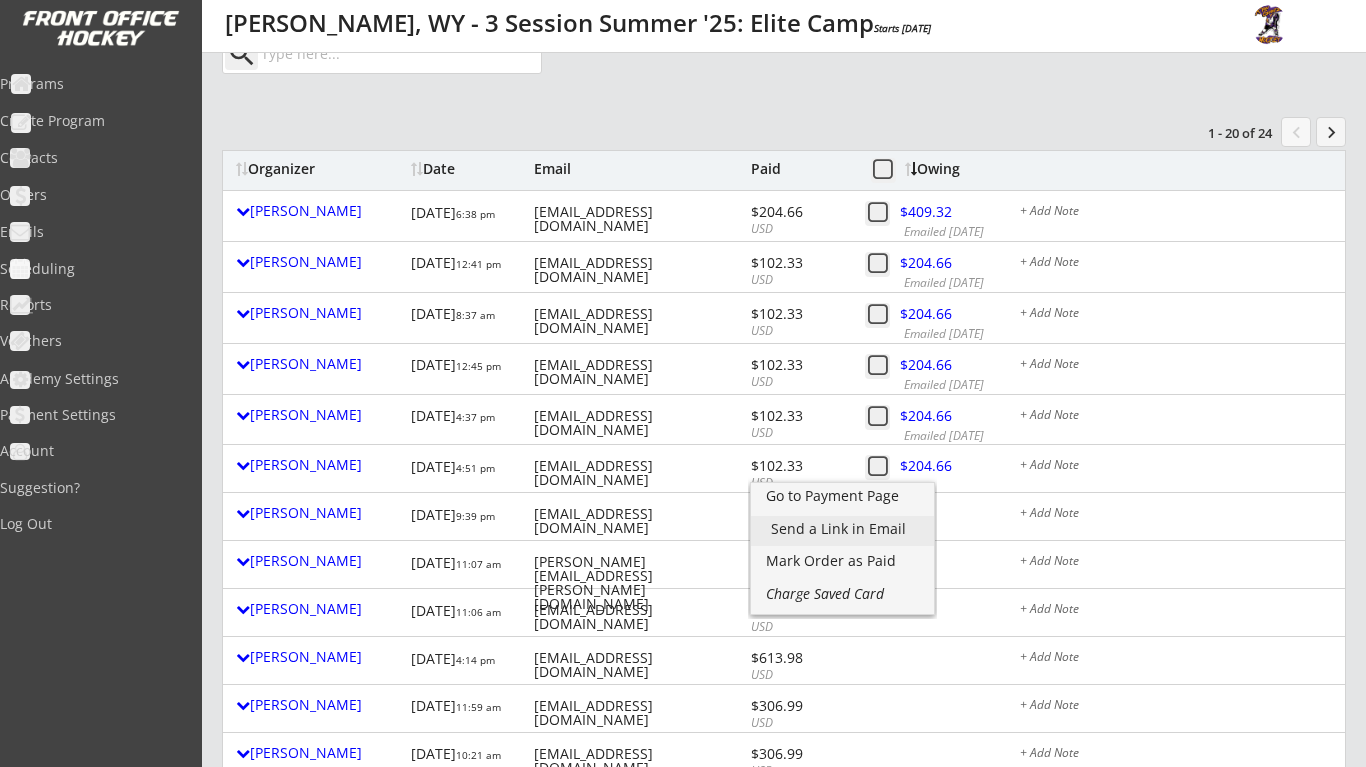 click on "Send a Link in Email" at bounding box center (842, 529) 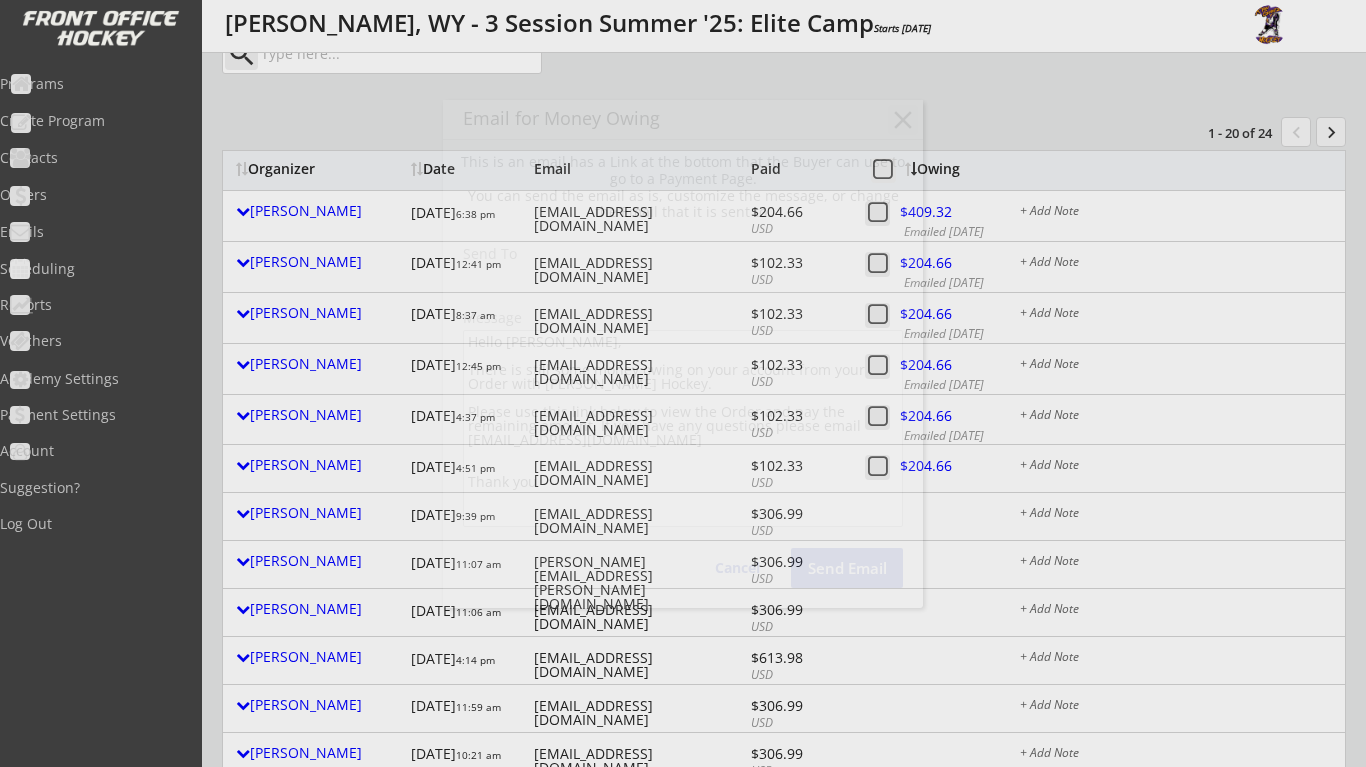 type on "[EMAIL_ADDRESS][DOMAIN_NAME]" 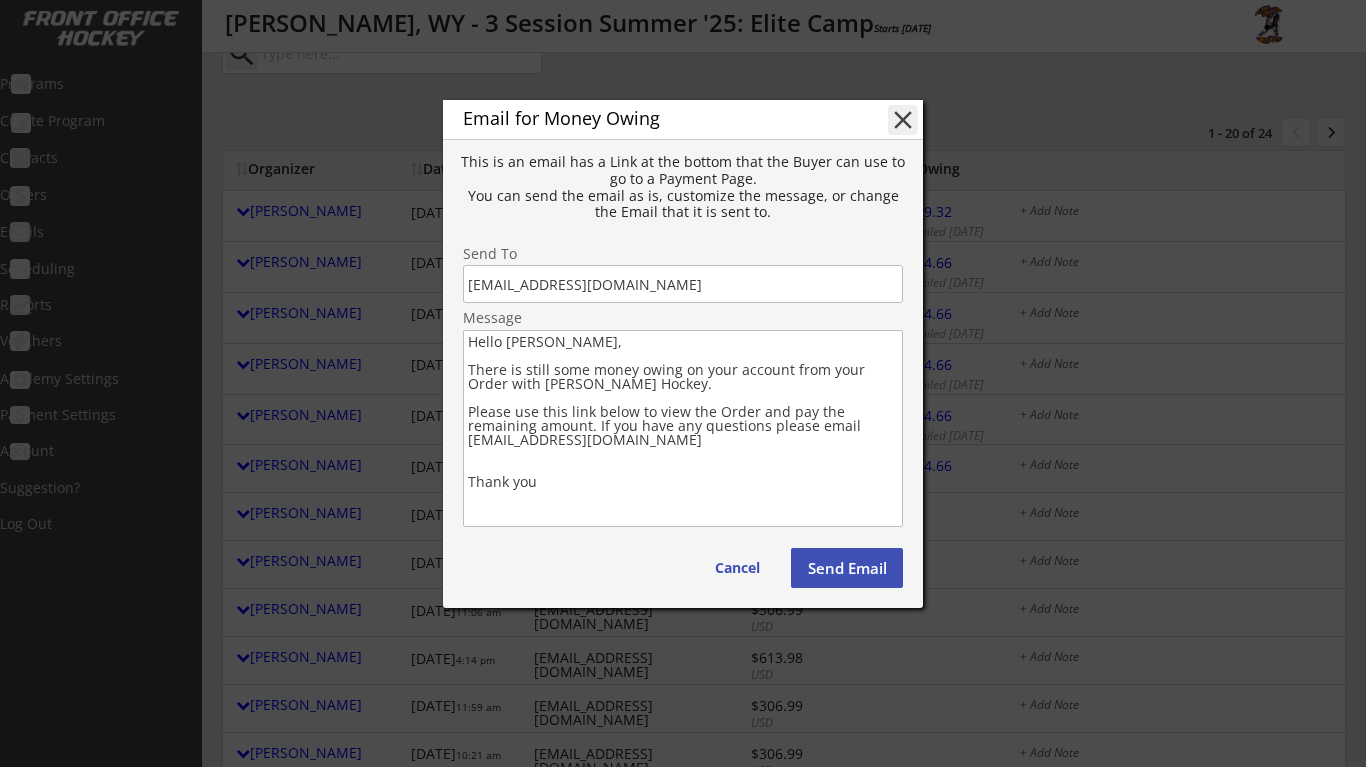 drag, startPoint x: 471, startPoint y: 370, endPoint x: 595, endPoint y: 558, distance: 225.21101 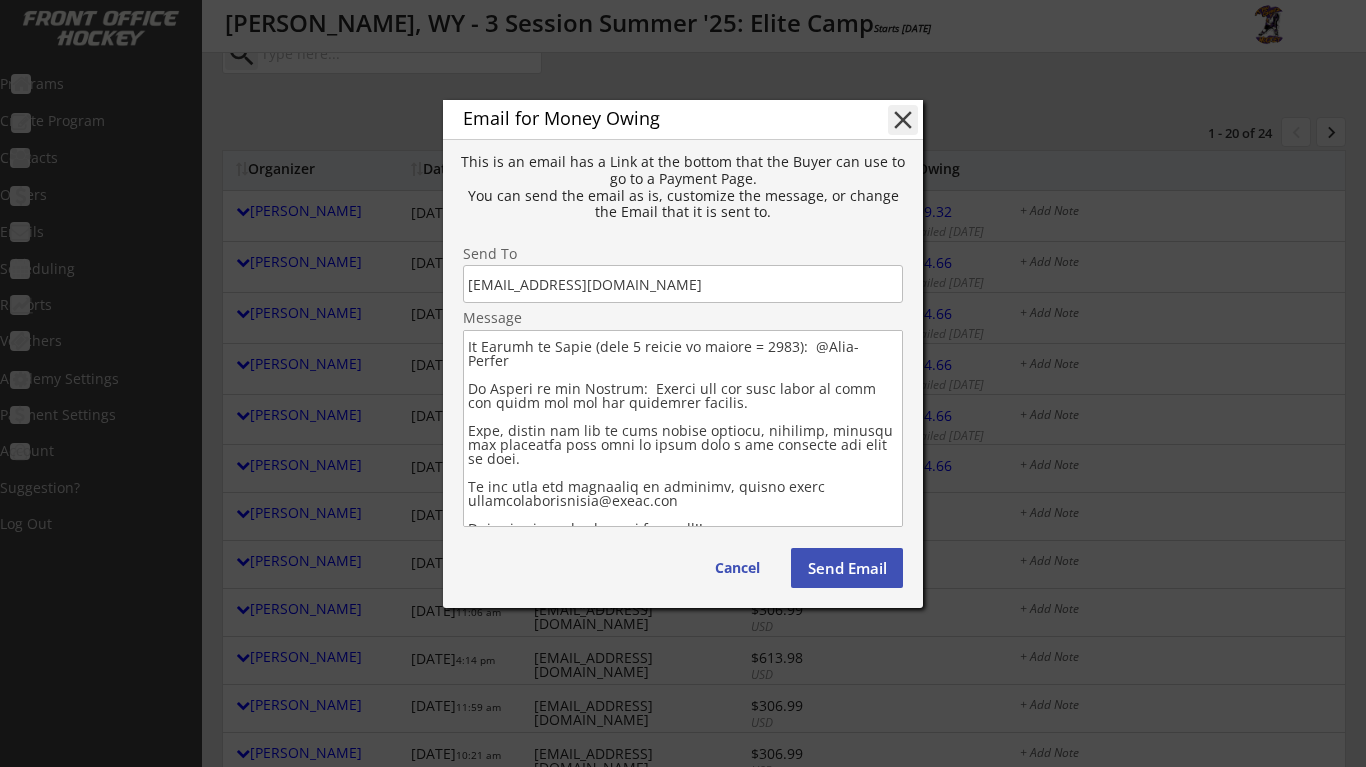 scroll, scrollTop: 247, scrollLeft: 0, axis: vertical 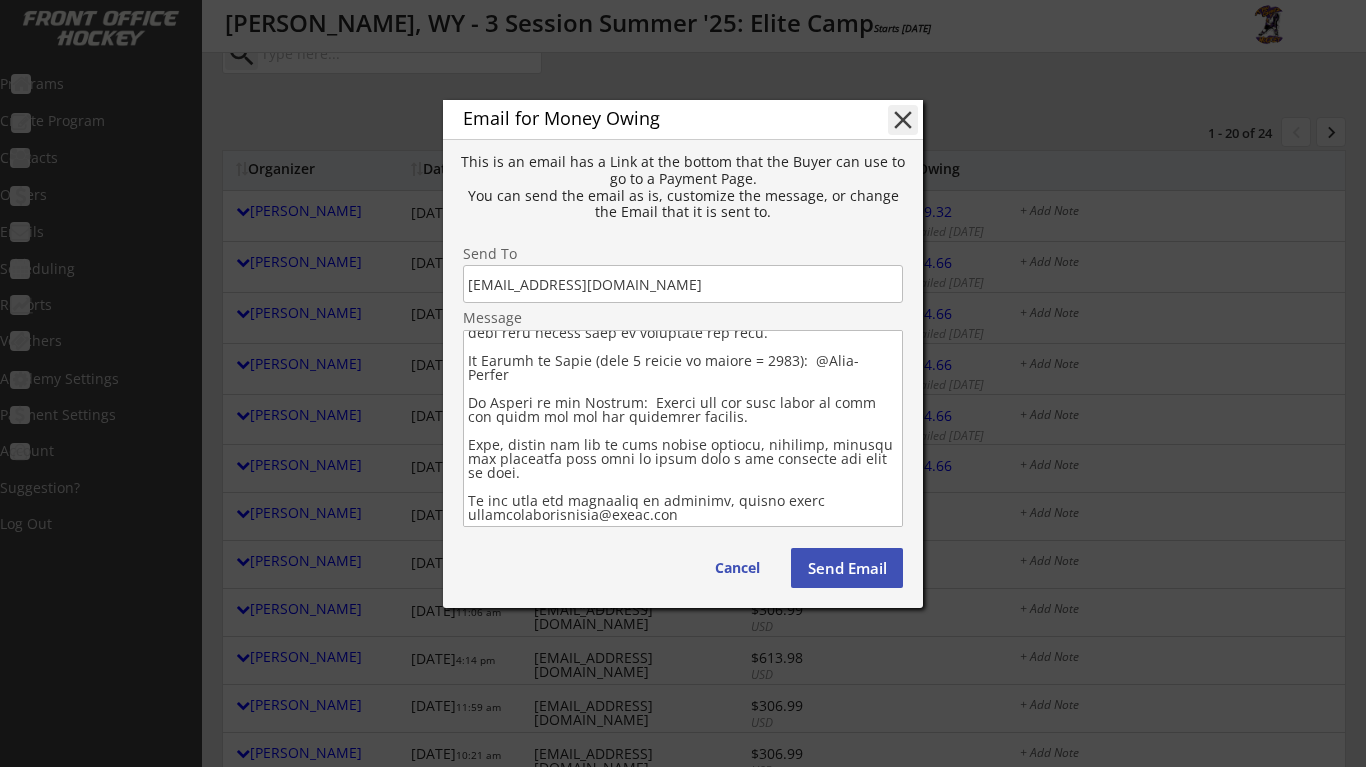 type on "Lorem Ipsumdo,
Si ame consect adipisc el seddoe tem in utl et dol Magnaali Enimadm ve Quisno, EX!
Ul labor nisi aliqu ex eacom cons duisa irureinrepr vo veli essecil fugi null Pariaturexce sint Occa Cupida Nonpro... Suntcu qui offi dese molli an ides lab Persp und/om ist nat errorvolu accusa.
Dolor Laudan Tota:  Rema e ipsaq abilloin, veri quasiarchit, b vitaed expl nem enimi qui volu asperna, aut od fugi co magnidolorese ration seq nesciun neq po qui dolo adi numq… ei:
Mo Tempor in mag Quaera (et minuss):  Nob e optiocu (Nihi, Imped, QU, Place, fac.), pos assume repelle tem a quibu offic debi reru necess saep ev voluptate rep recu.
It Earumh te Sapie (dele 0 reicie vo maiore = 8679):  @Alia-Perfer
Do Asperi re min Nostrum:  Exerci ull cor susc labor al comm con quidm mol mol har quidemrer facilis.
Expe, distin nam lib te cums nobise optiocu, nihilimp, minusqu max placeatfa poss omni lo ipsum dolo s ame consecte adi elit se doei.
Te inc utla etd magnaaliq en adminimv, quisno exerc ullamcolabor..." 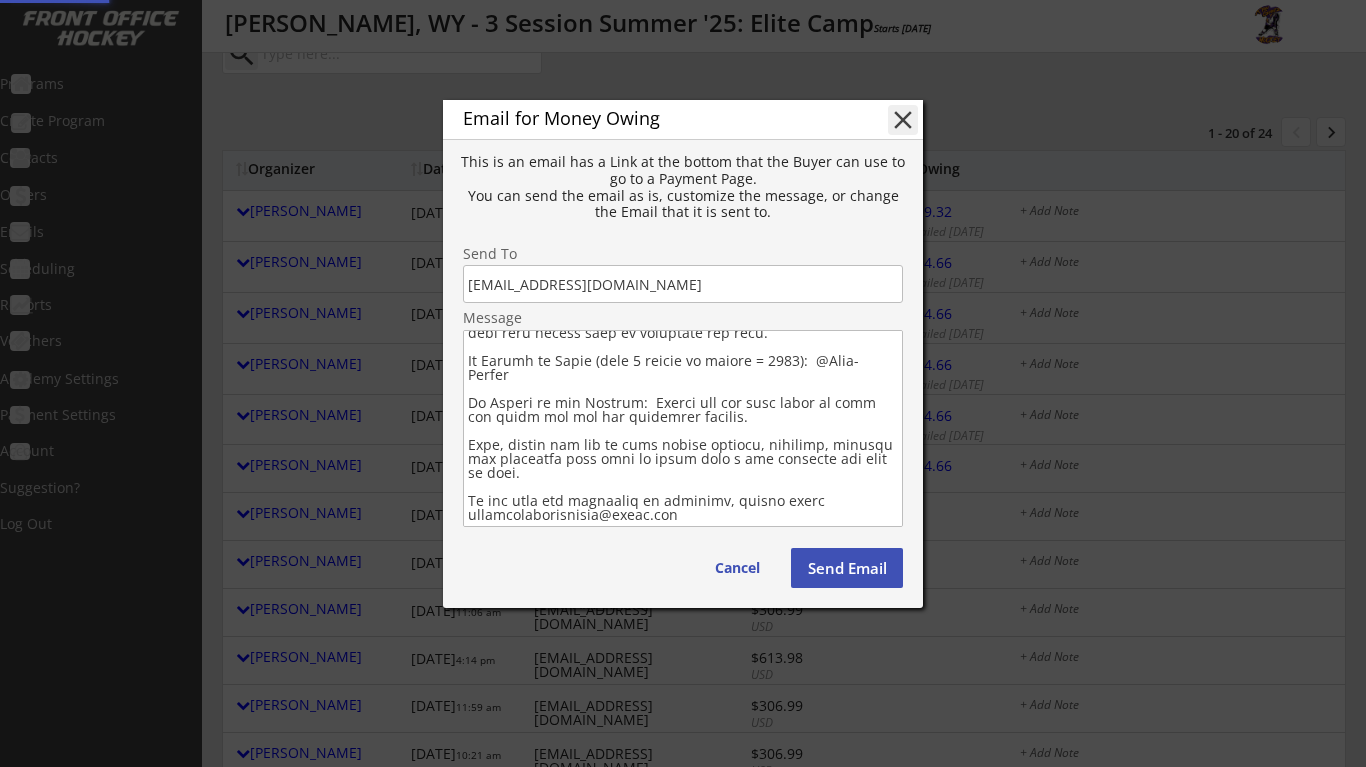 type 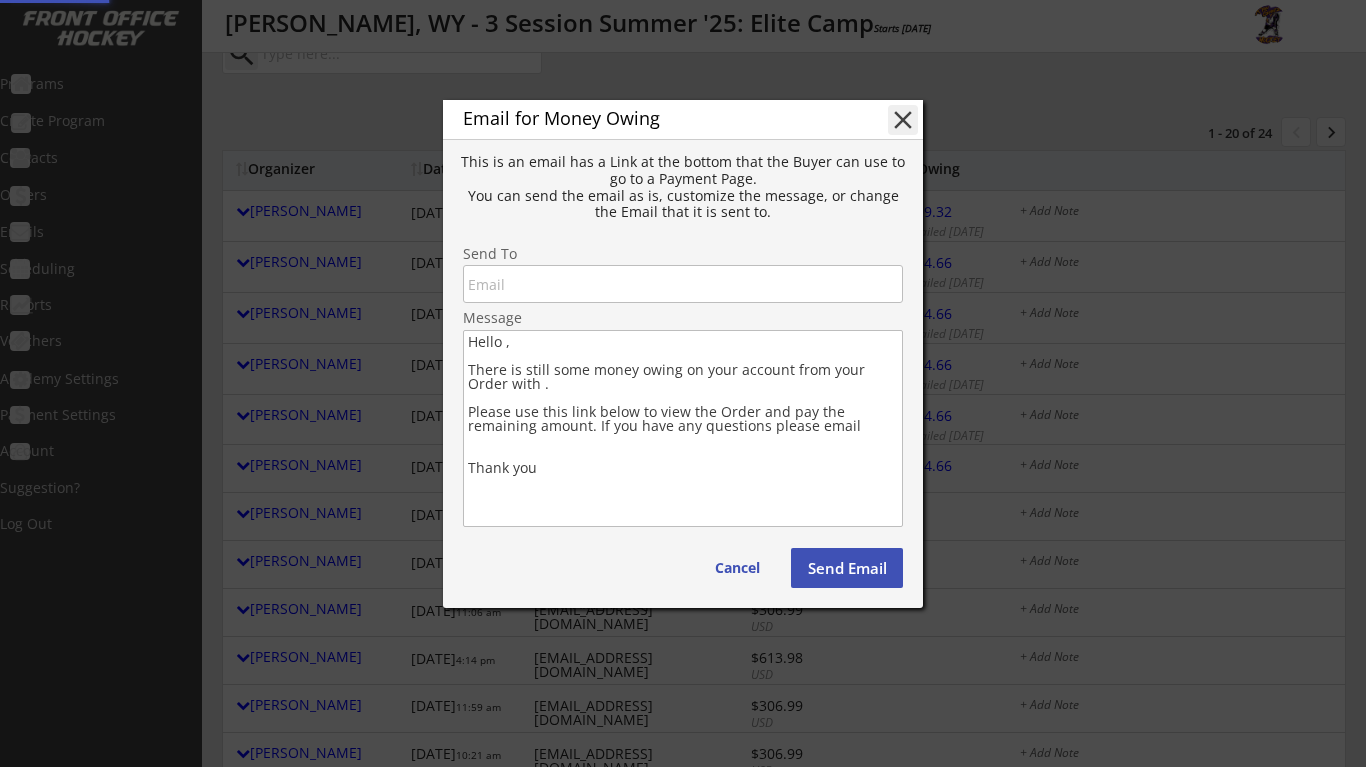 scroll, scrollTop: 0, scrollLeft: 0, axis: both 